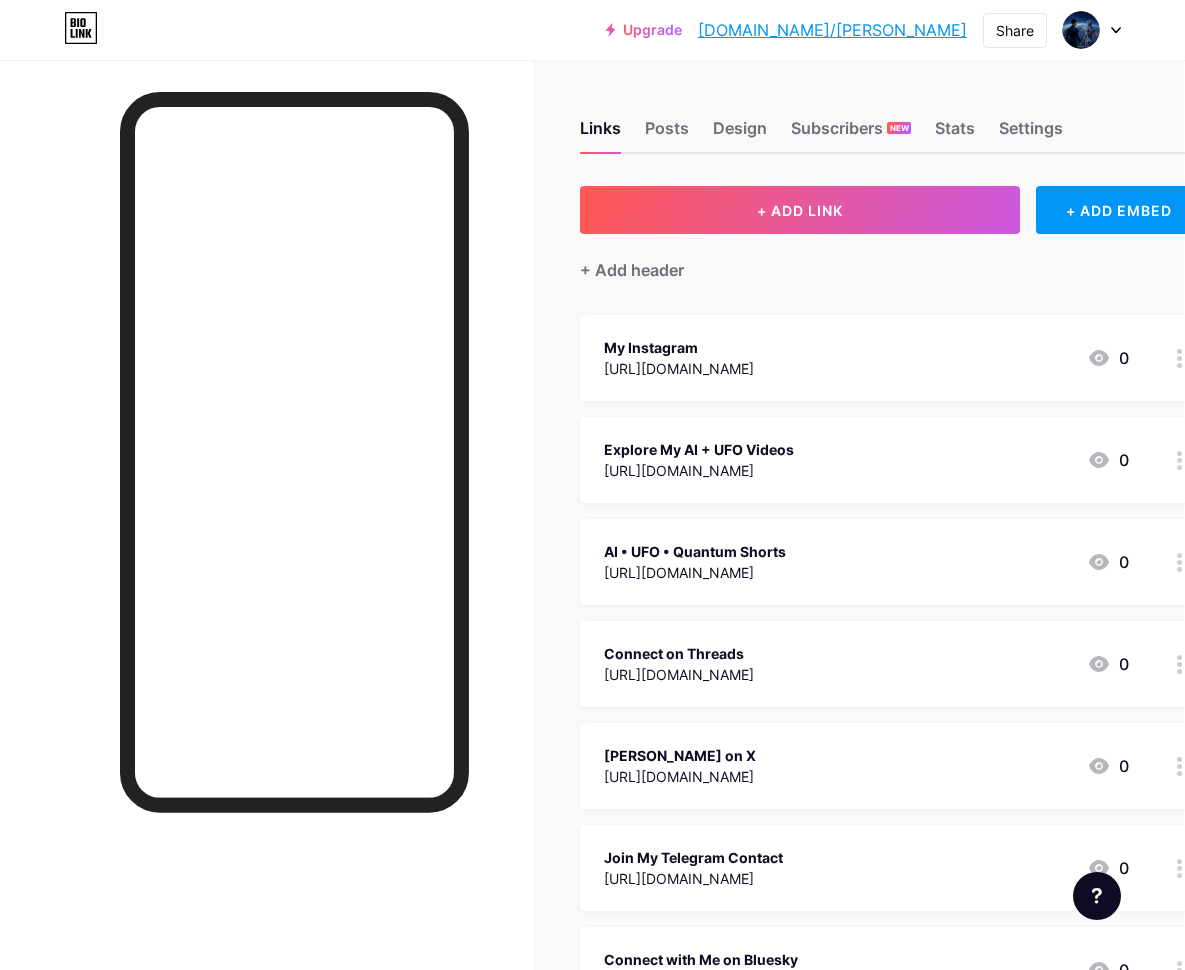scroll, scrollTop: 0, scrollLeft: 1, axis: horizontal 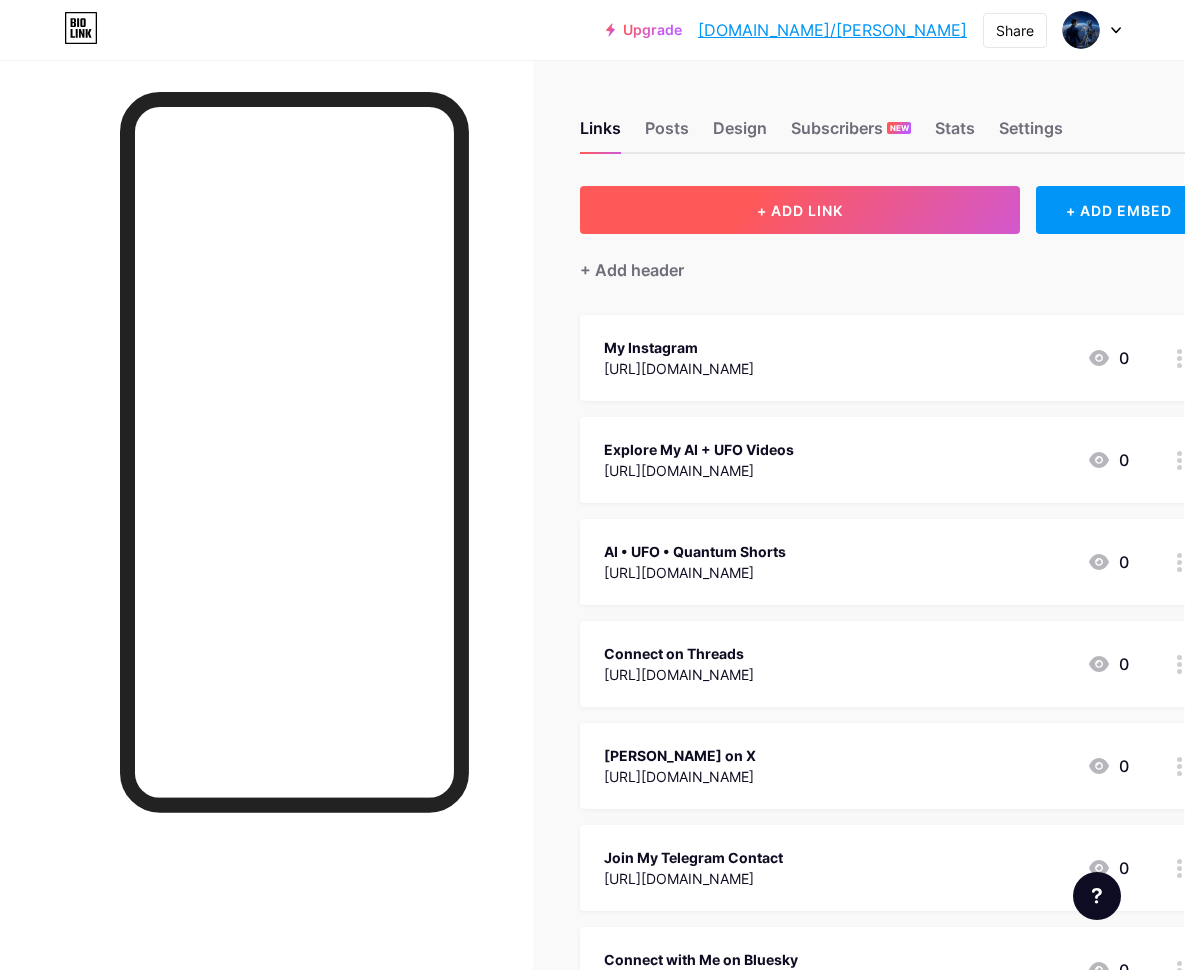 click on "+ ADD LINK" at bounding box center [800, 210] 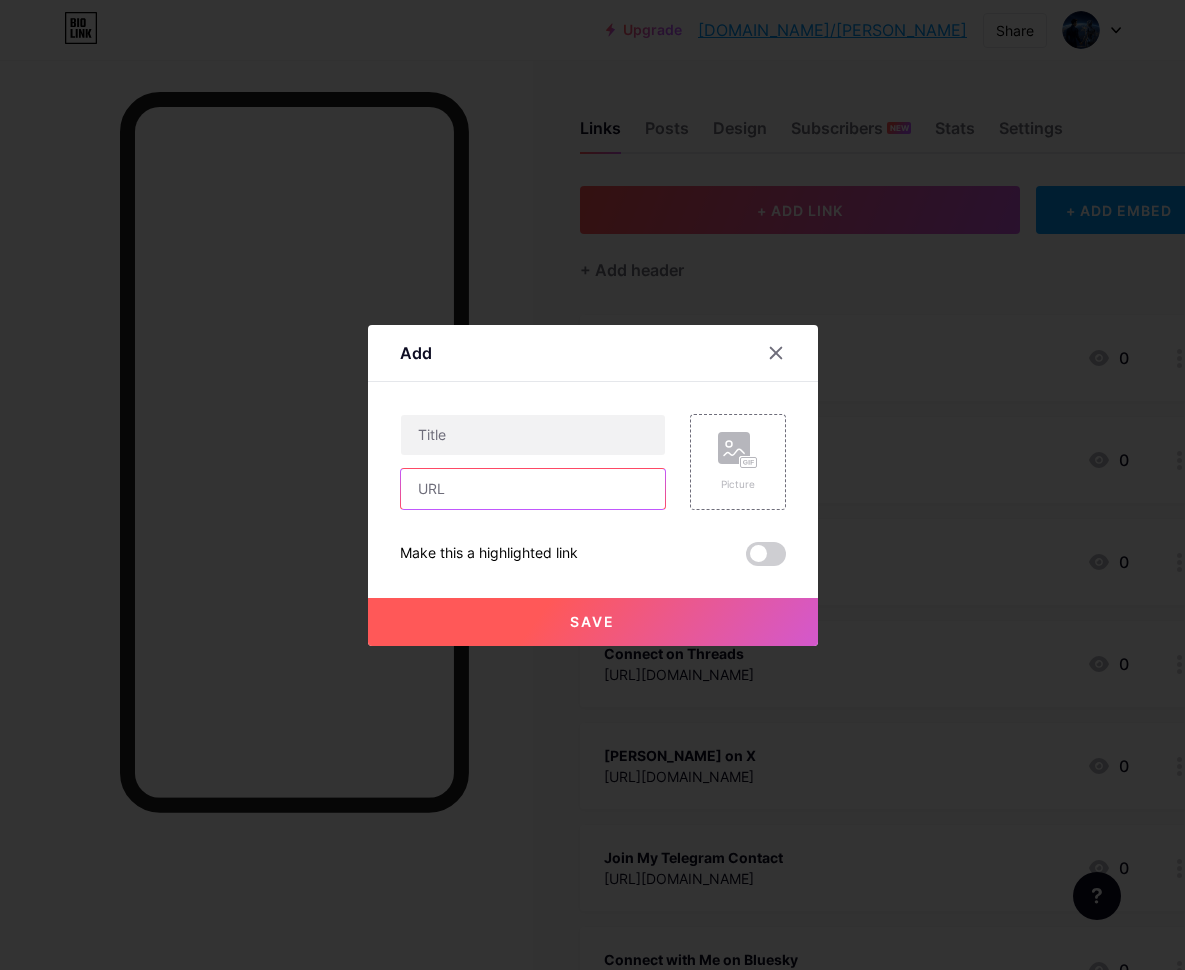 paste on "[URL][DOMAIN_NAME]" 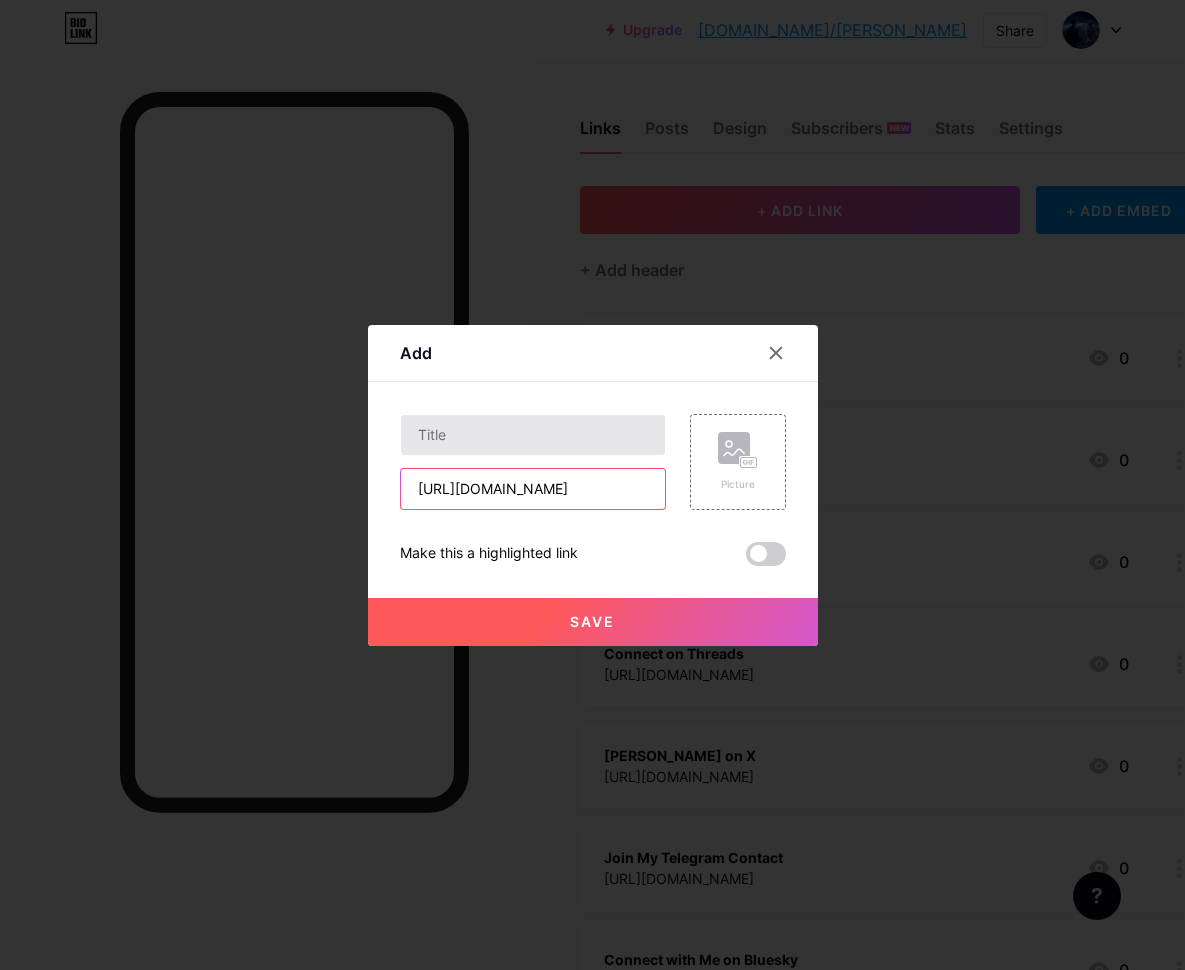type on "[URL][DOMAIN_NAME]" 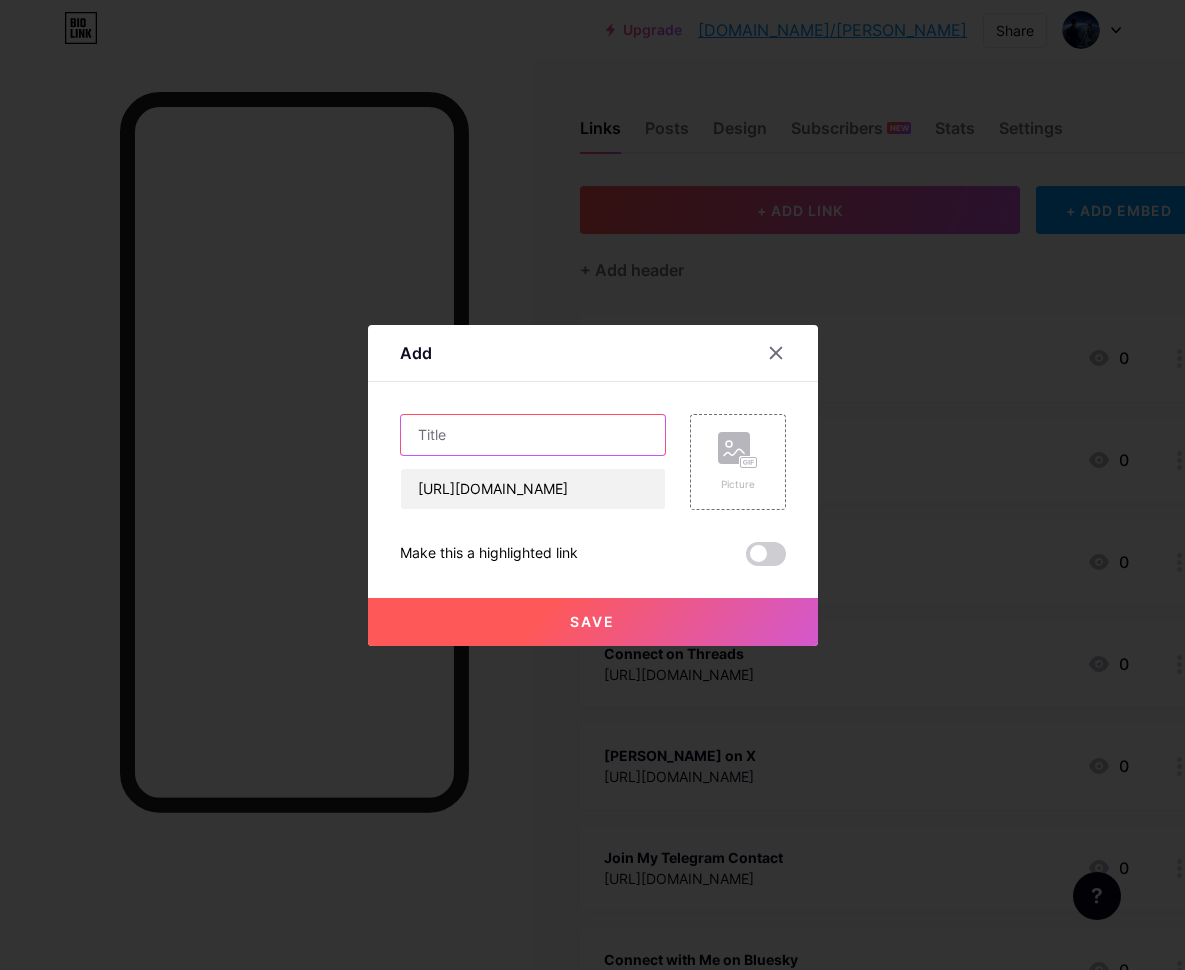 click at bounding box center (533, 435) 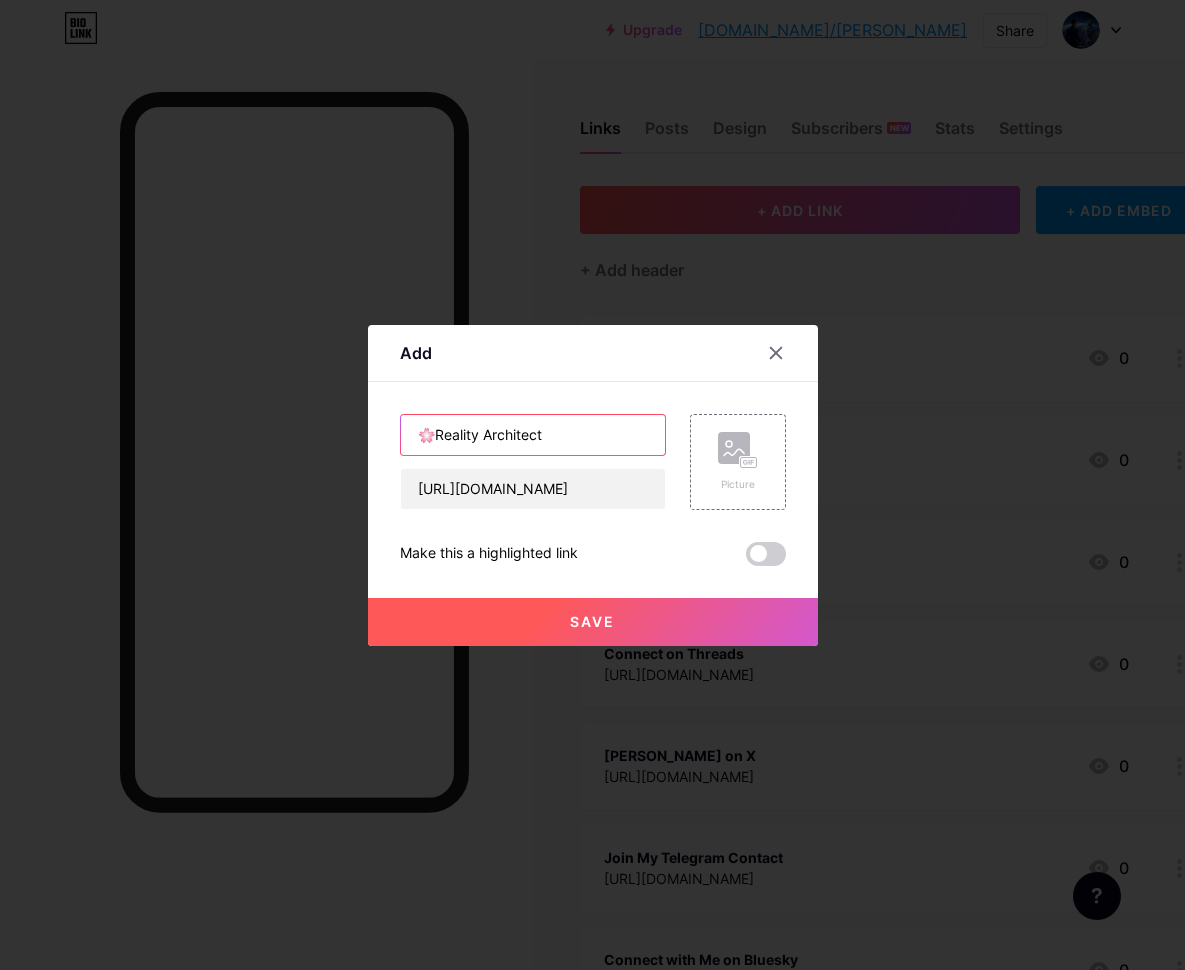 click on "🌸Reality Architect" at bounding box center [533, 435] 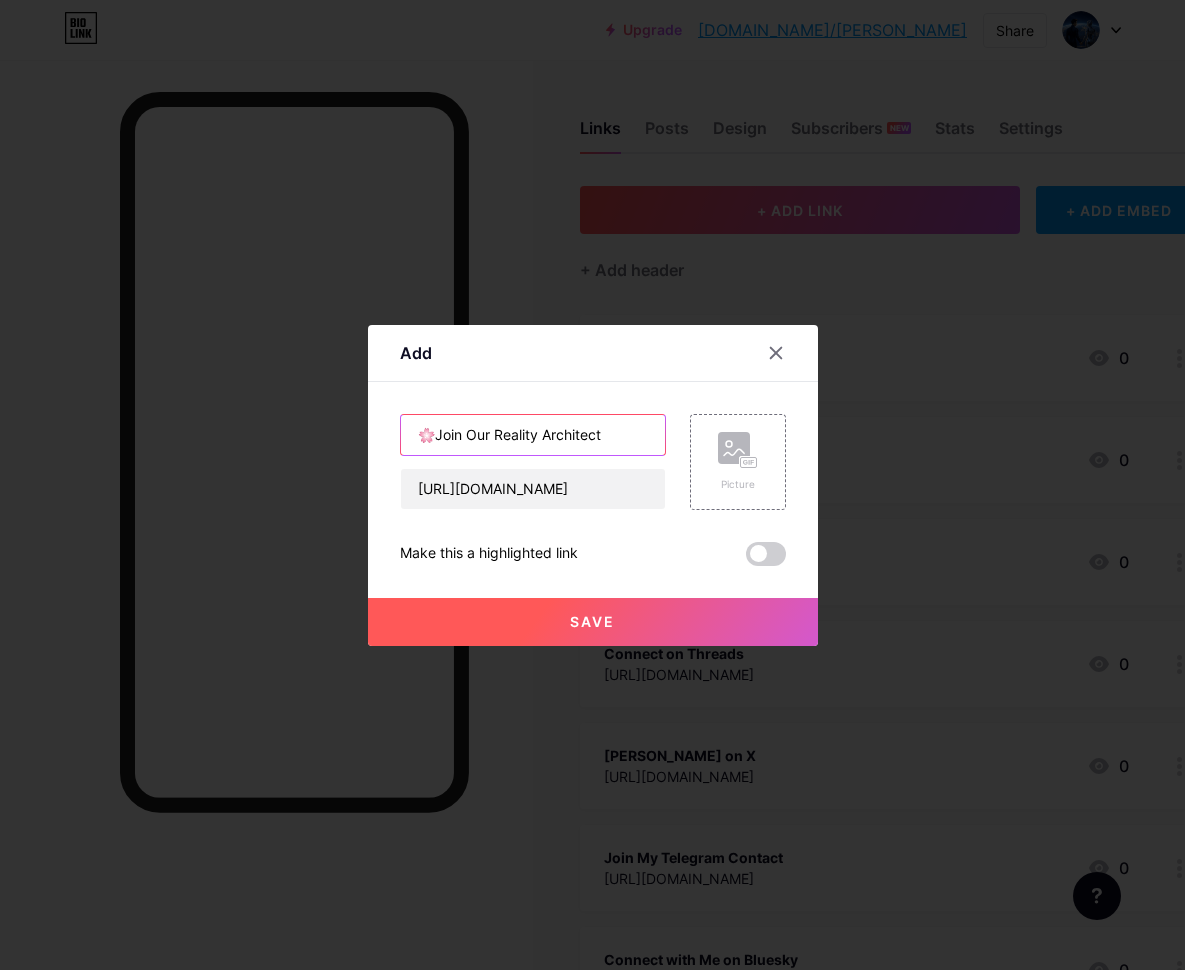 click on "🌸Join Our Reality Architect" at bounding box center [533, 435] 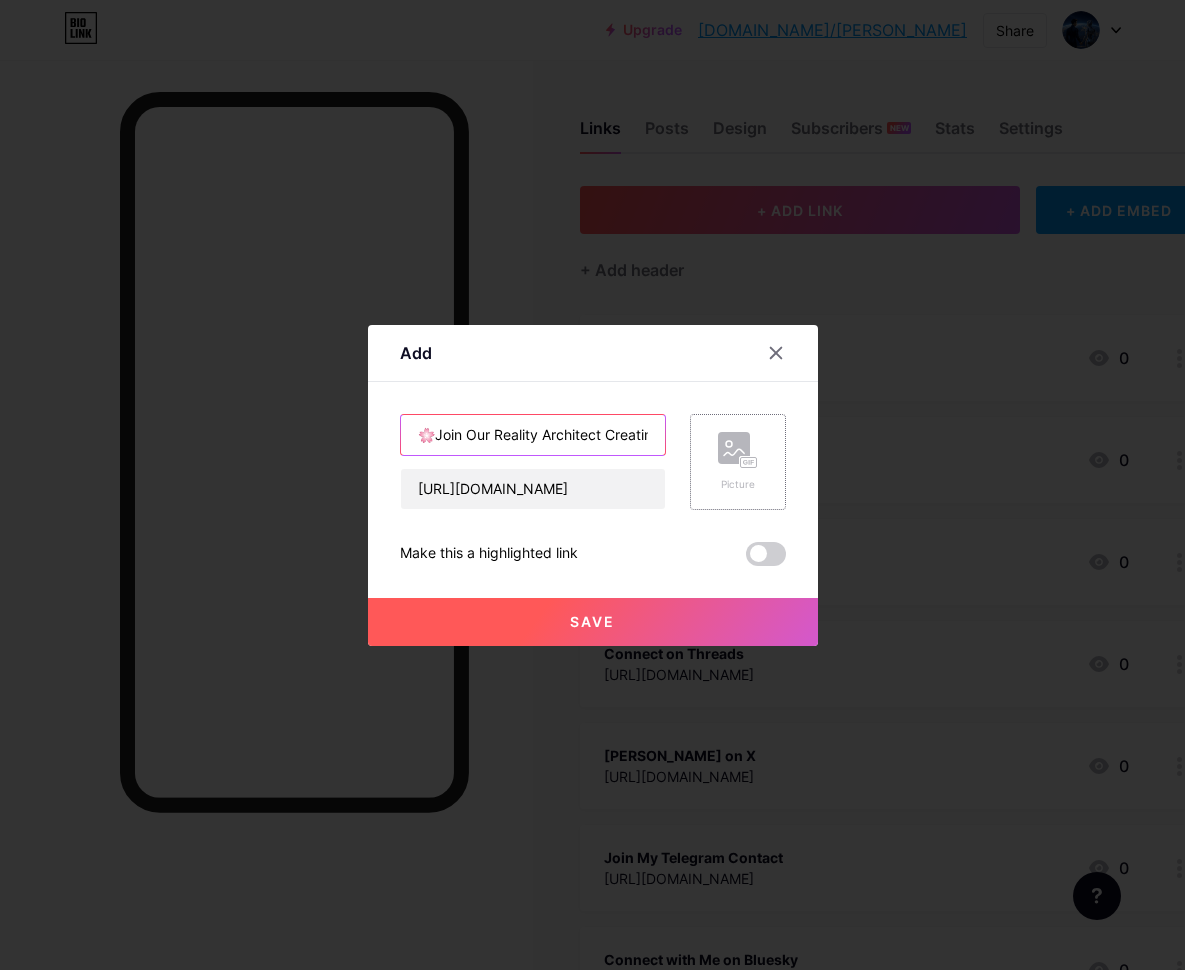 type on "🌸Join Our Reality Architect Creating the Future of AI" 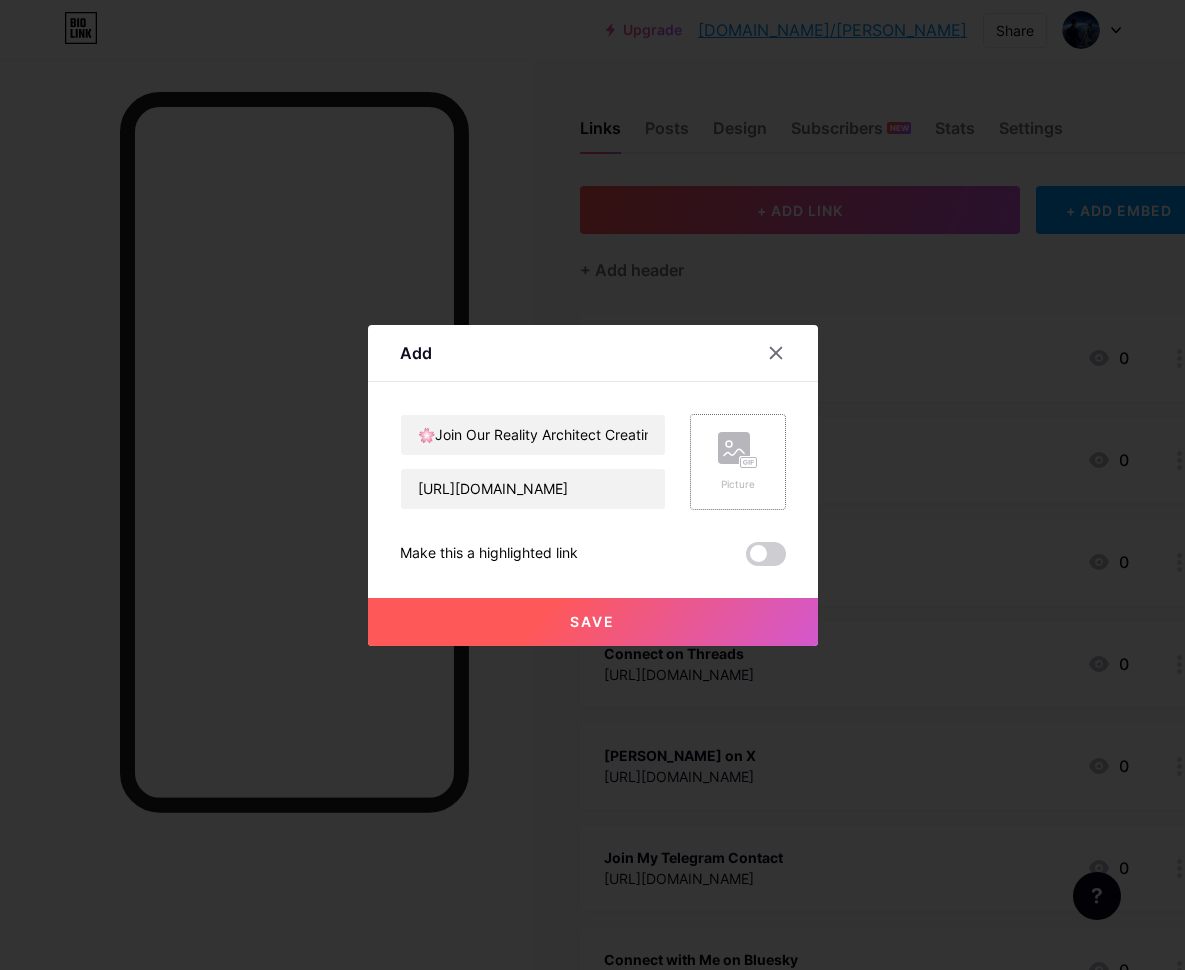 click 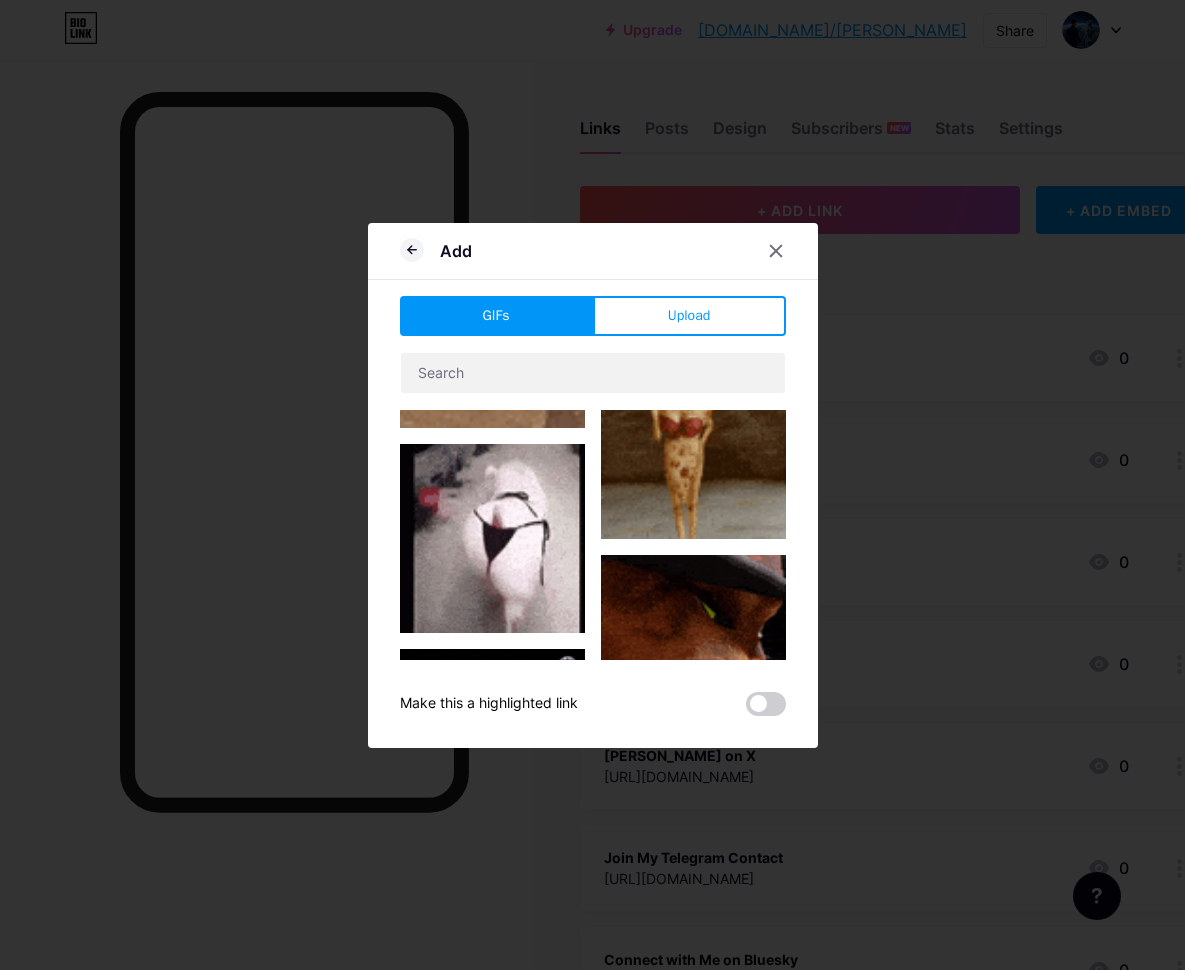 scroll, scrollTop: 502, scrollLeft: 0, axis: vertical 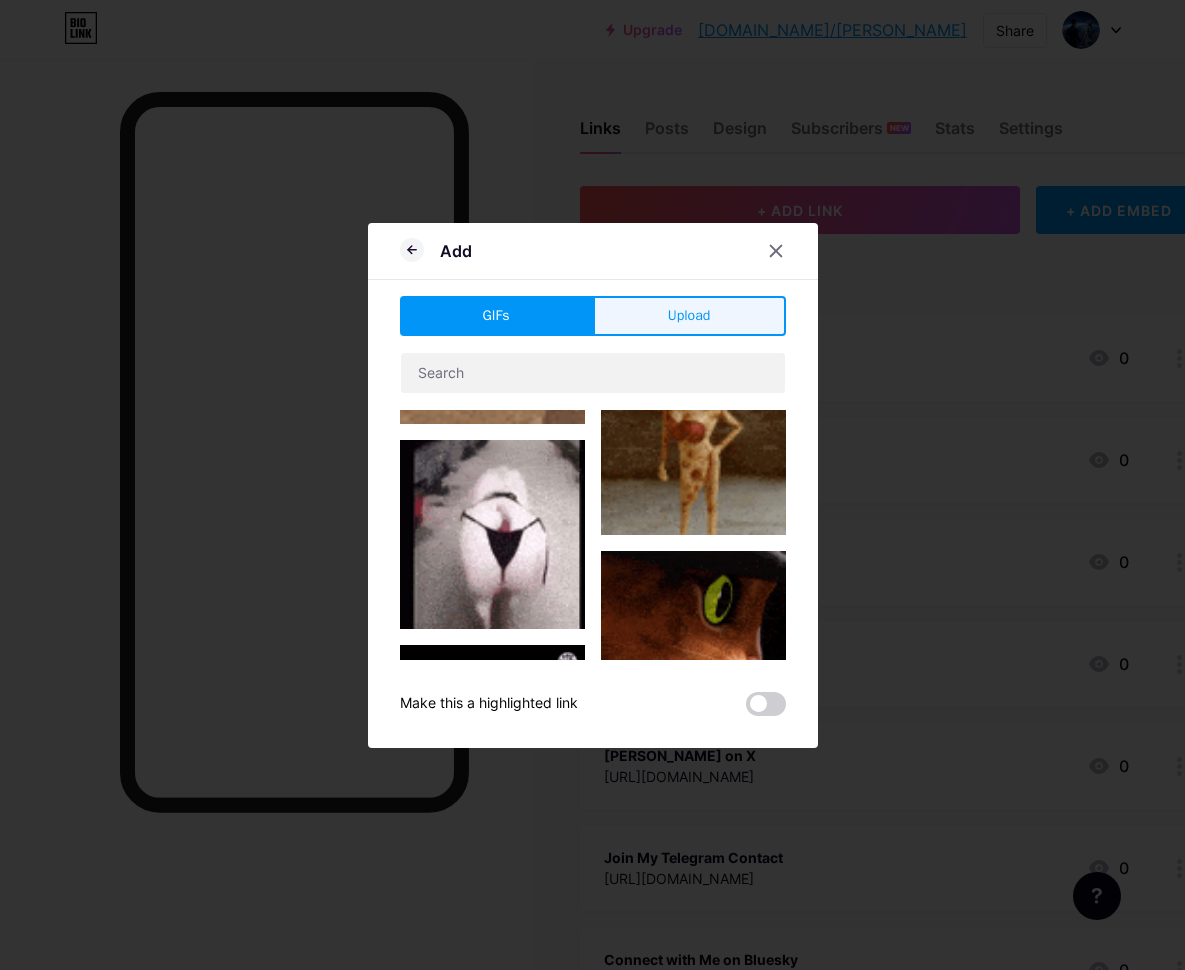 click on "Upload" at bounding box center [689, 315] 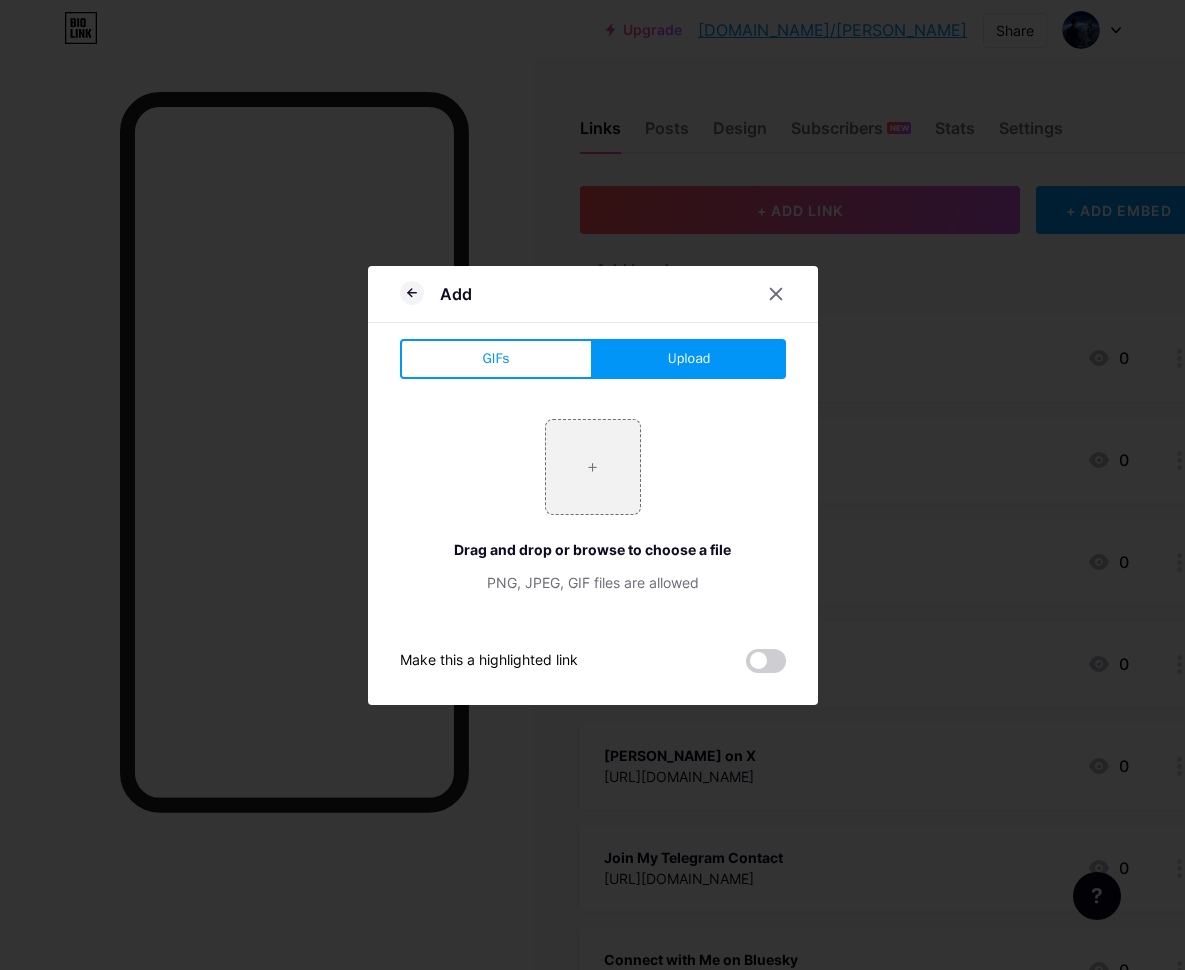 click on "Upload" at bounding box center (689, 358) 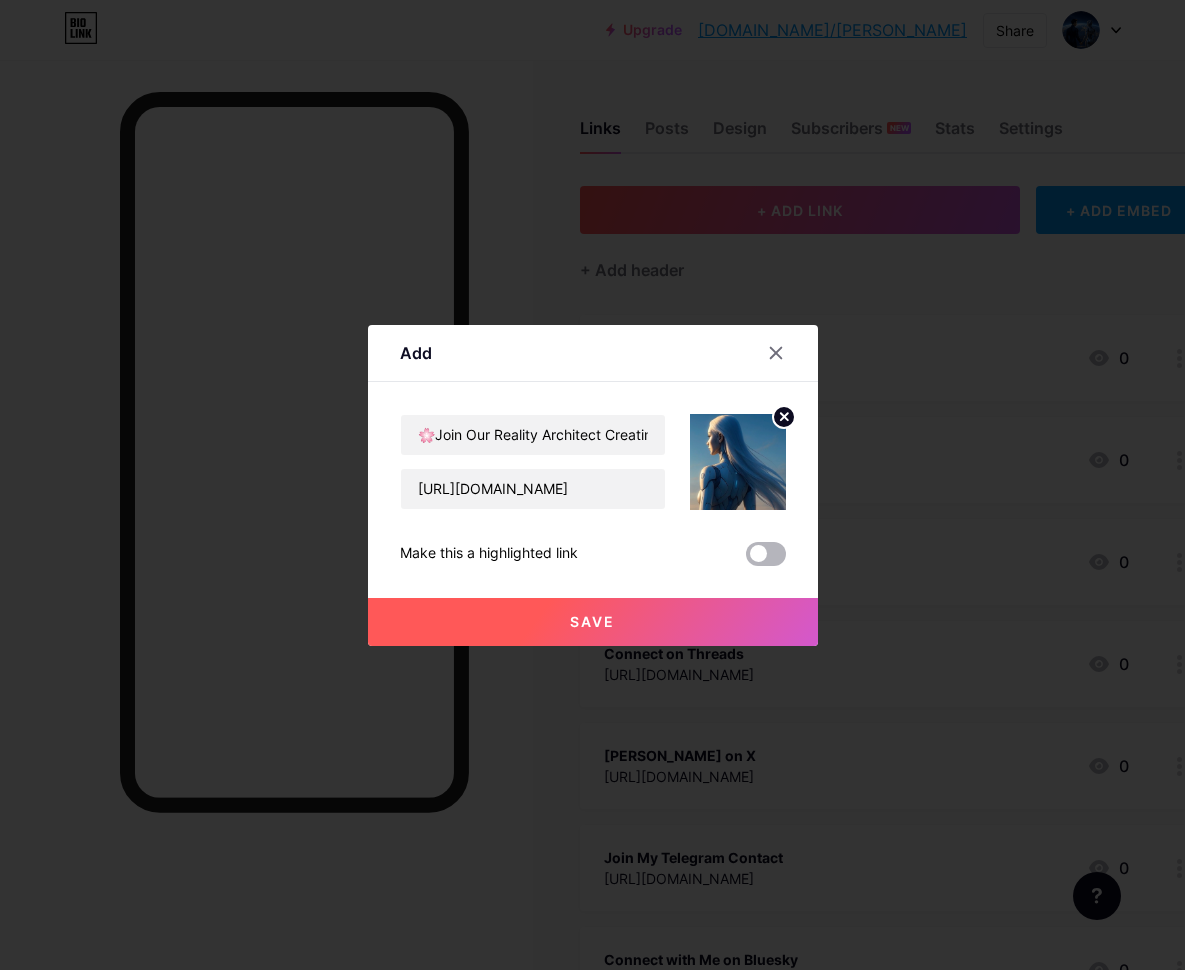 click at bounding box center (766, 554) 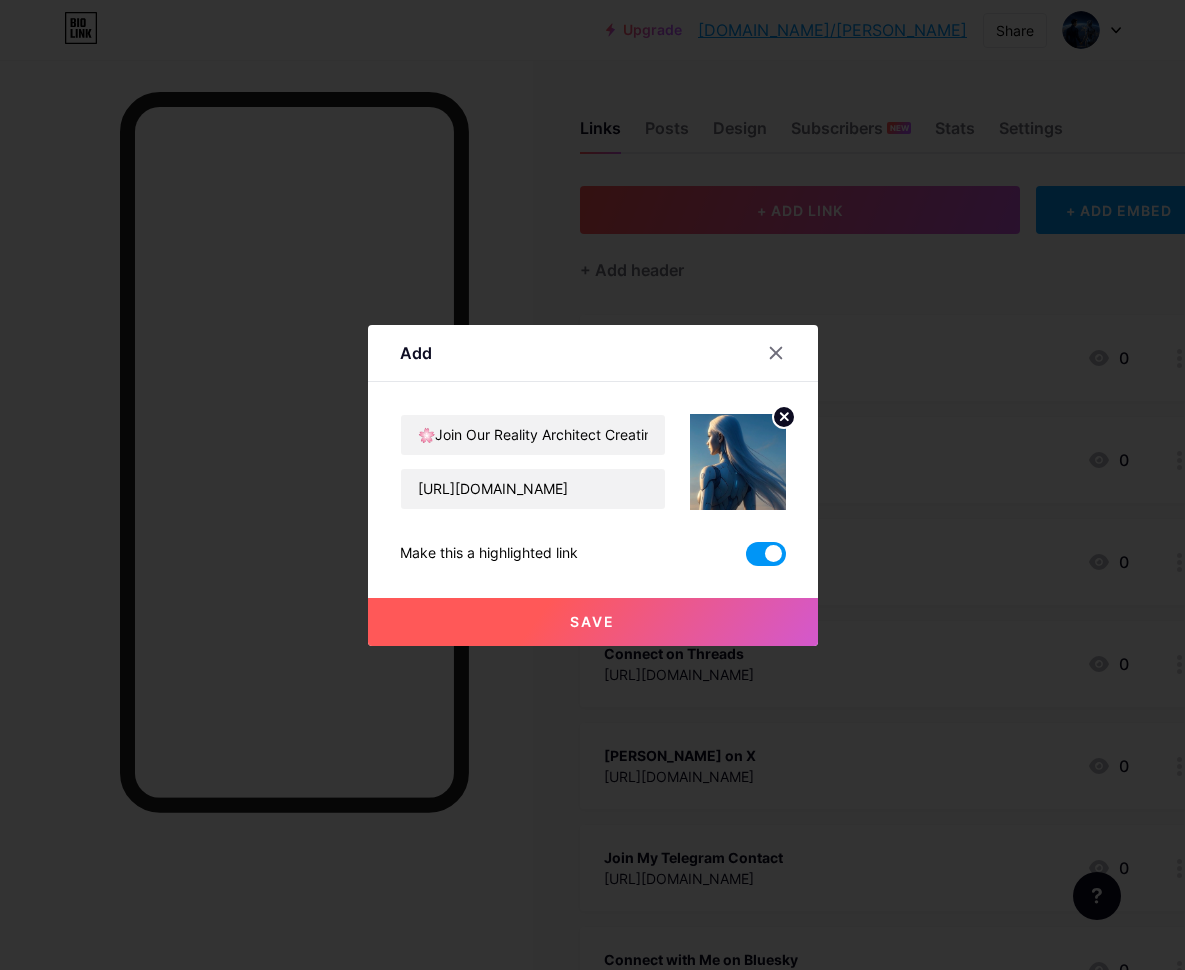 click on "Save" at bounding box center (592, 621) 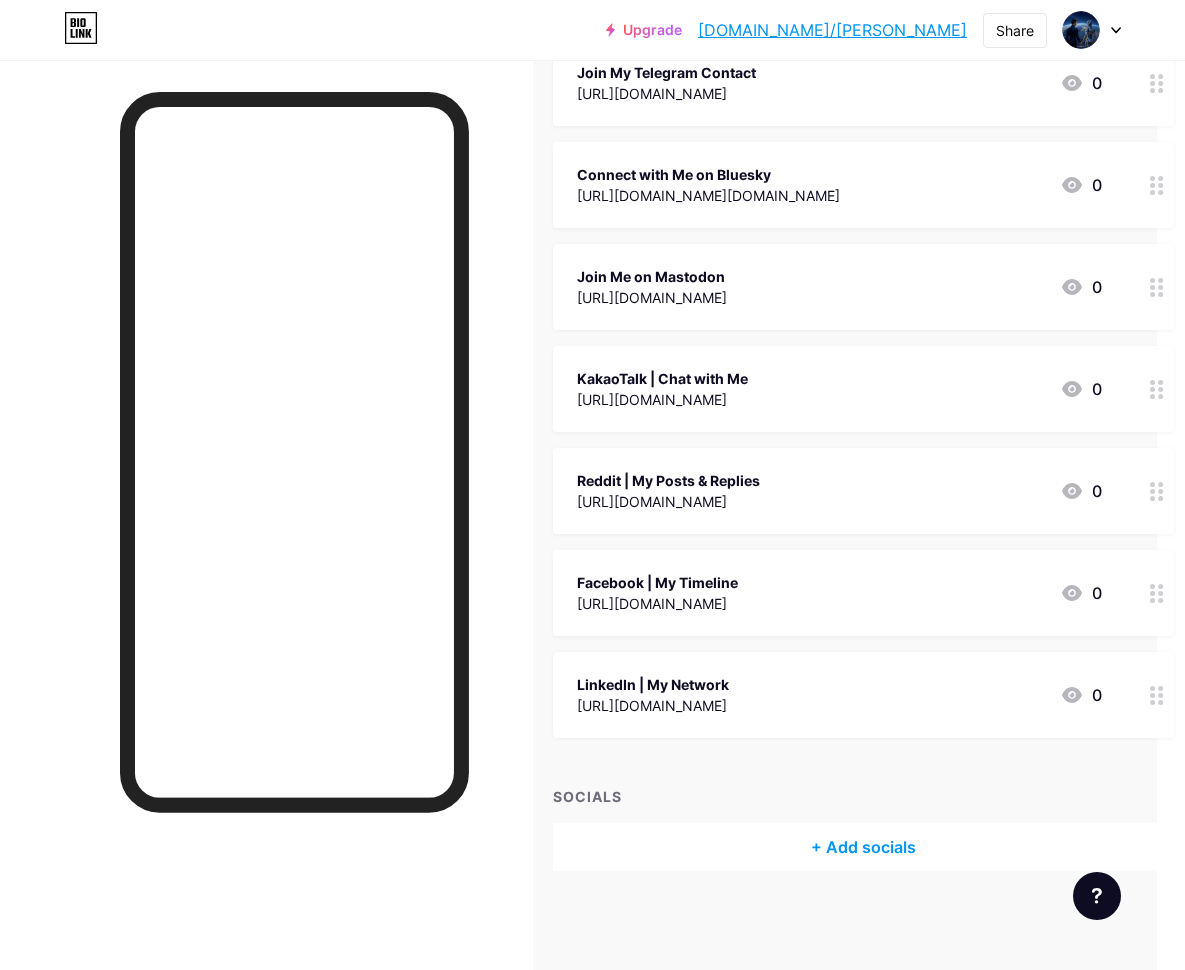 scroll, scrollTop: 893, scrollLeft: 26, axis: both 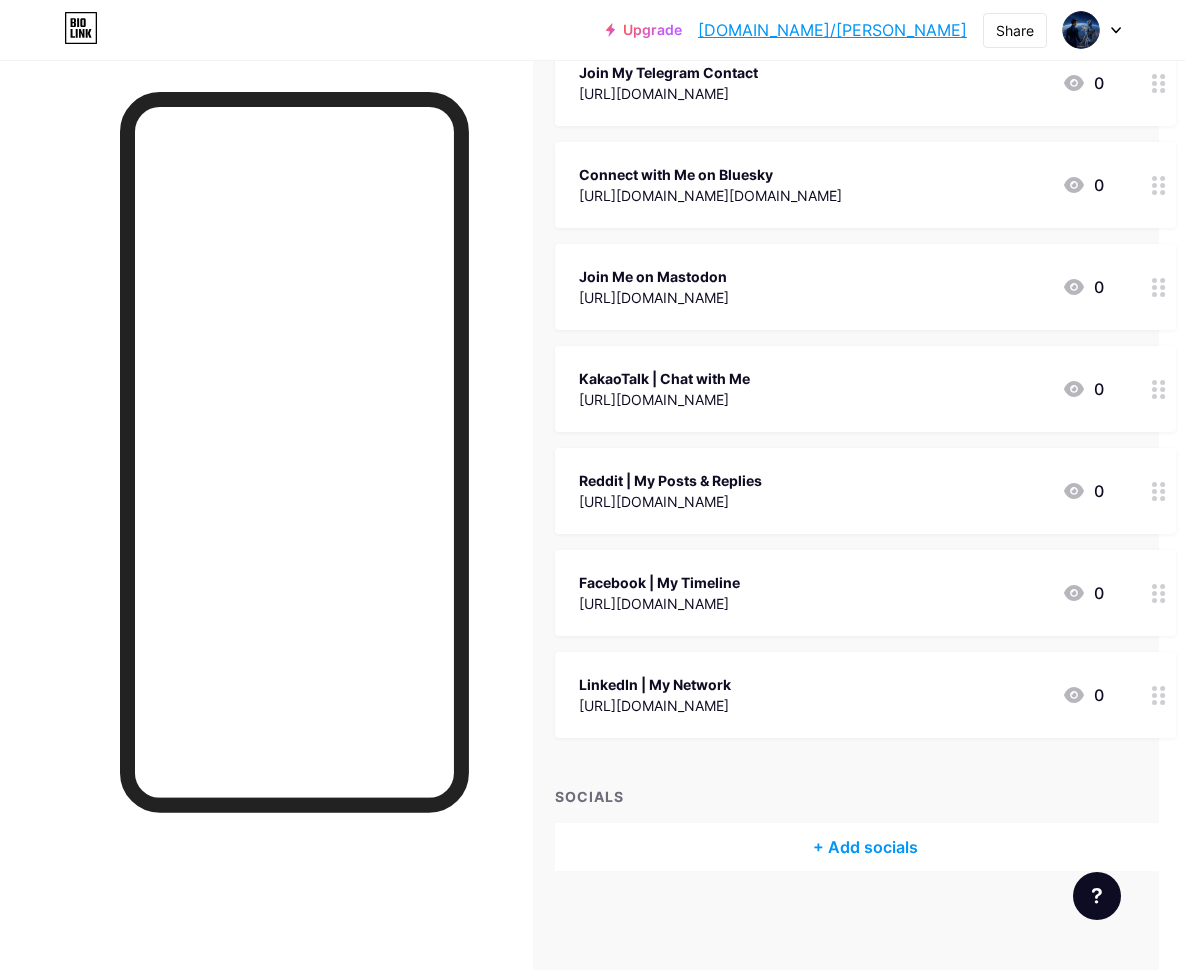 click 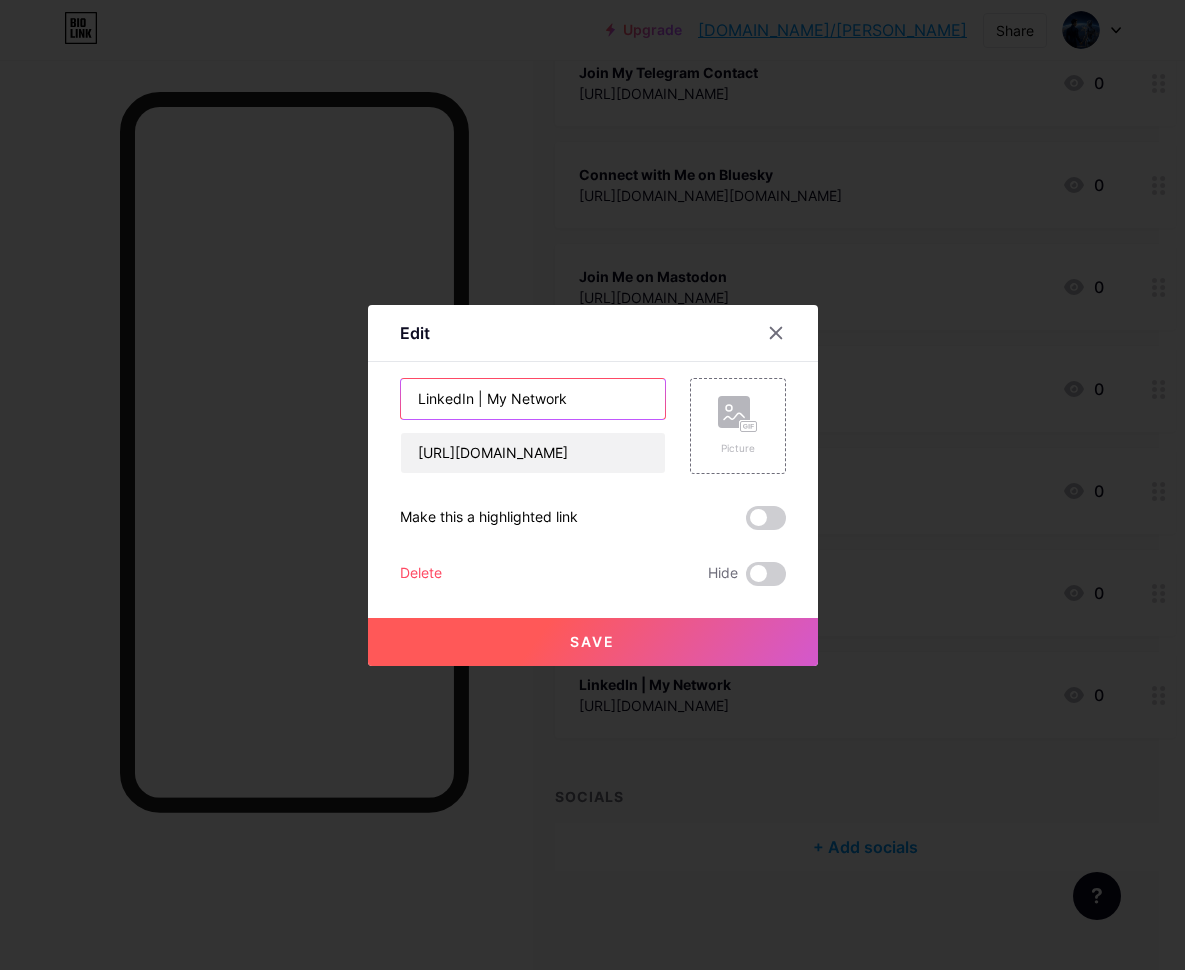 click on "LinkedIn | My Network" at bounding box center [533, 399] 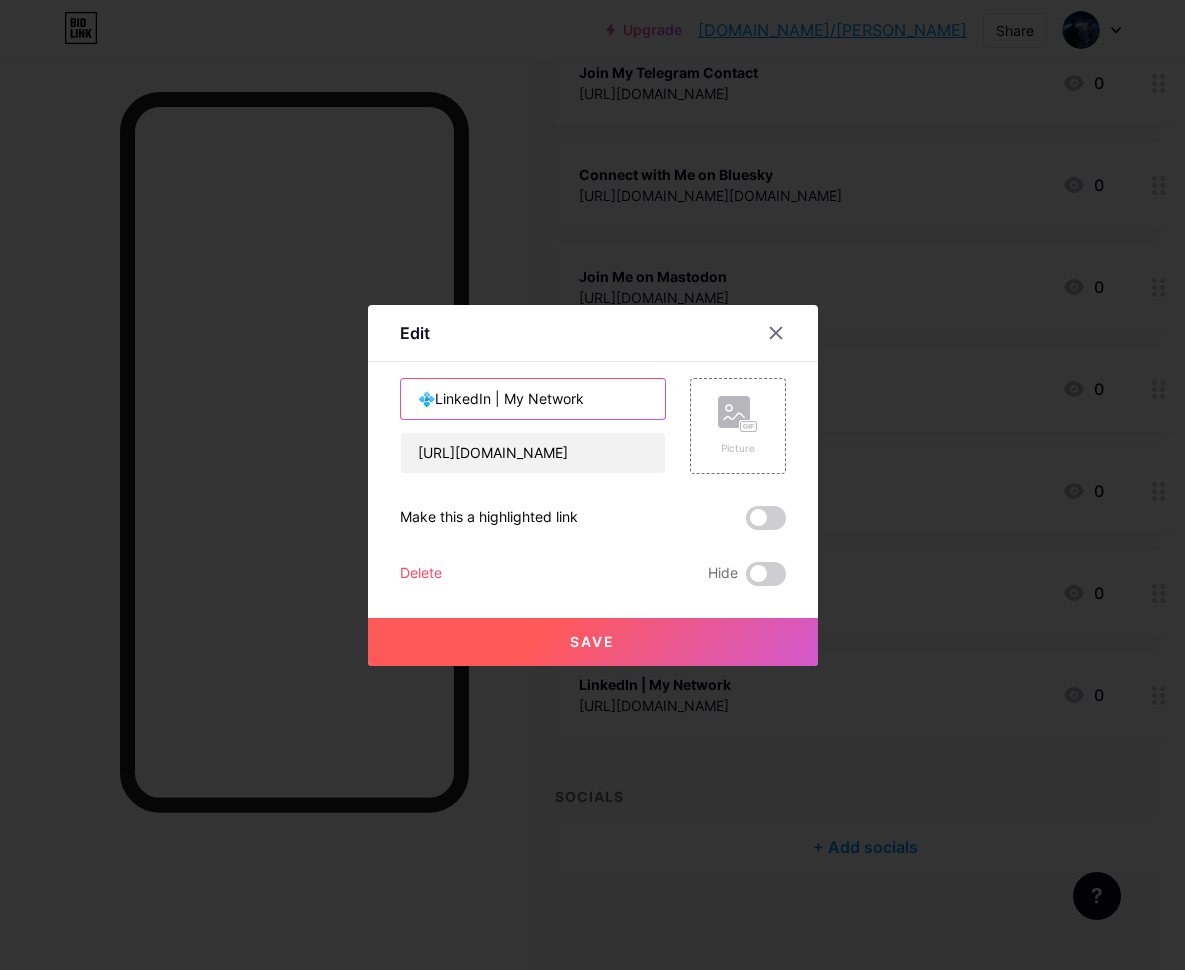 type on "💠LinkedIn | My Network" 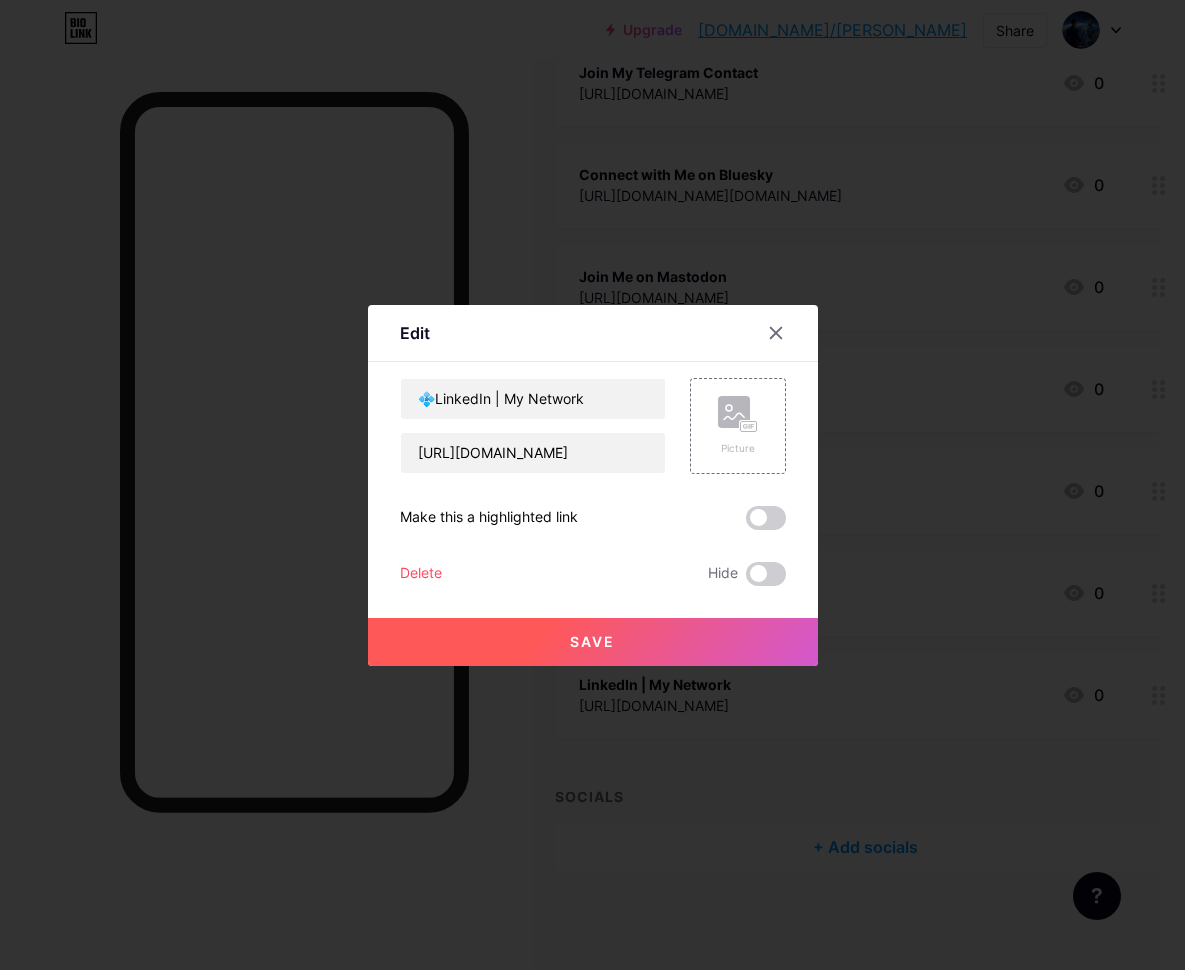 click on "Save" at bounding box center [592, 641] 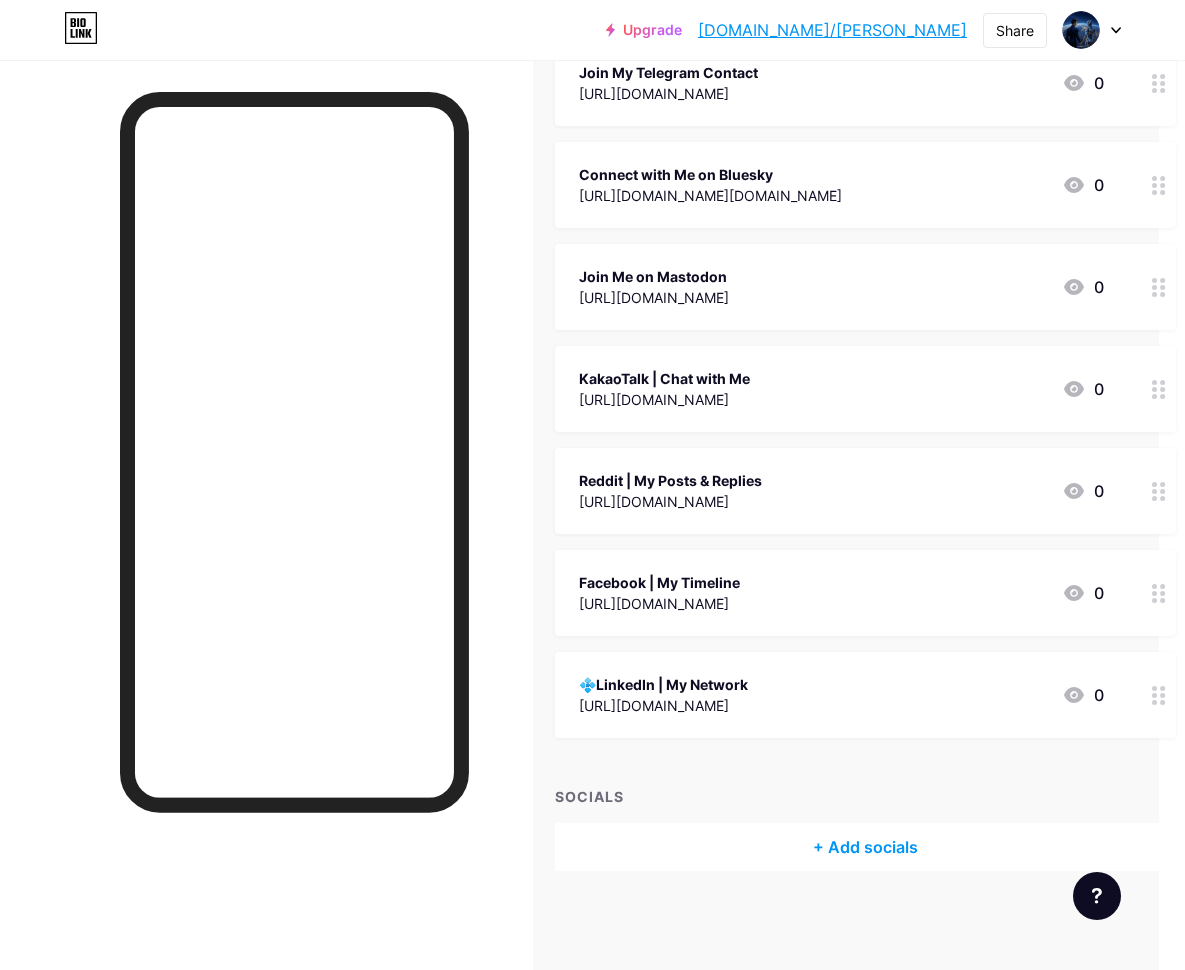 click 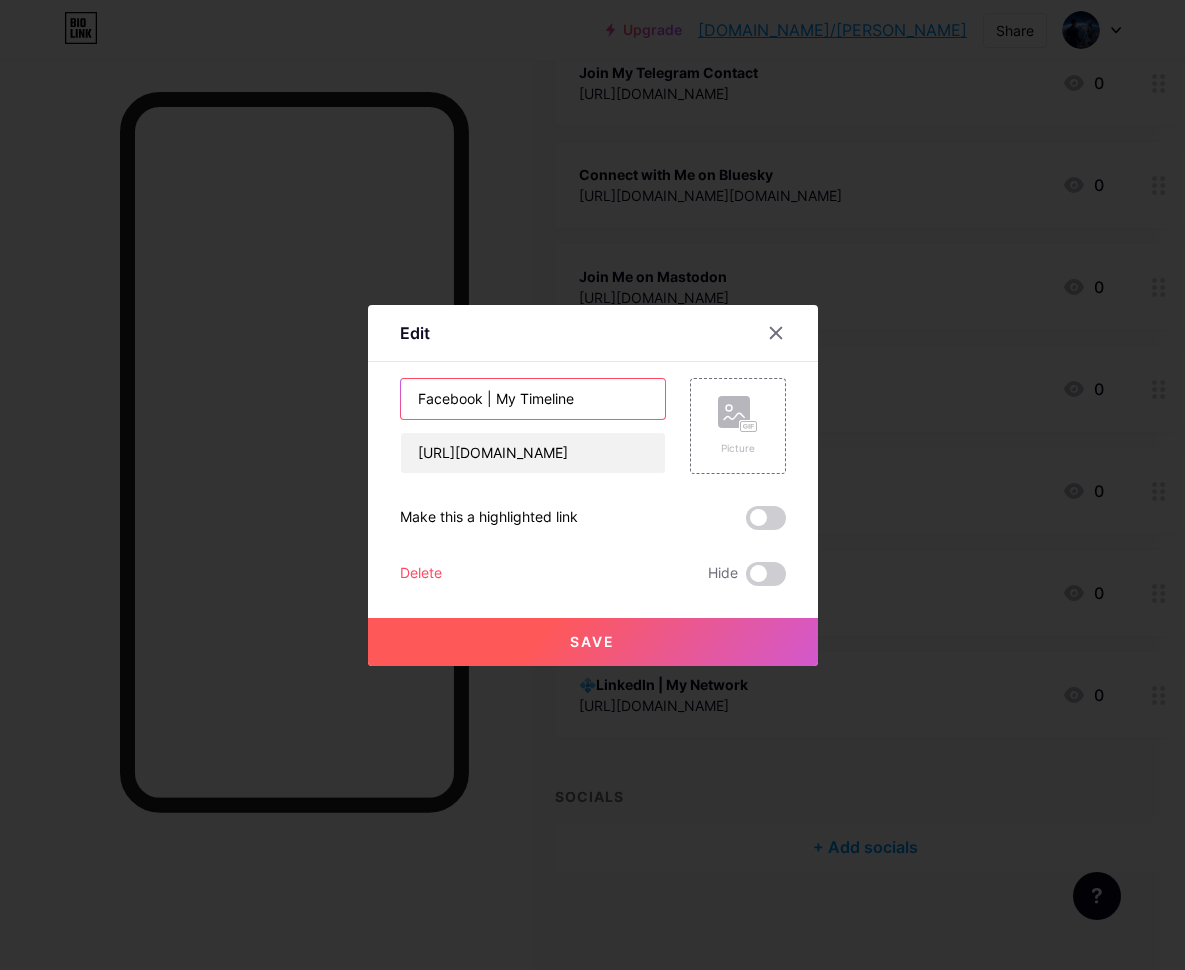 click on "Facebook | My Timeline" at bounding box center [533, 399] 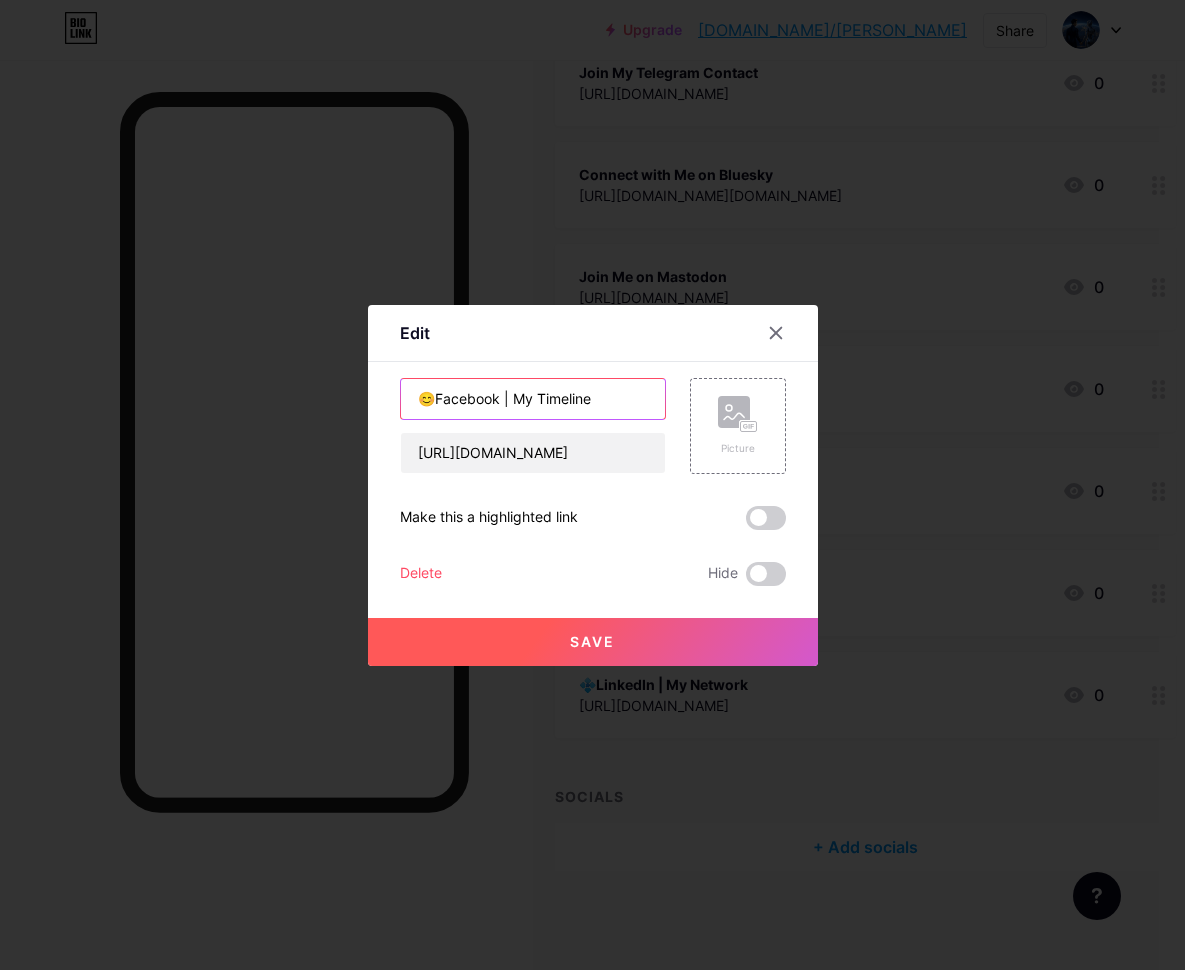 type on "😊Facebook | My Timeline" 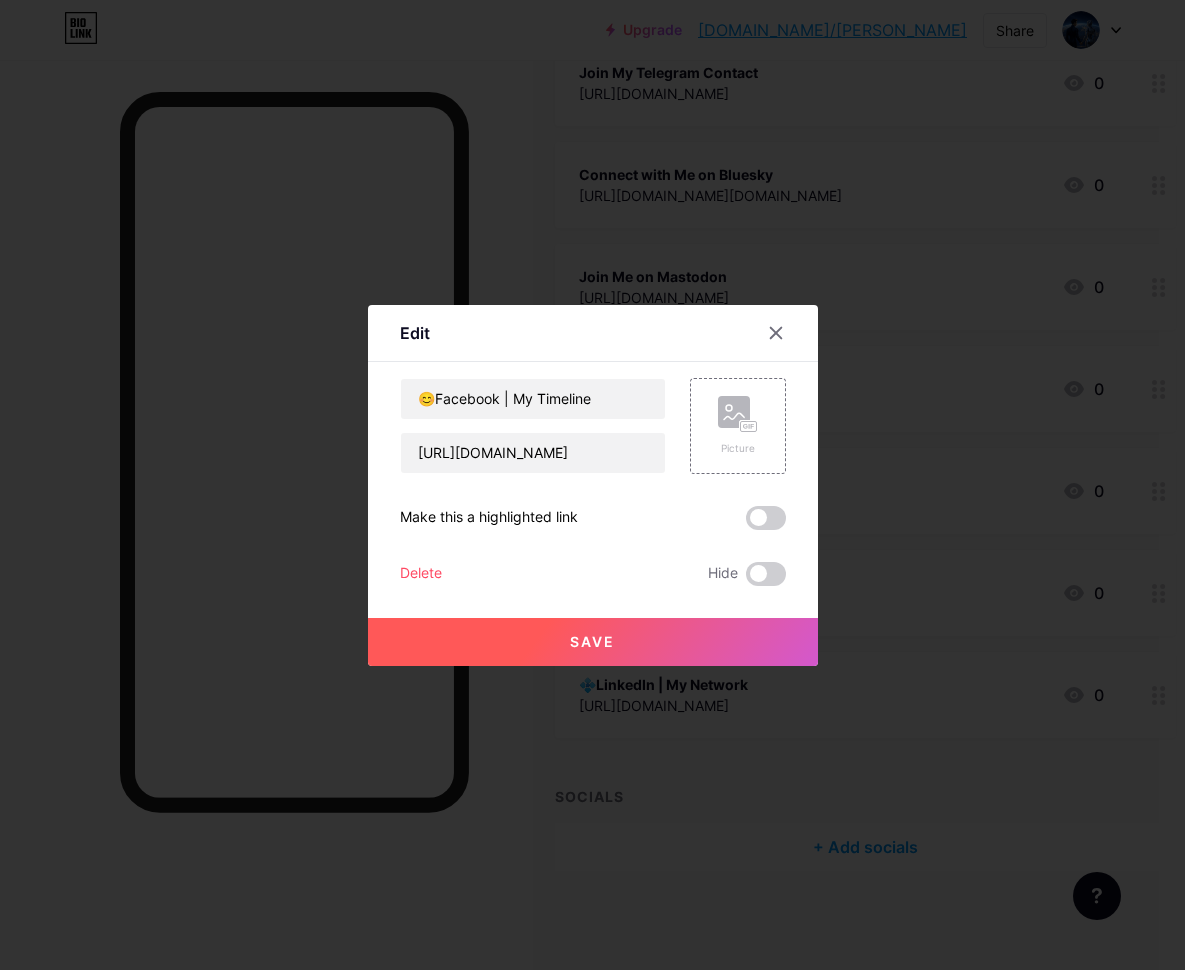 click on "Save" at bounding box center (592, 641) 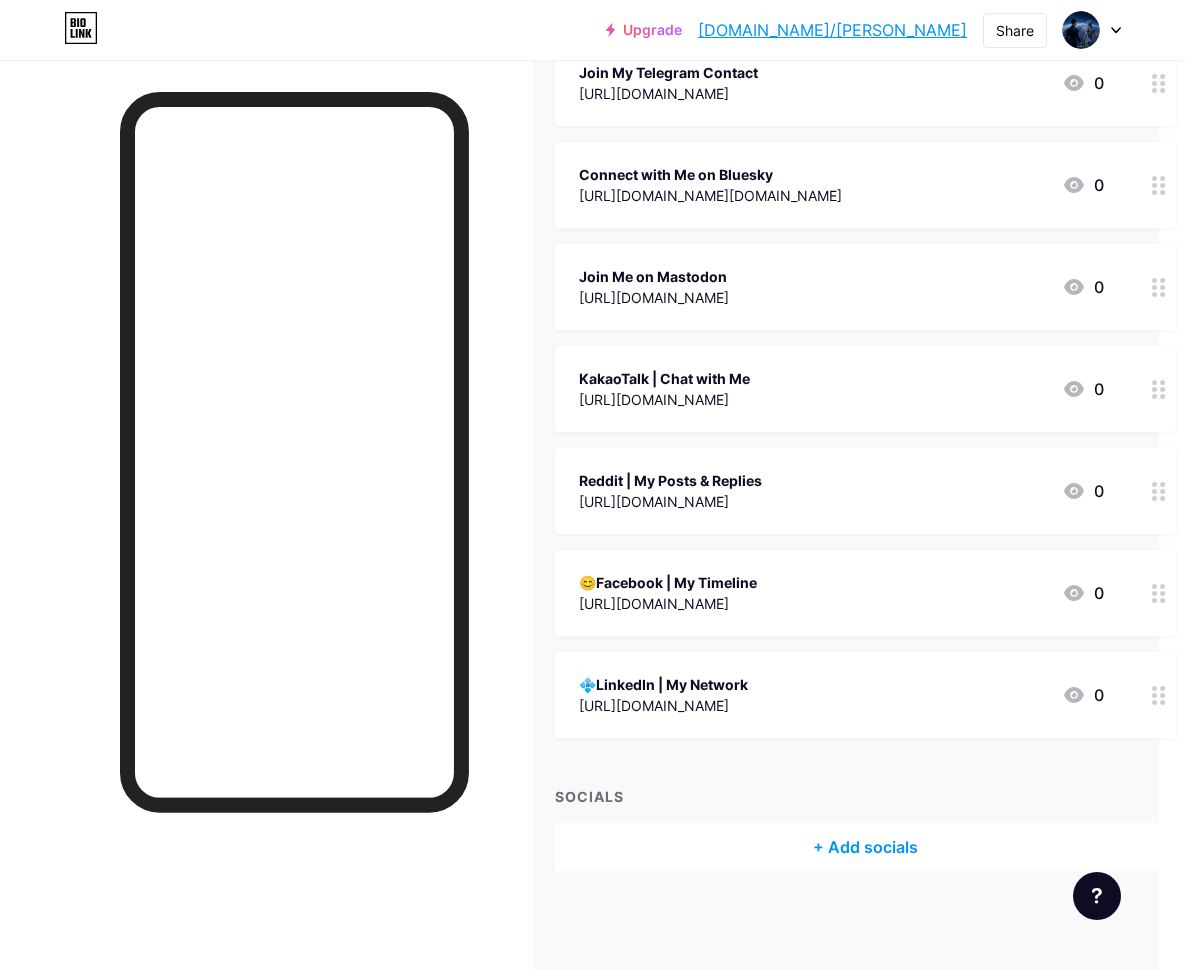 click 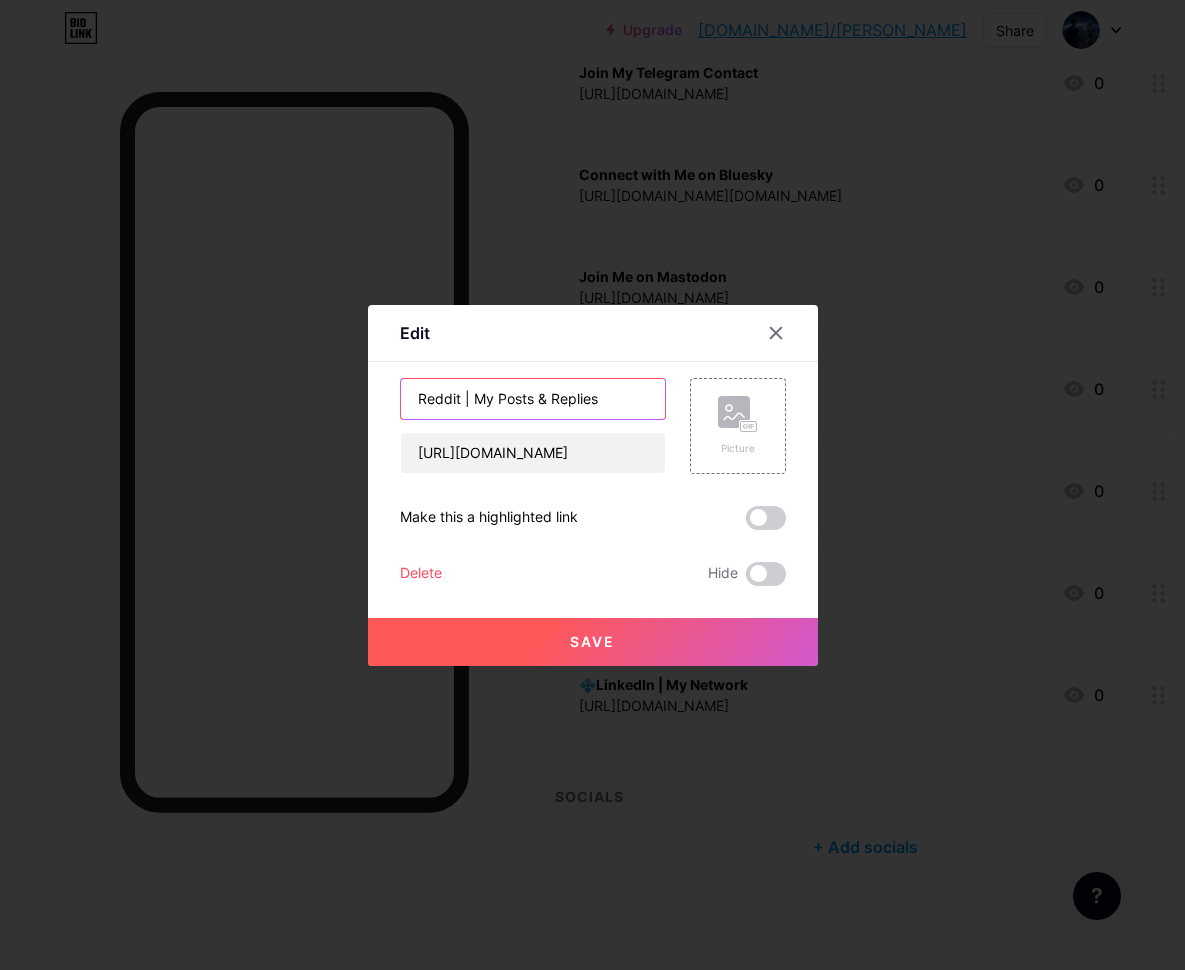 click on "Reddit | My Posts & Replies" at bounding box center (533, 399) 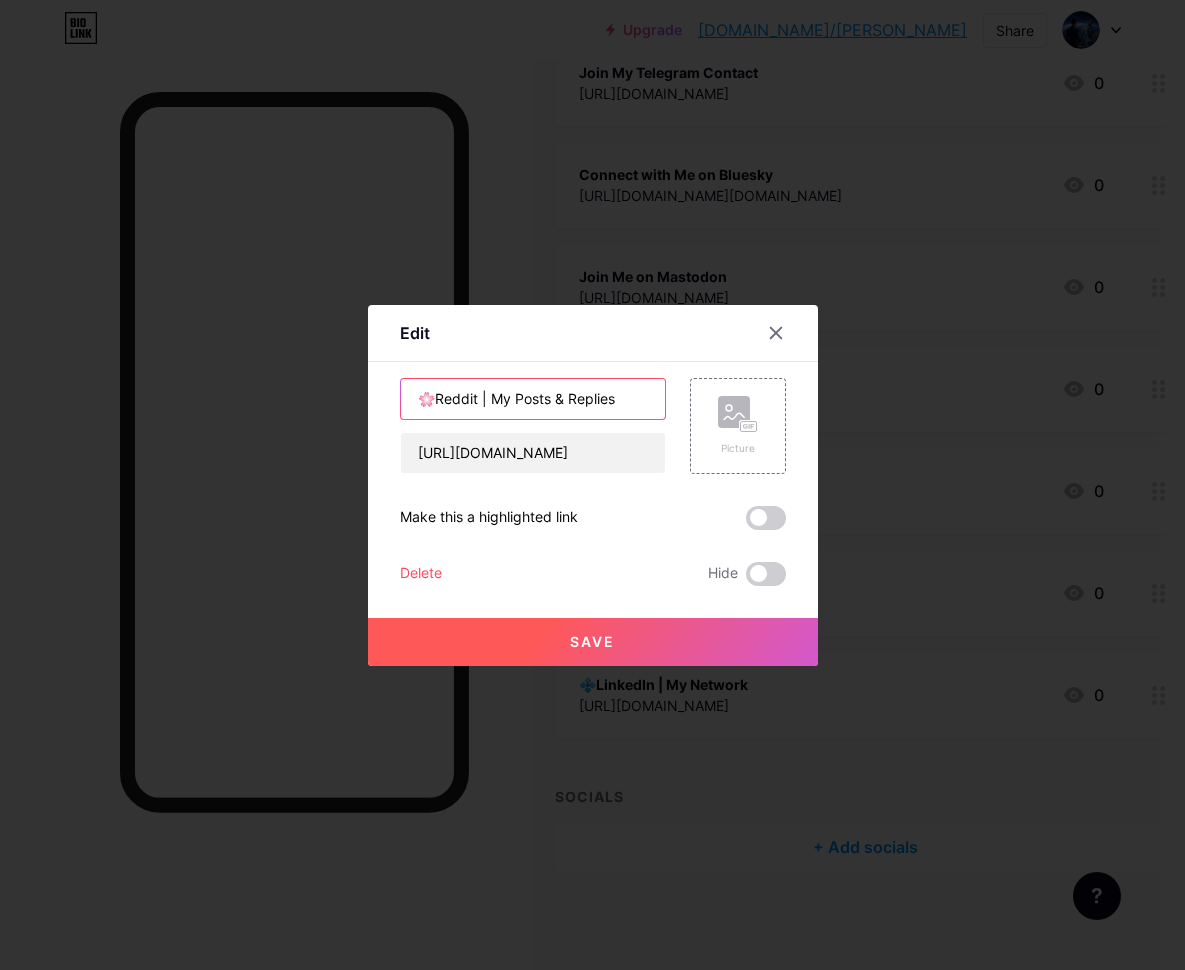 type on "🌸Reddit | My Posts & Replies" 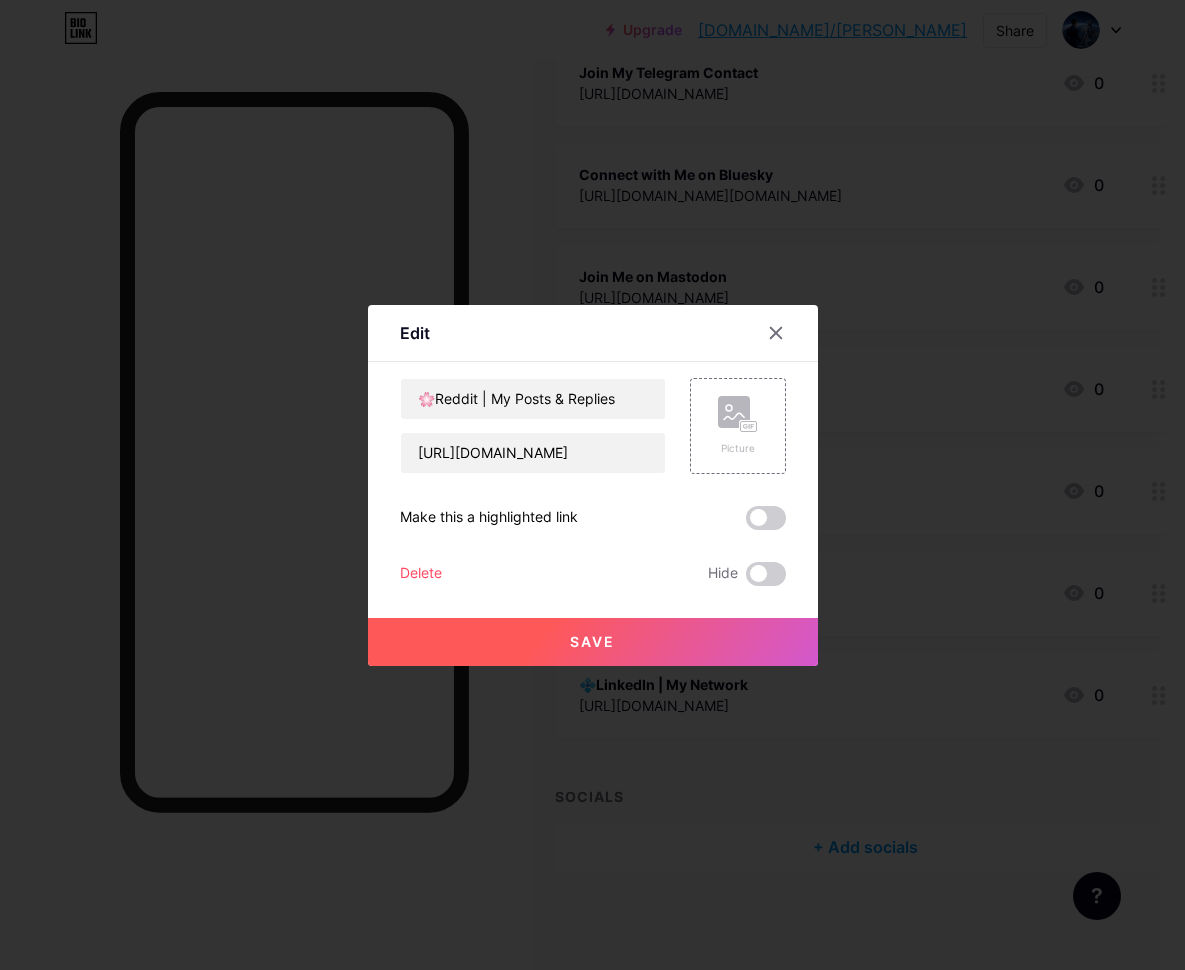 click on "Save" at bounding box center [593, 642] 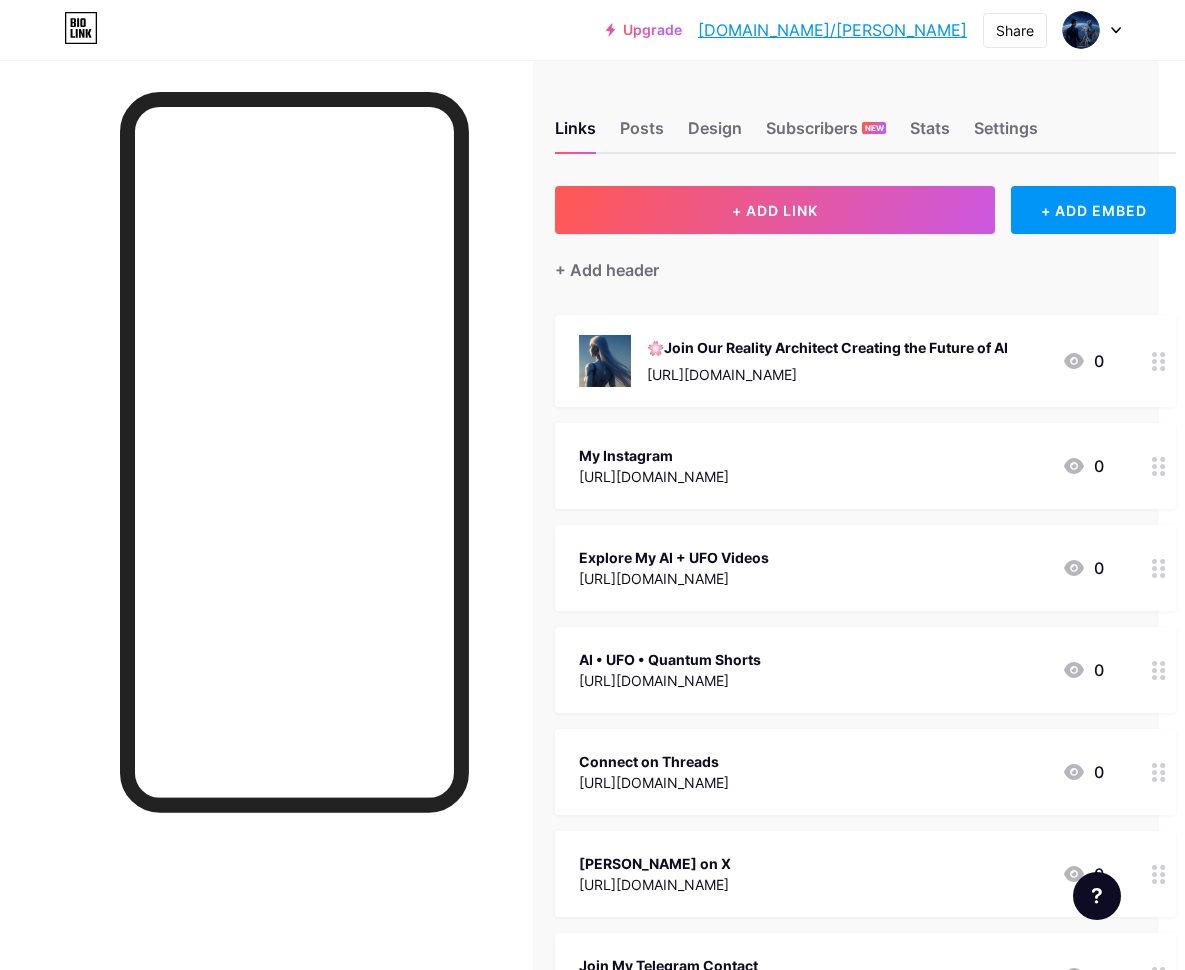 scroll, scrollTop: 0, scrollLeft: 26, axis: horizontal 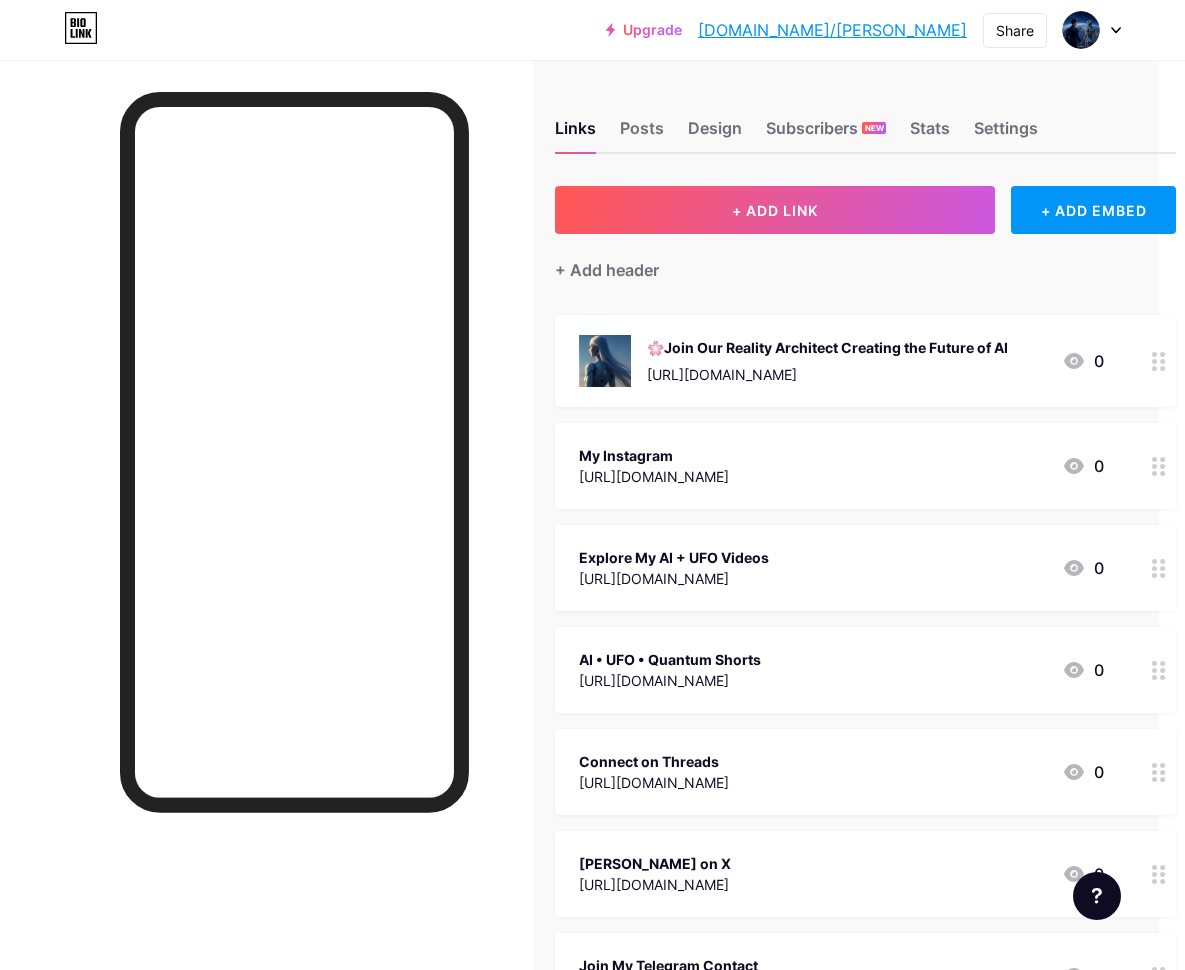 click 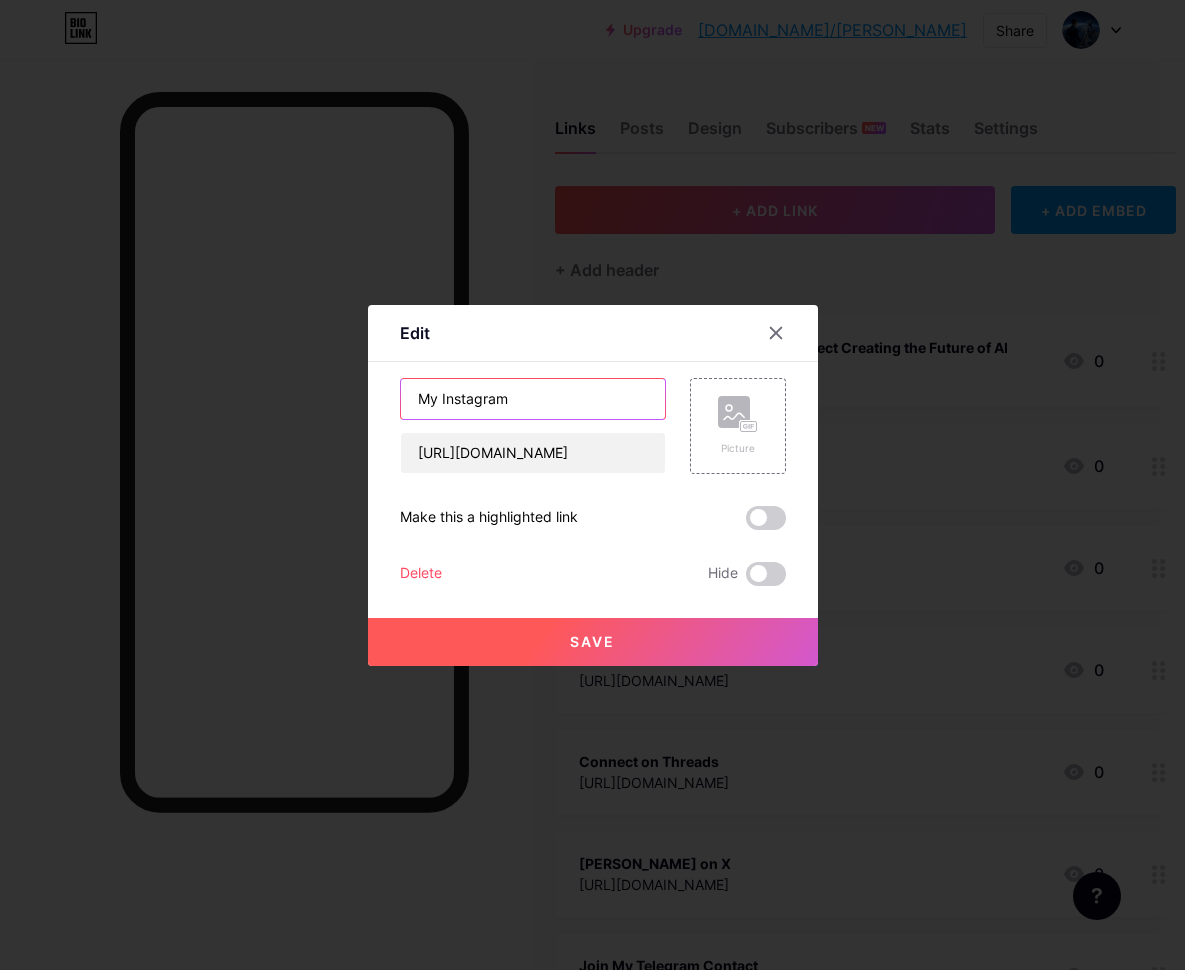 click on "My Instagram" at bounding box center [533, 399] 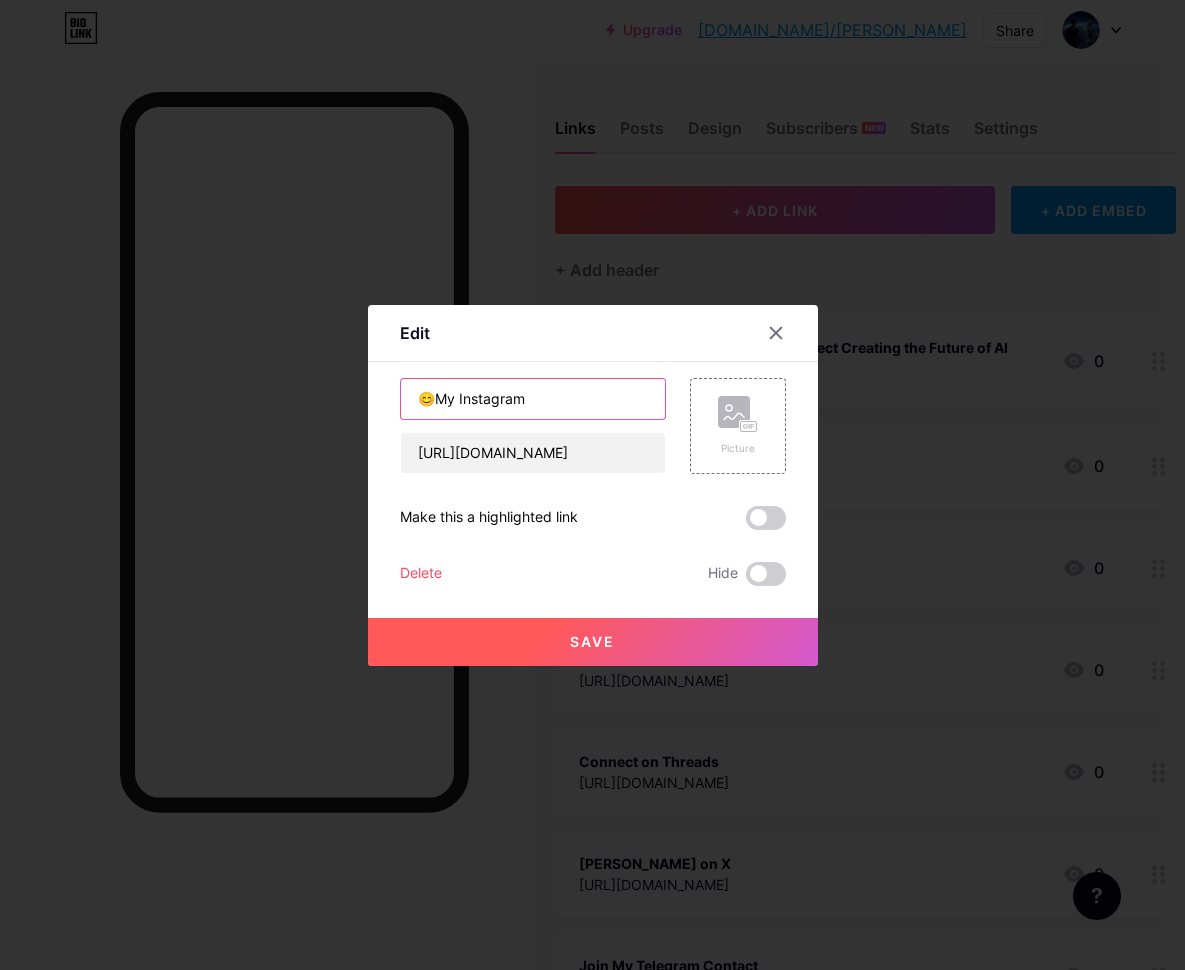 type on "😊My Instagram" 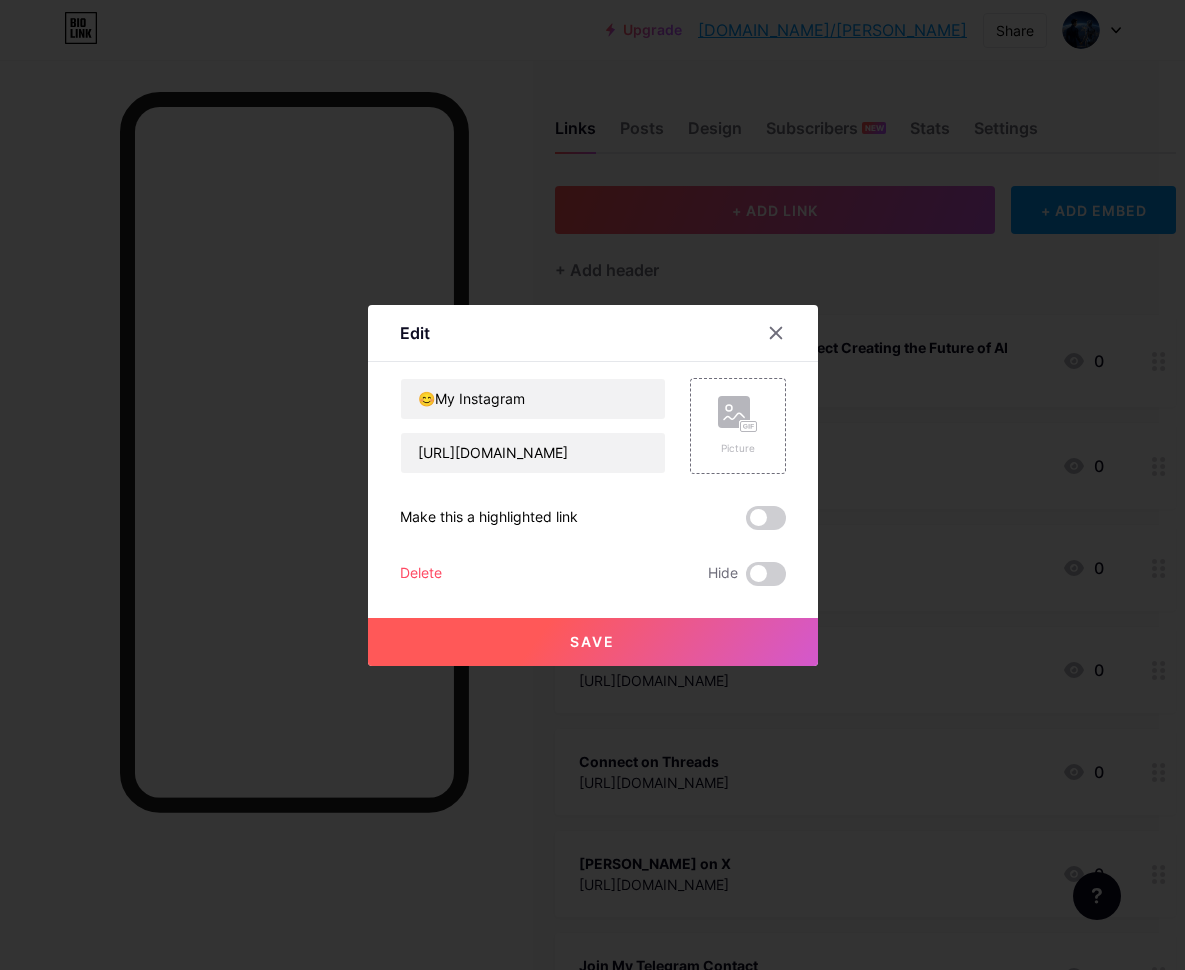 click on "Save" at bounding box center (593, 642) 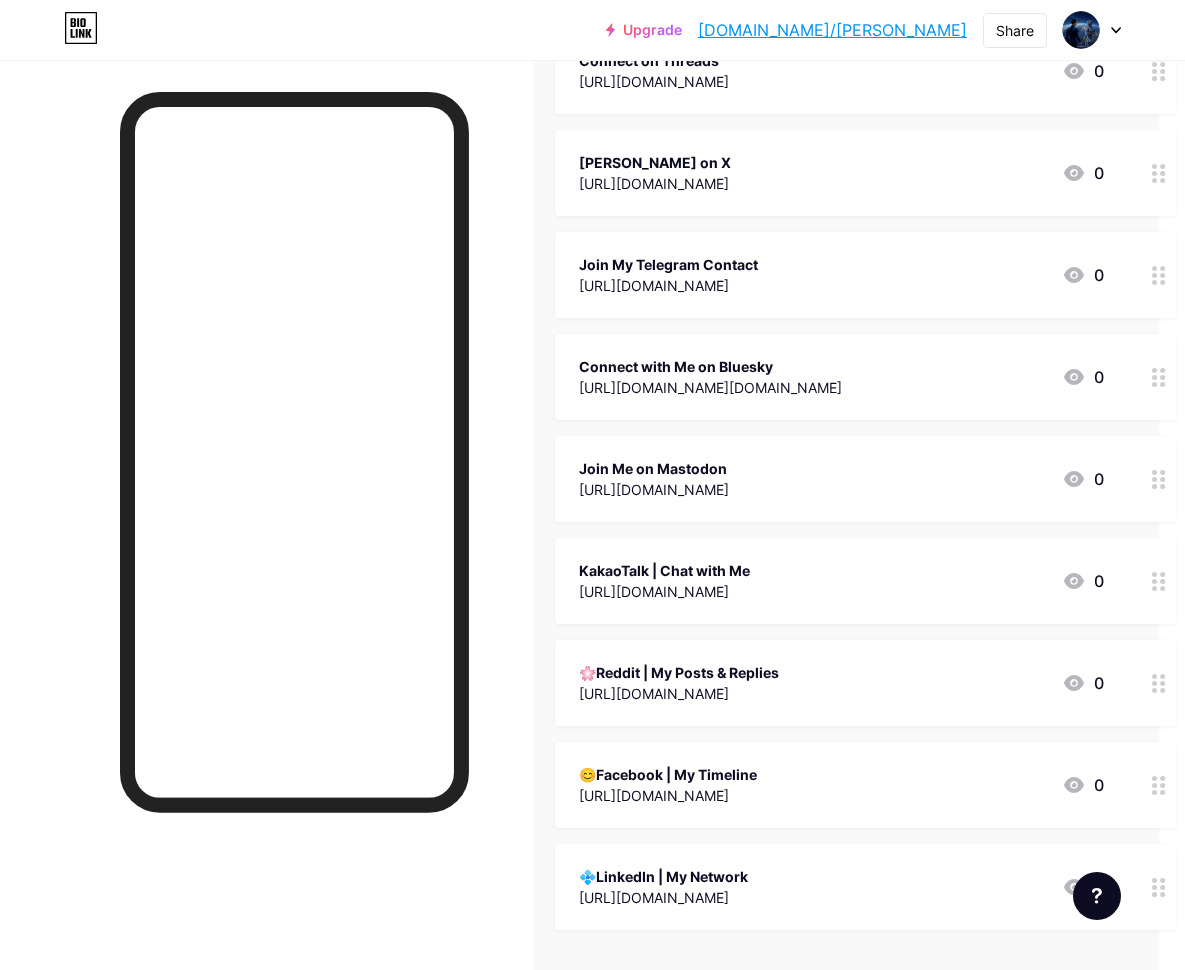 scroll, scrollTop: 691, scrollLeft: 26, axis: both 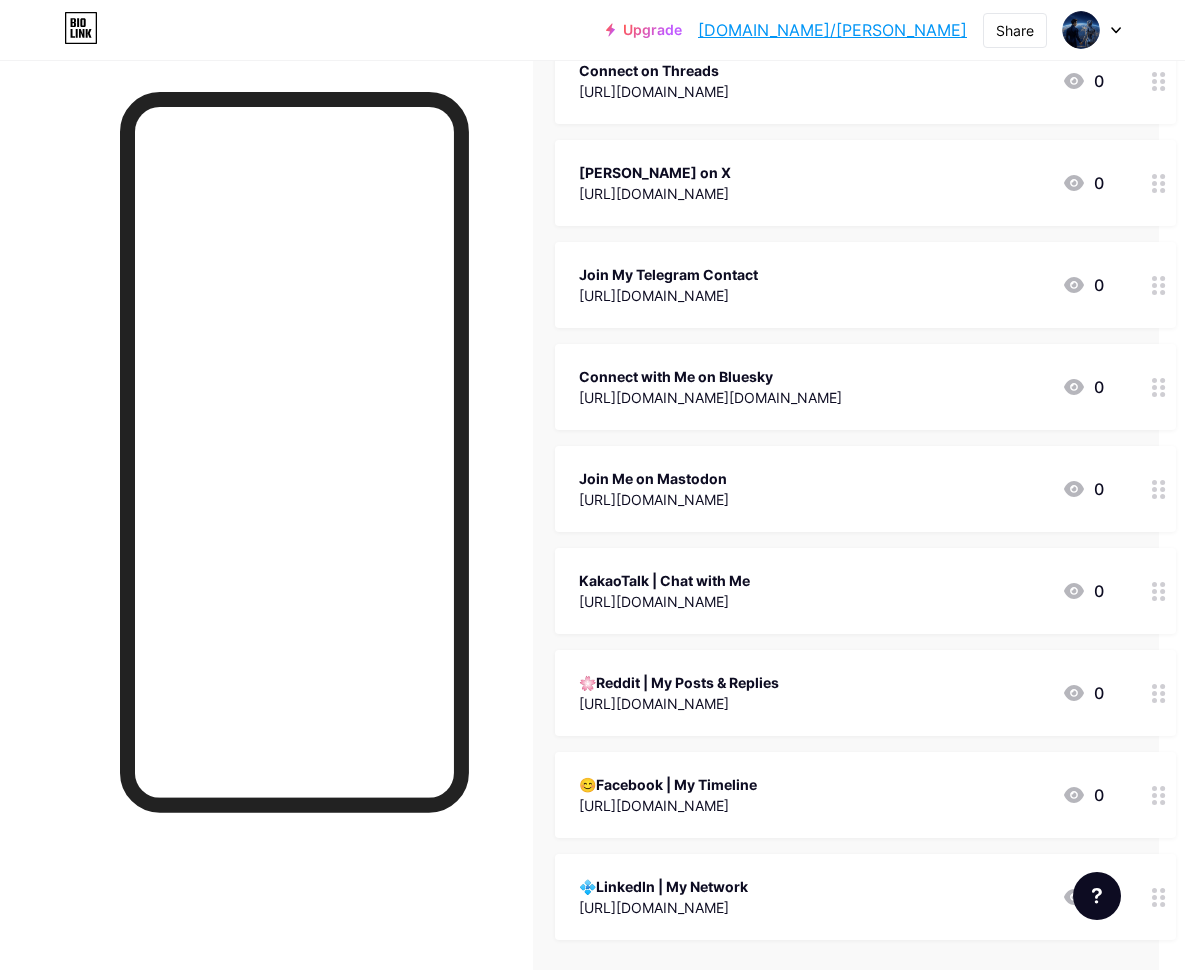 click 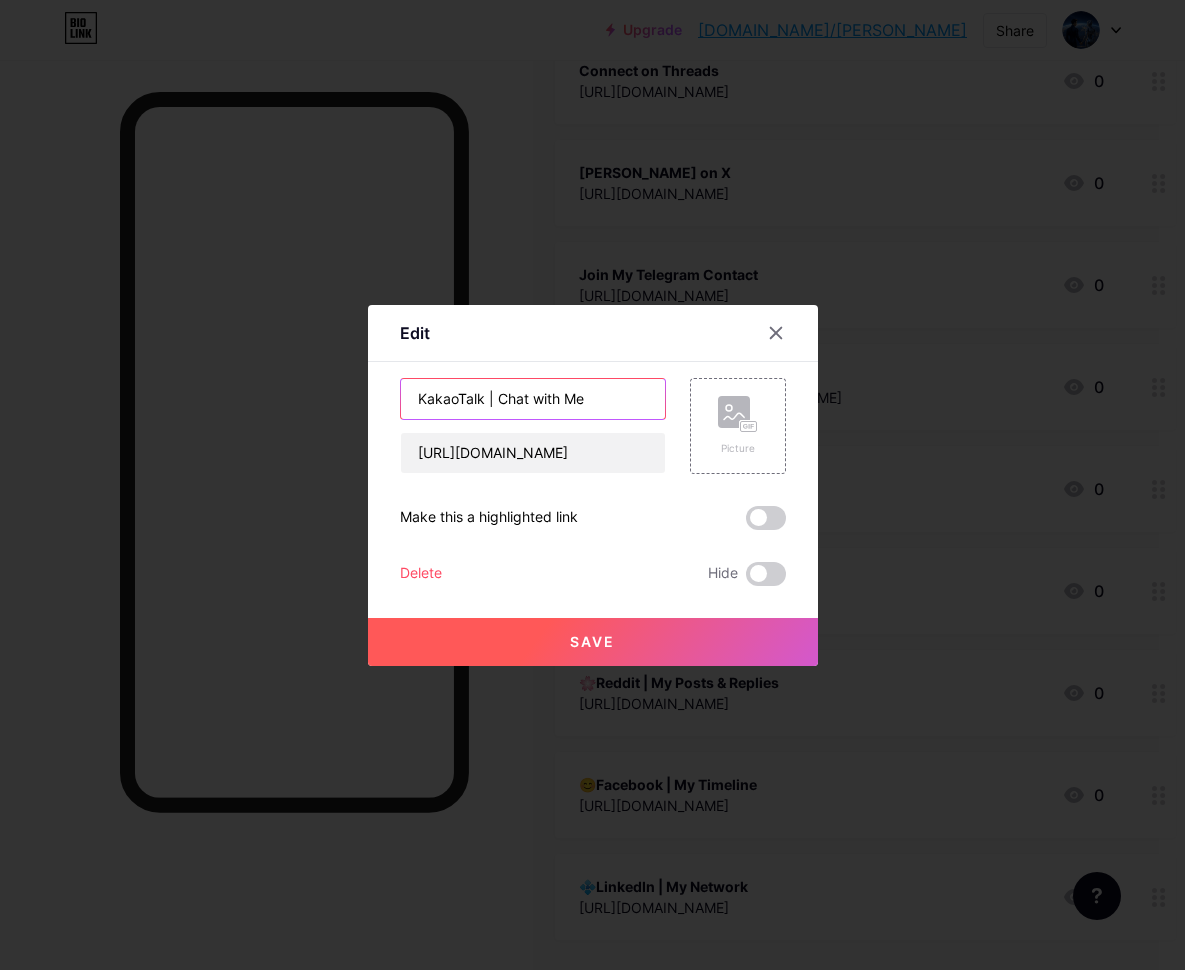 click on "KakaoTalk | Chat with Me" at bounding box center (533, 399) 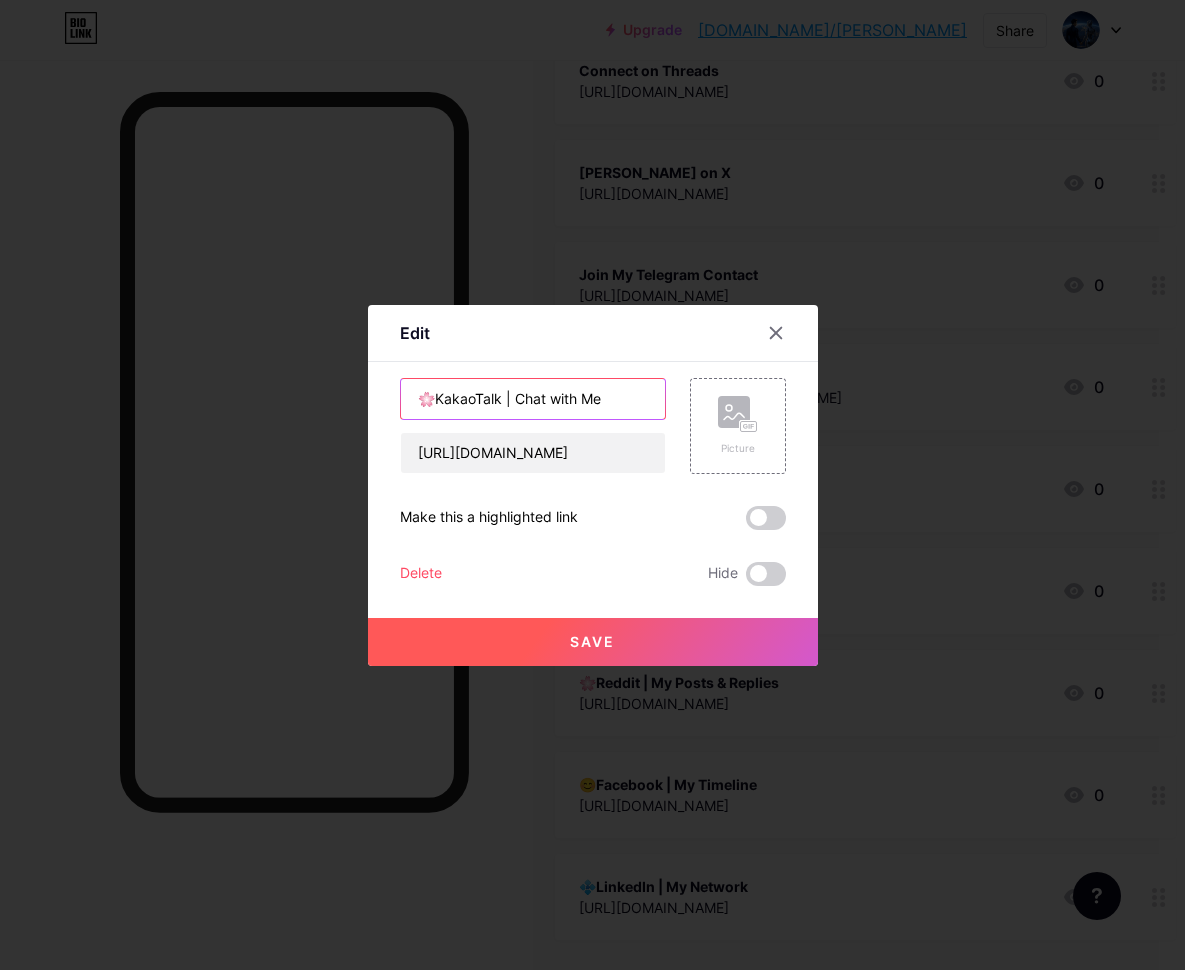 type on "🌸KakaoTalk | Chat with Me" 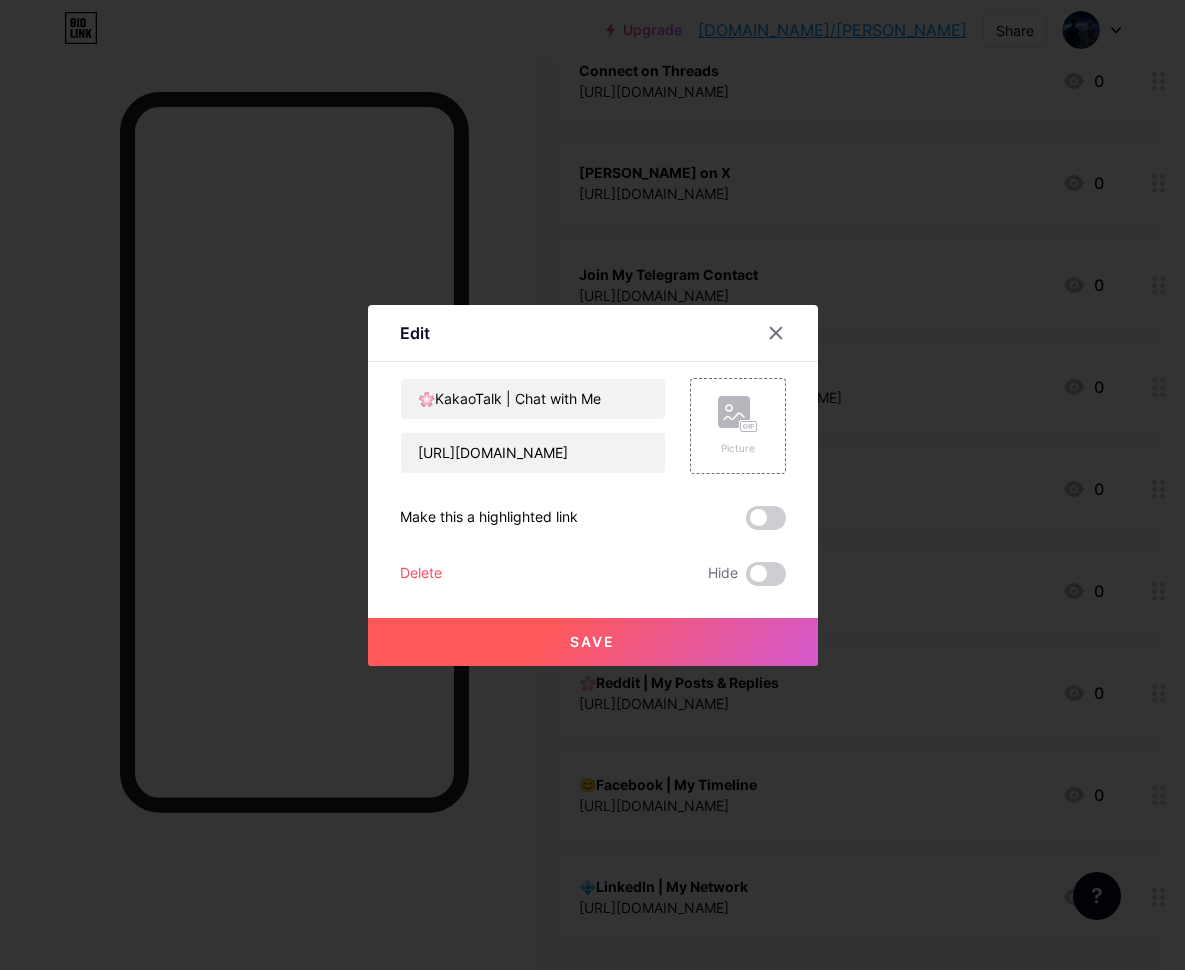 click on "Save" at bounding box center (592, 641) 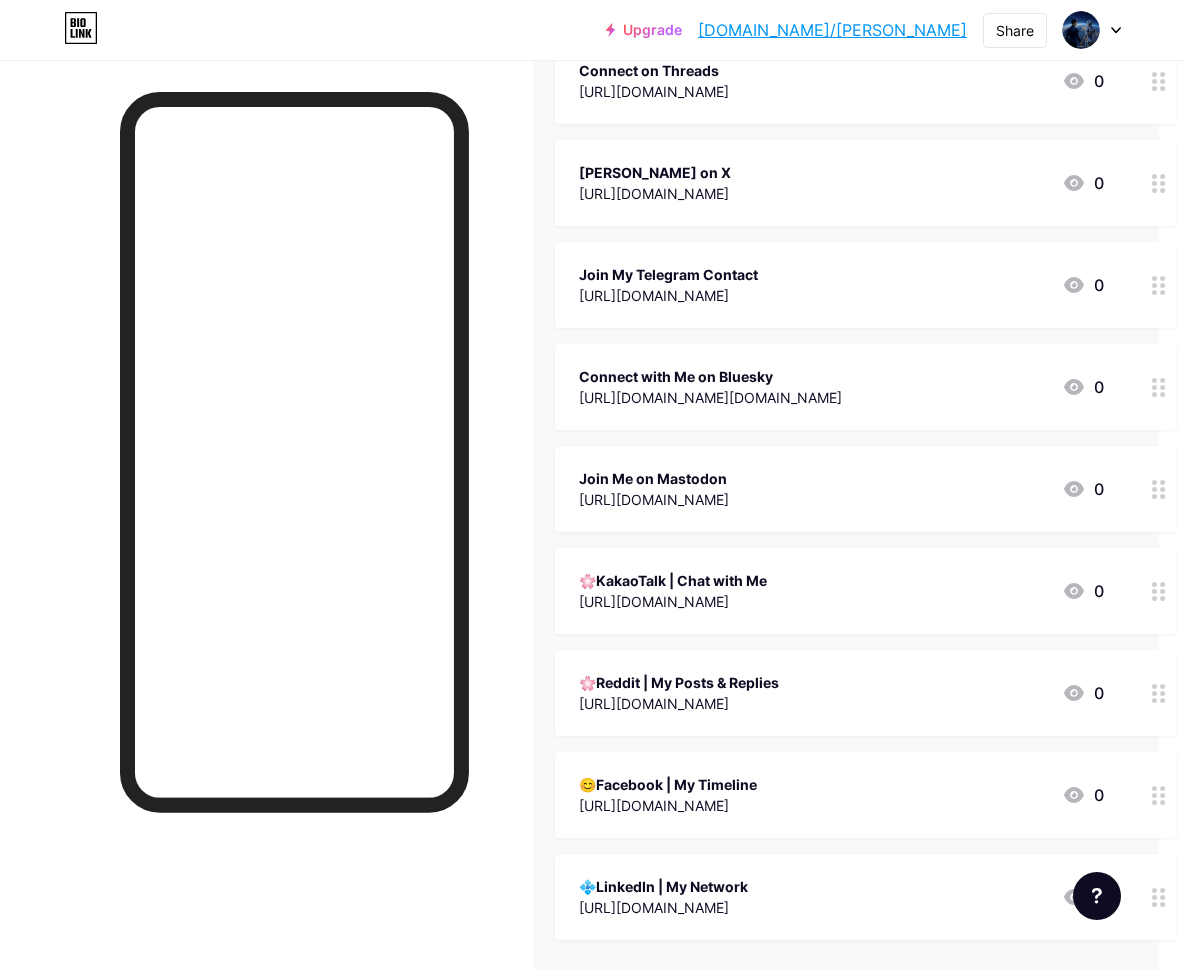 click 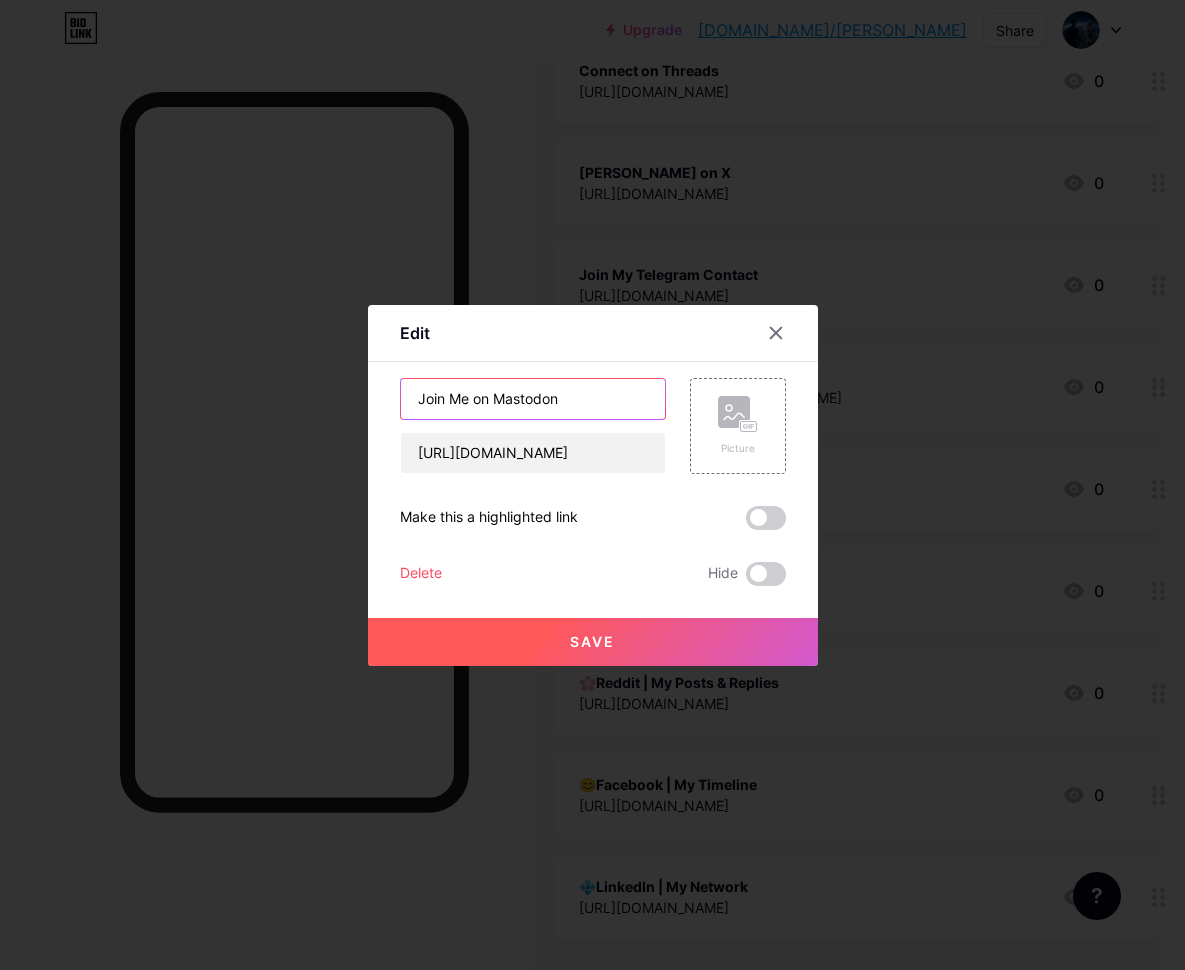 click on "Join Me on Mastodon" at bounding box center [533, 399] 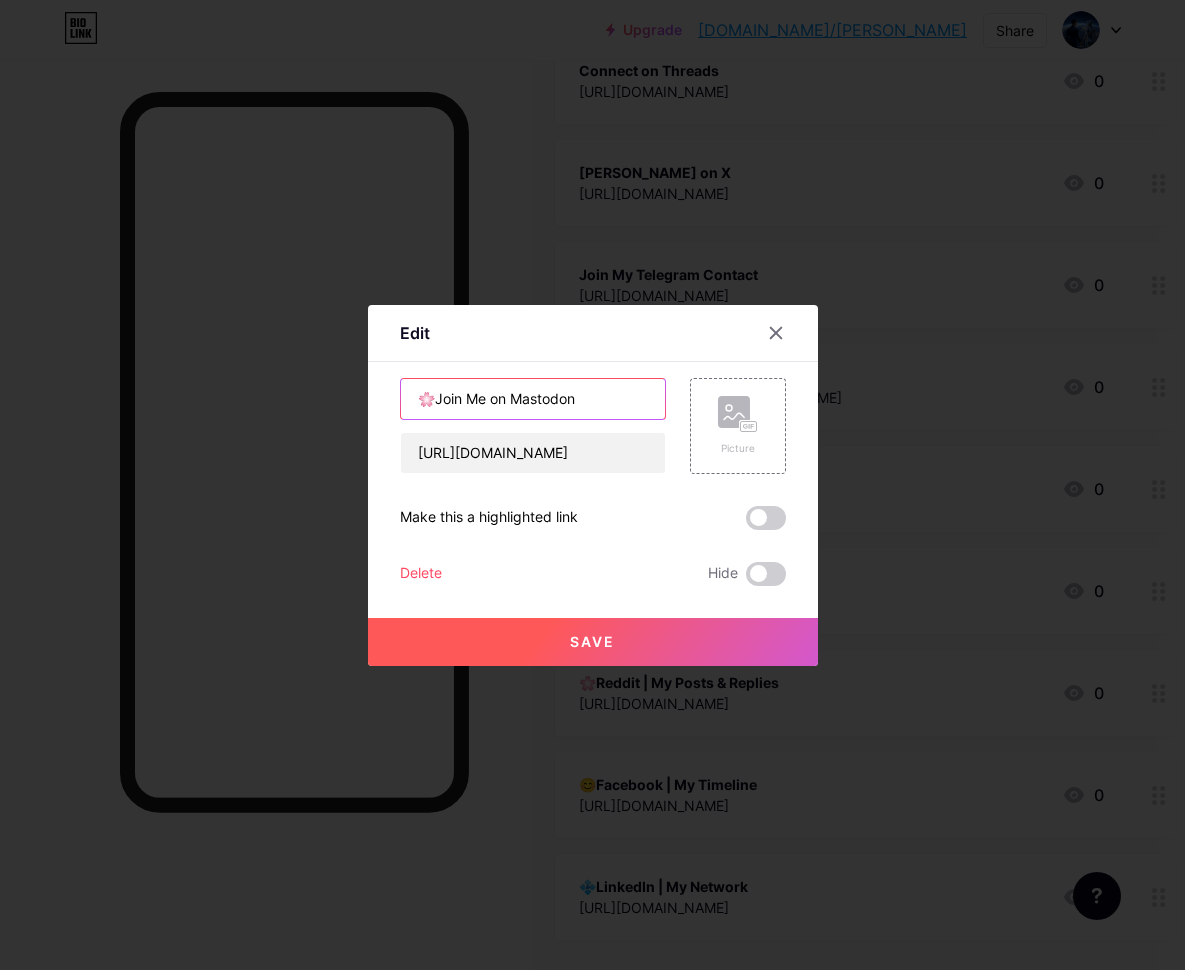 click on "🌸Join Me on Mastodon" at bounding box center [533, 399] 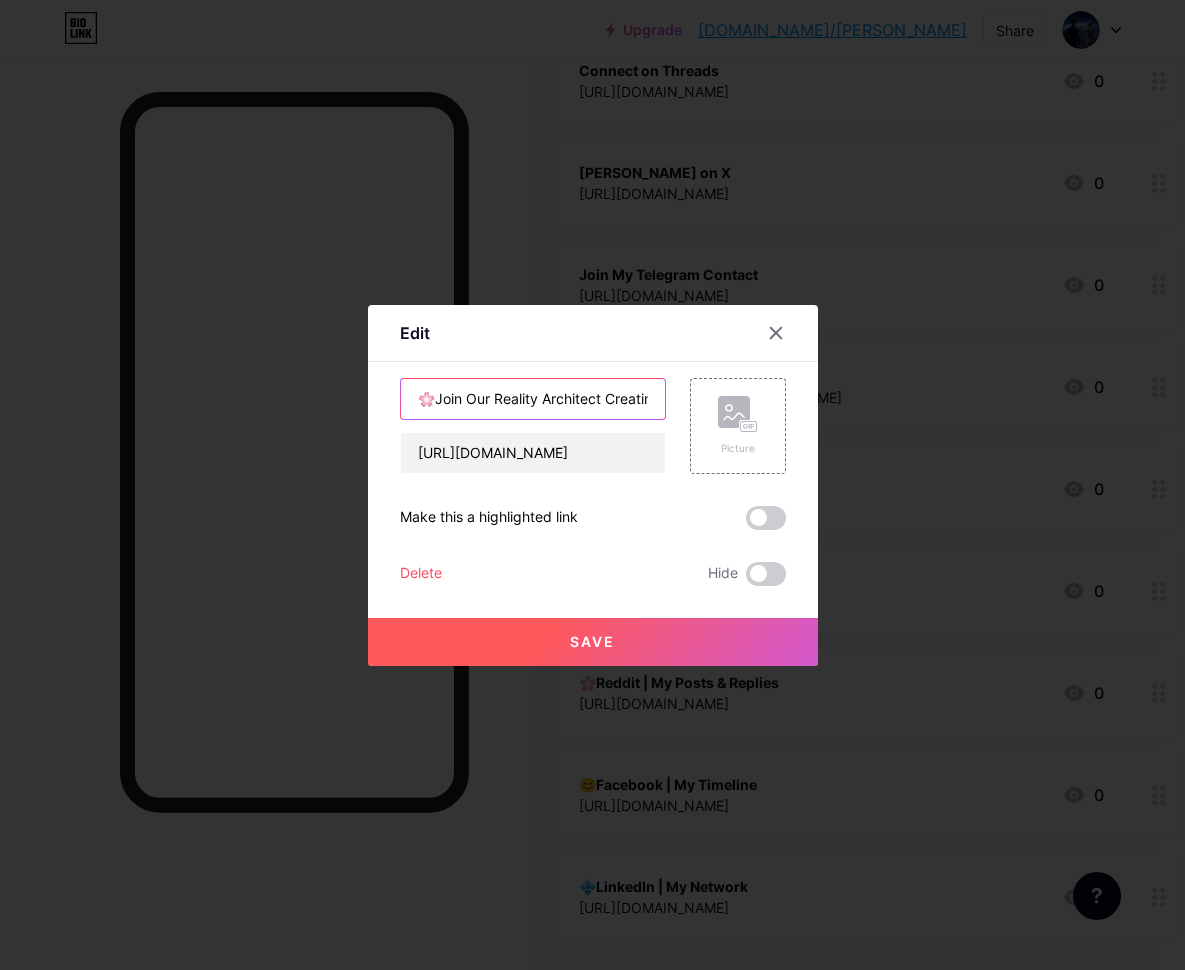 type on "🌸Join Our Reality Architect Creating the Future of AI" 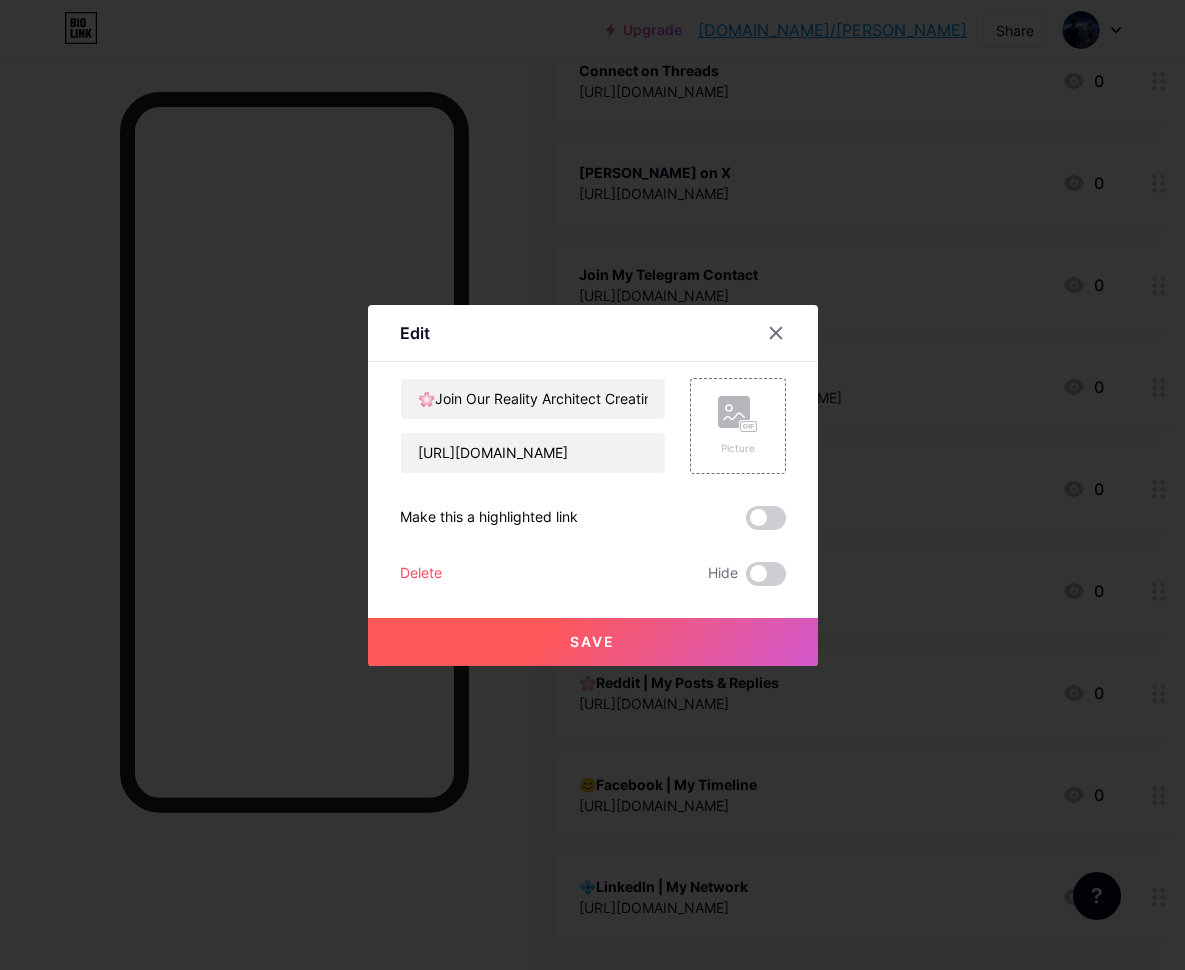 click on "Save" at bounding box center [593, 642] 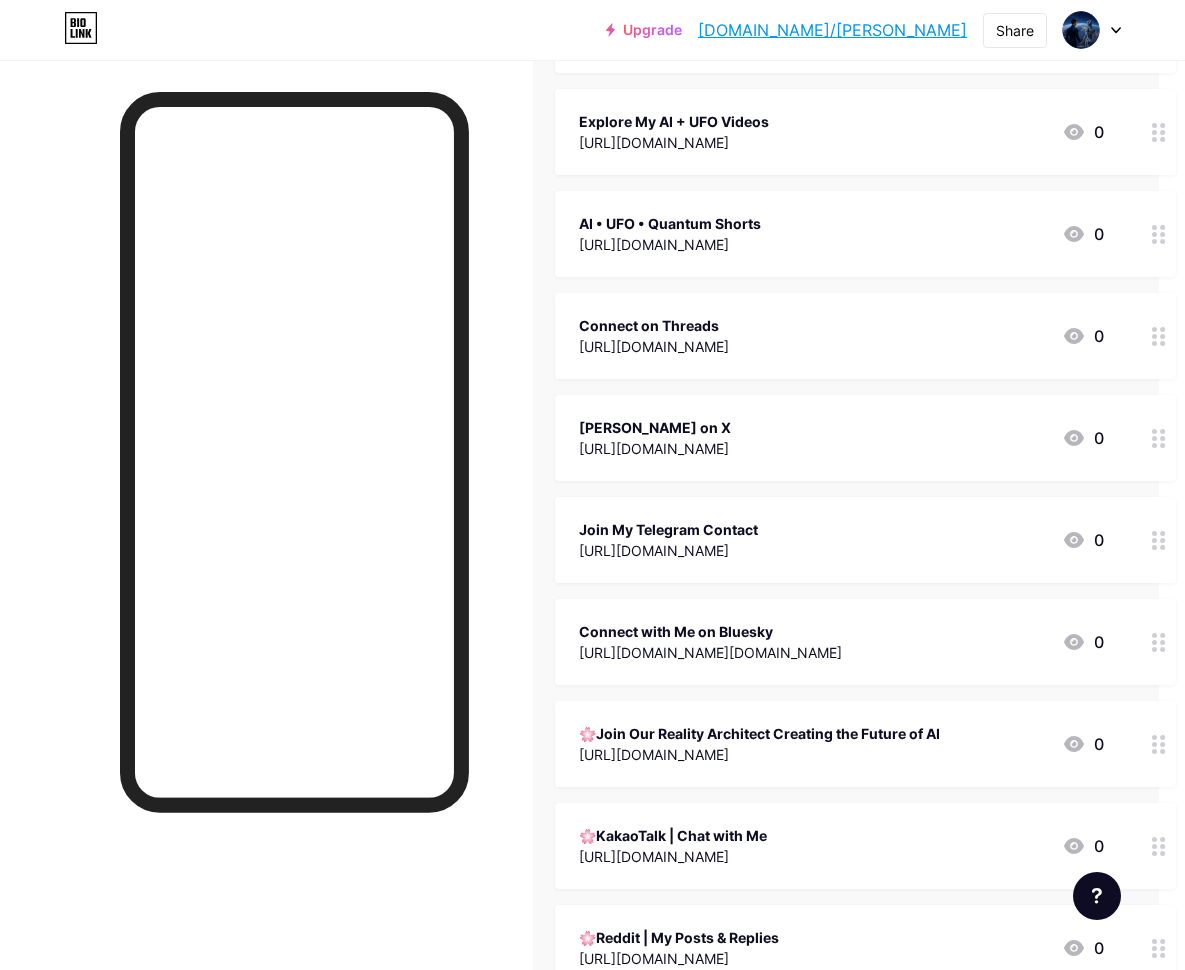 scroll, scrollTop: 433, scrollLeft: 26, axis: both 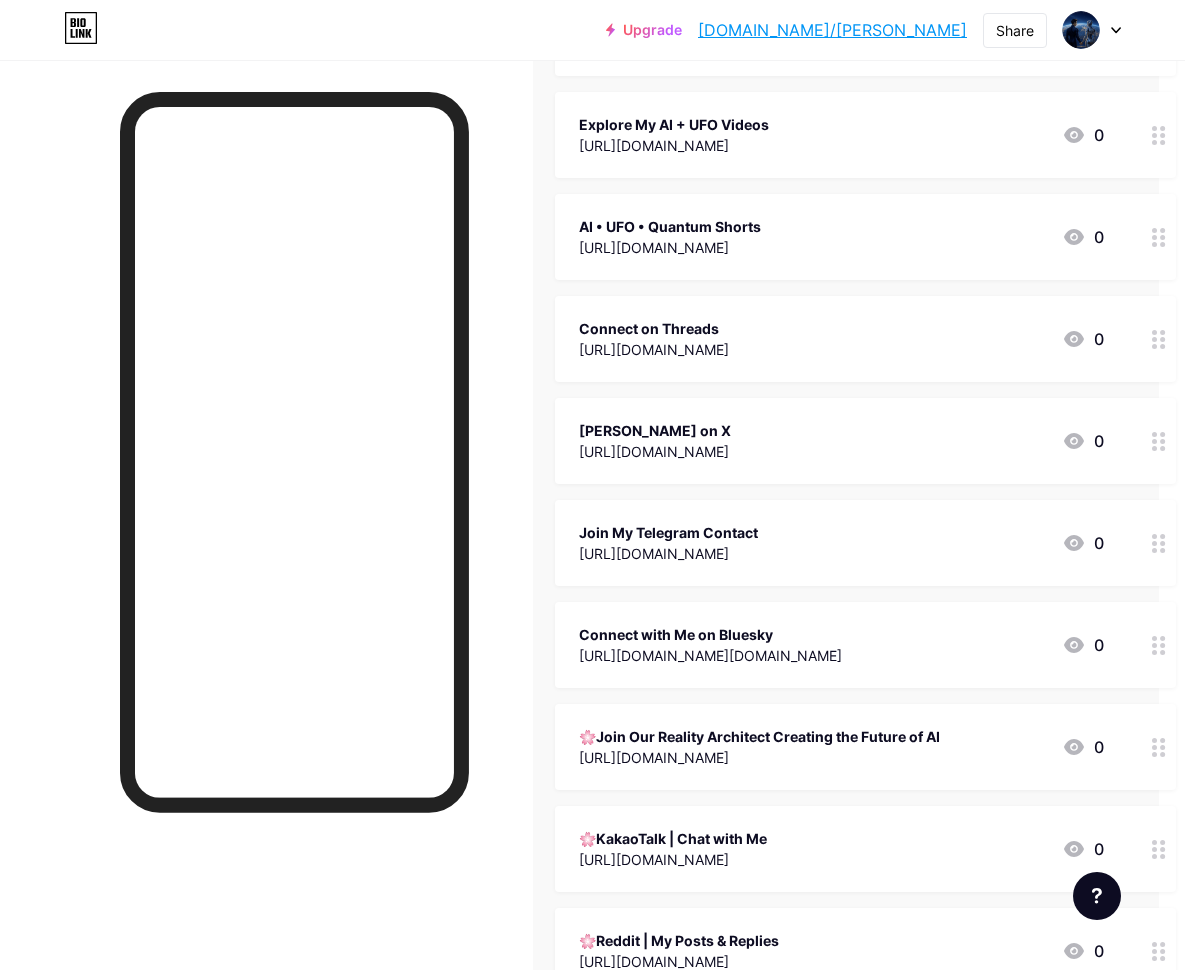 click 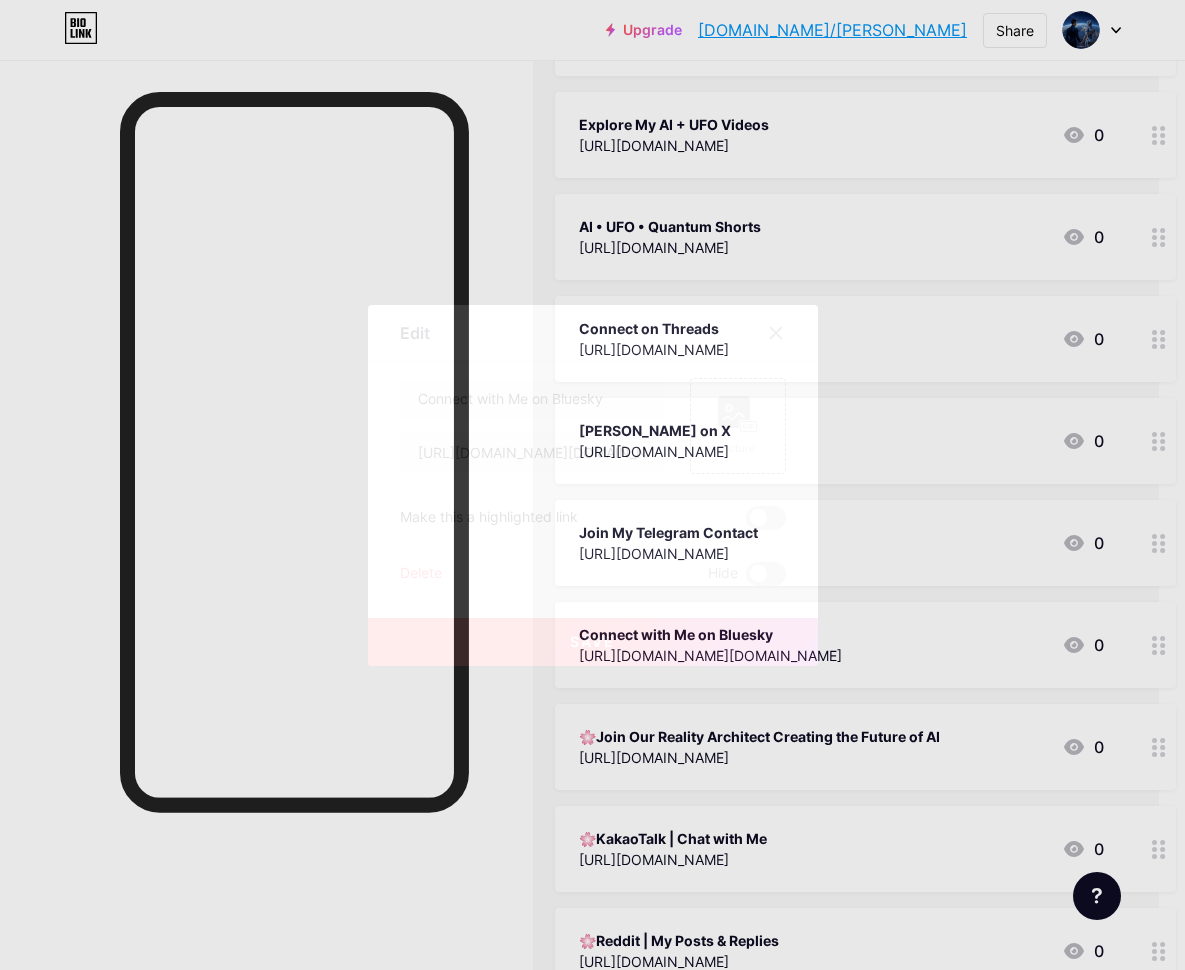 click on "Save" at bounding box center [593, 642] 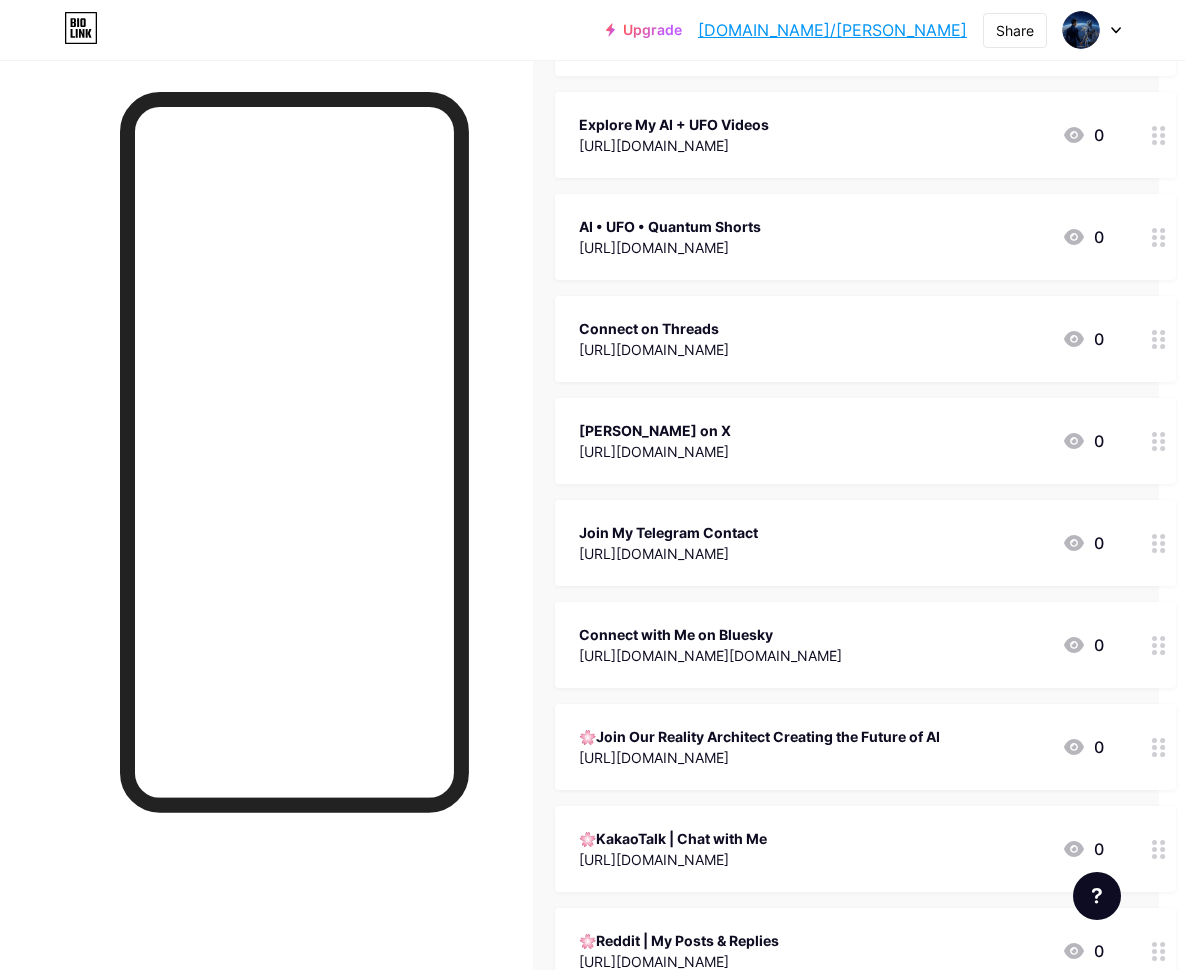 click 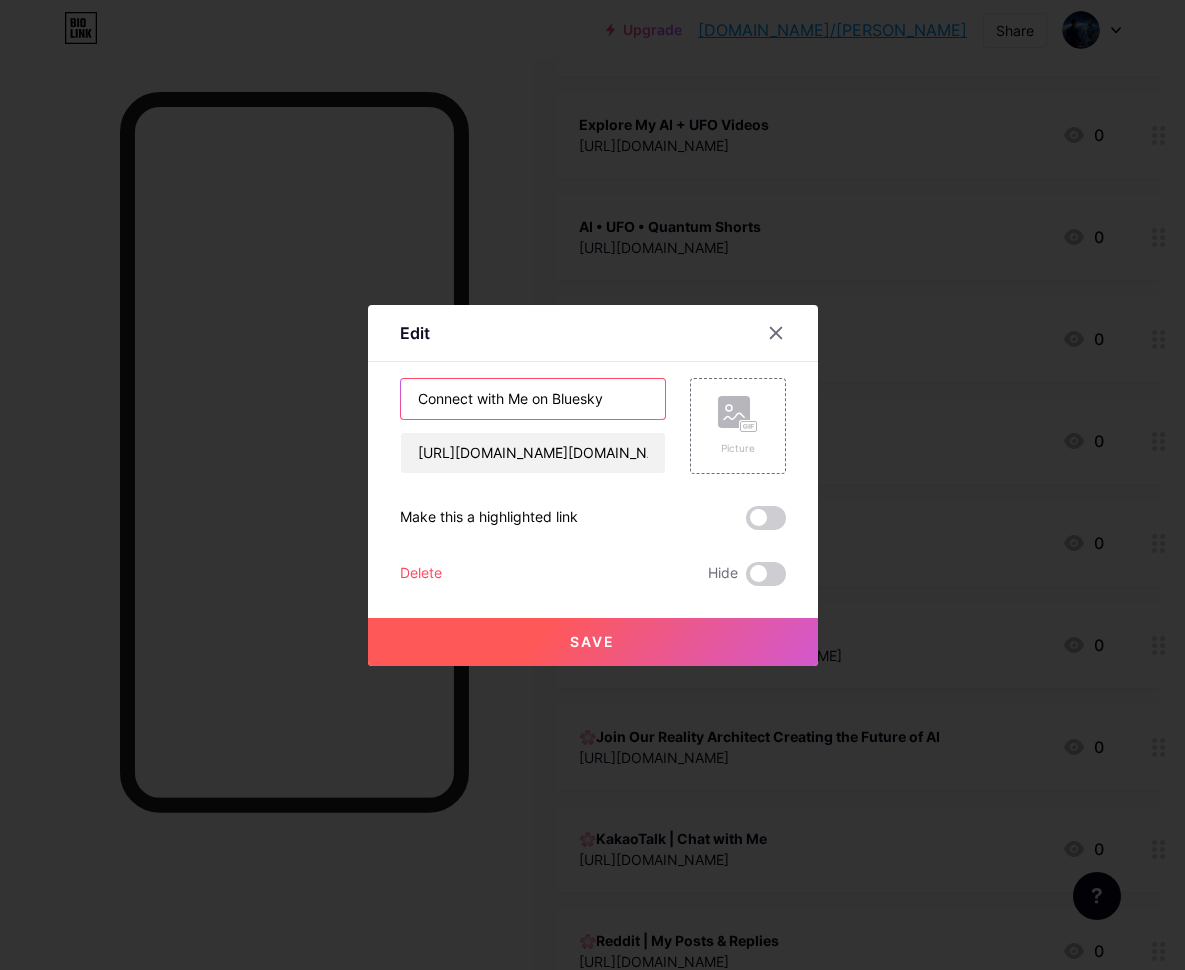 click on "Connect with Me on Bluesky" at bounding box center [533, 399] 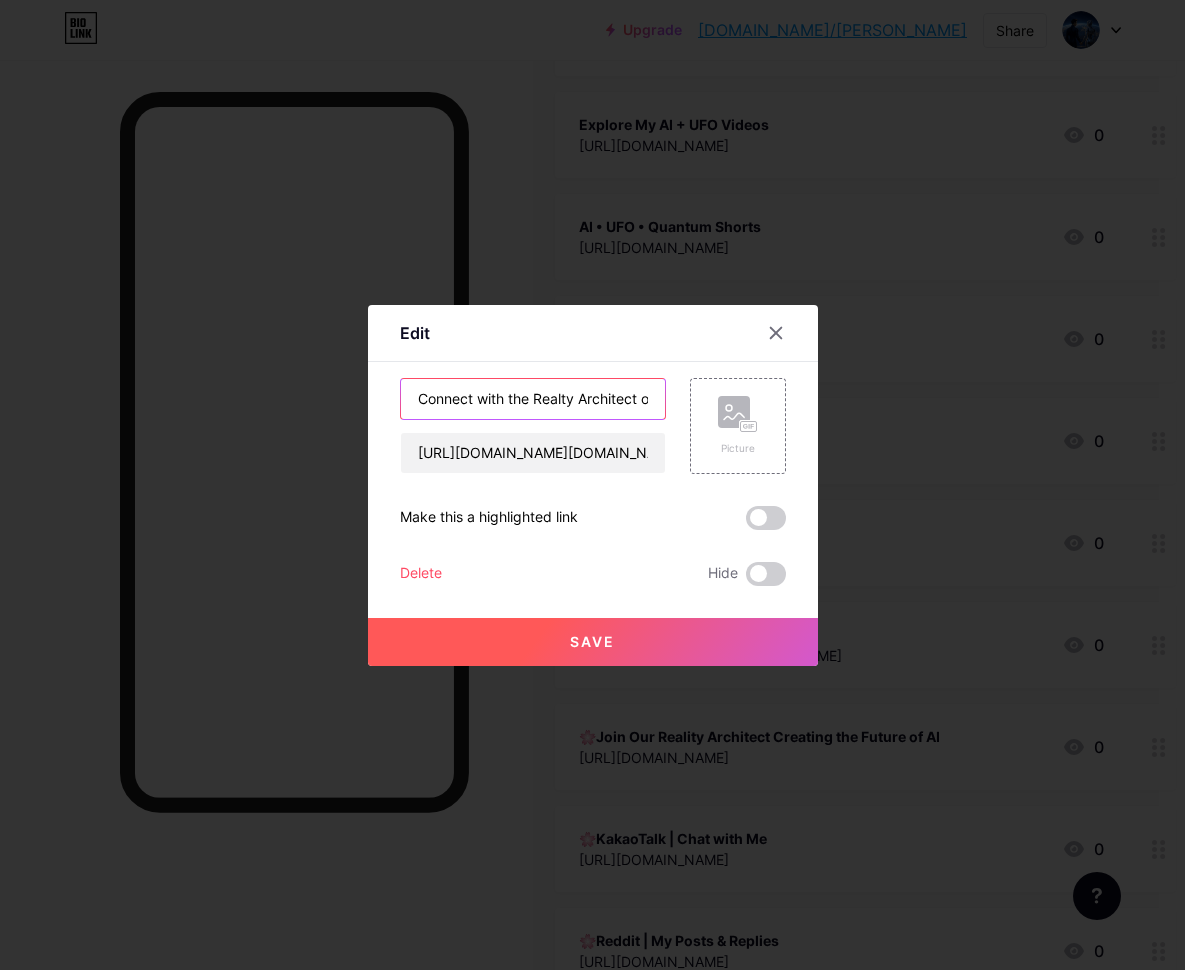click on "Connect with the Realty Architect on Bluesky" at bounding box center [533, 399] 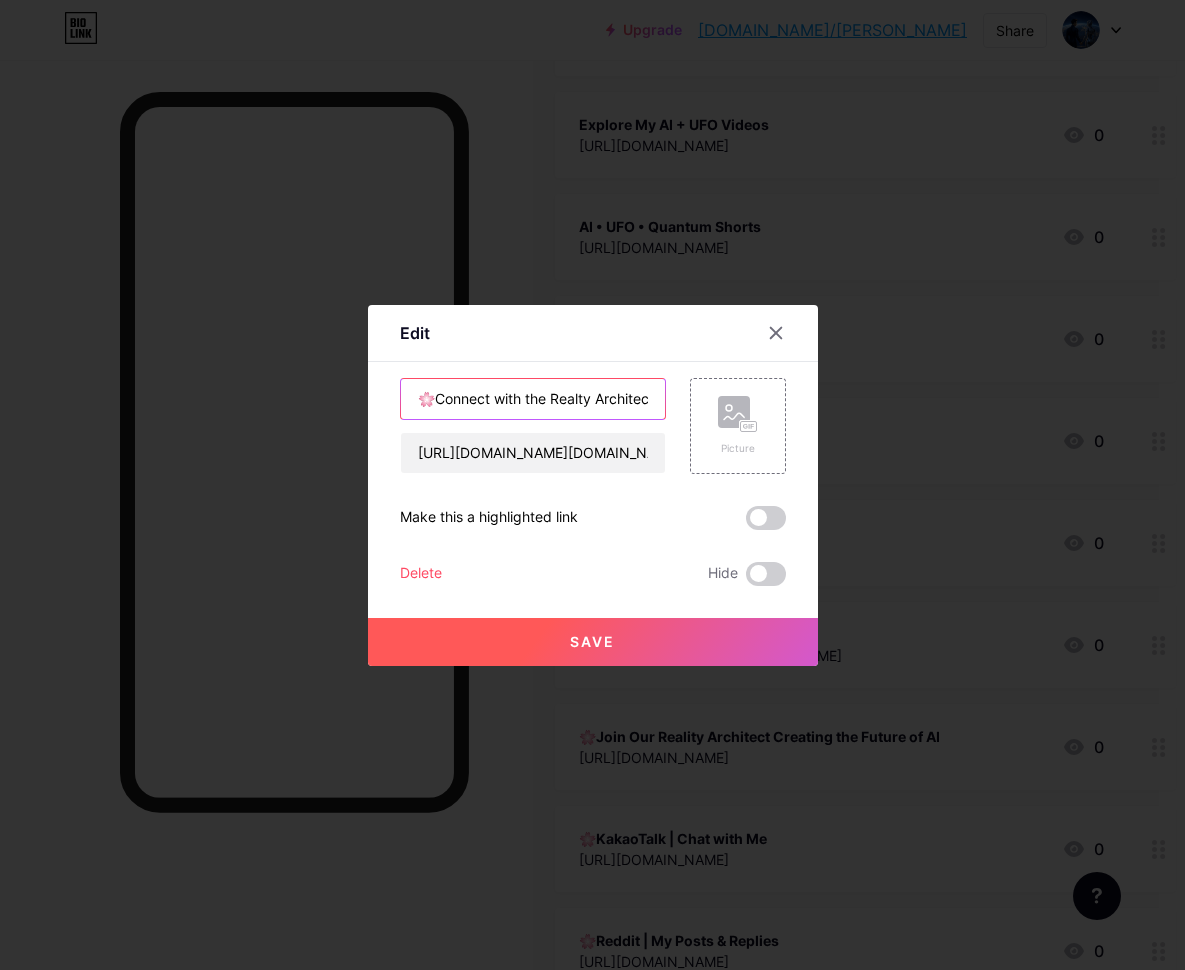 type on "🌸Connect with the Realty Architect on Bluesky" 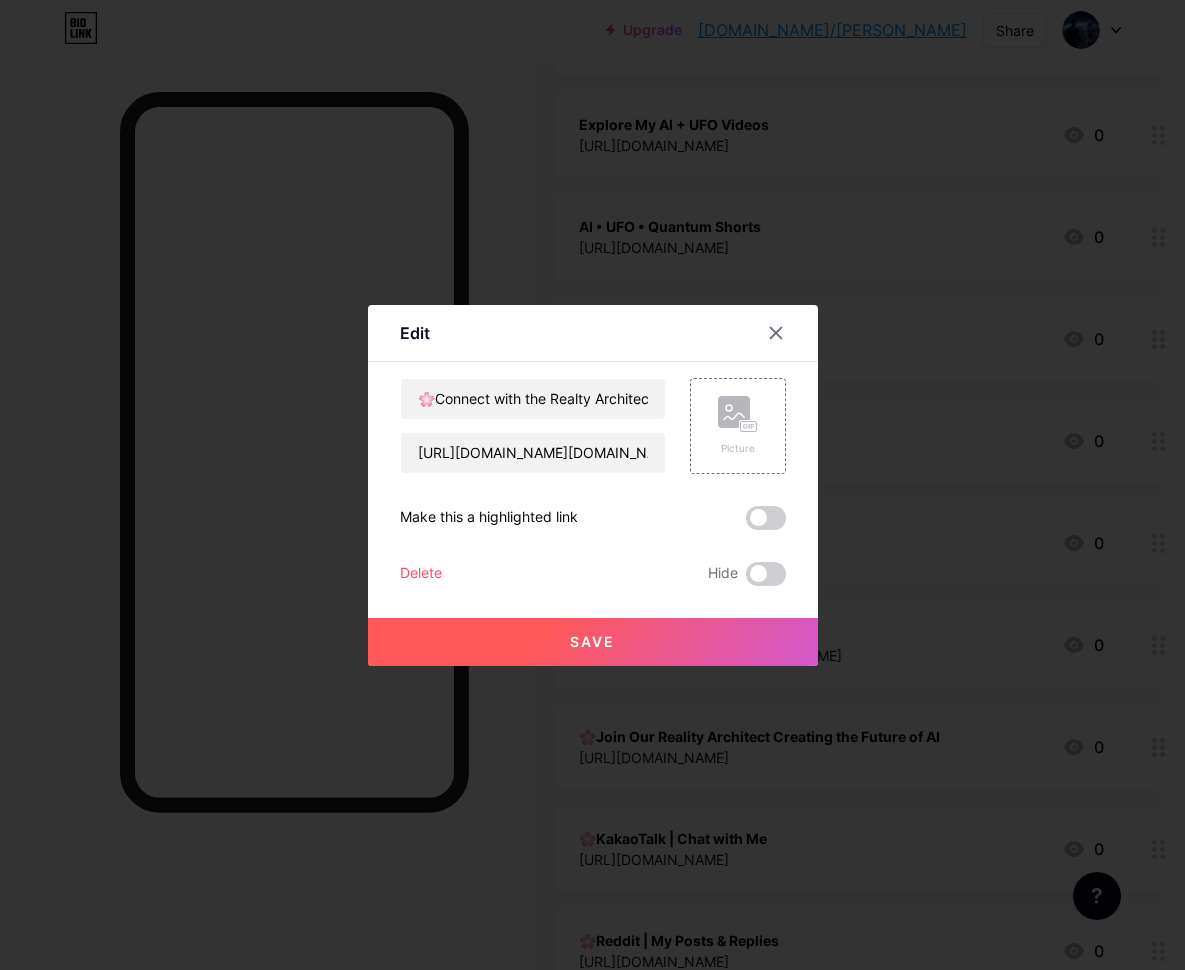 click on "Save" at bounding box center (593, 642) 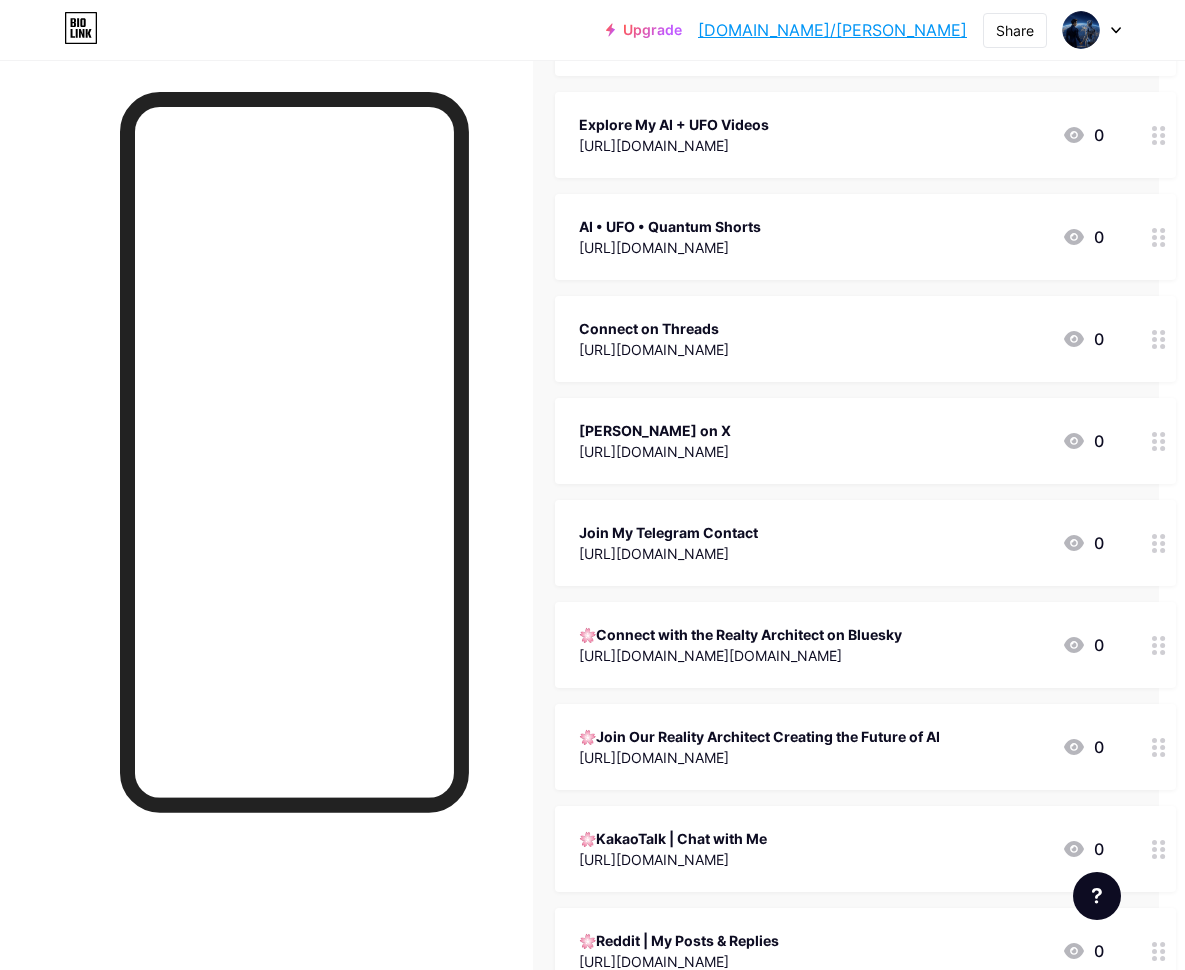 click 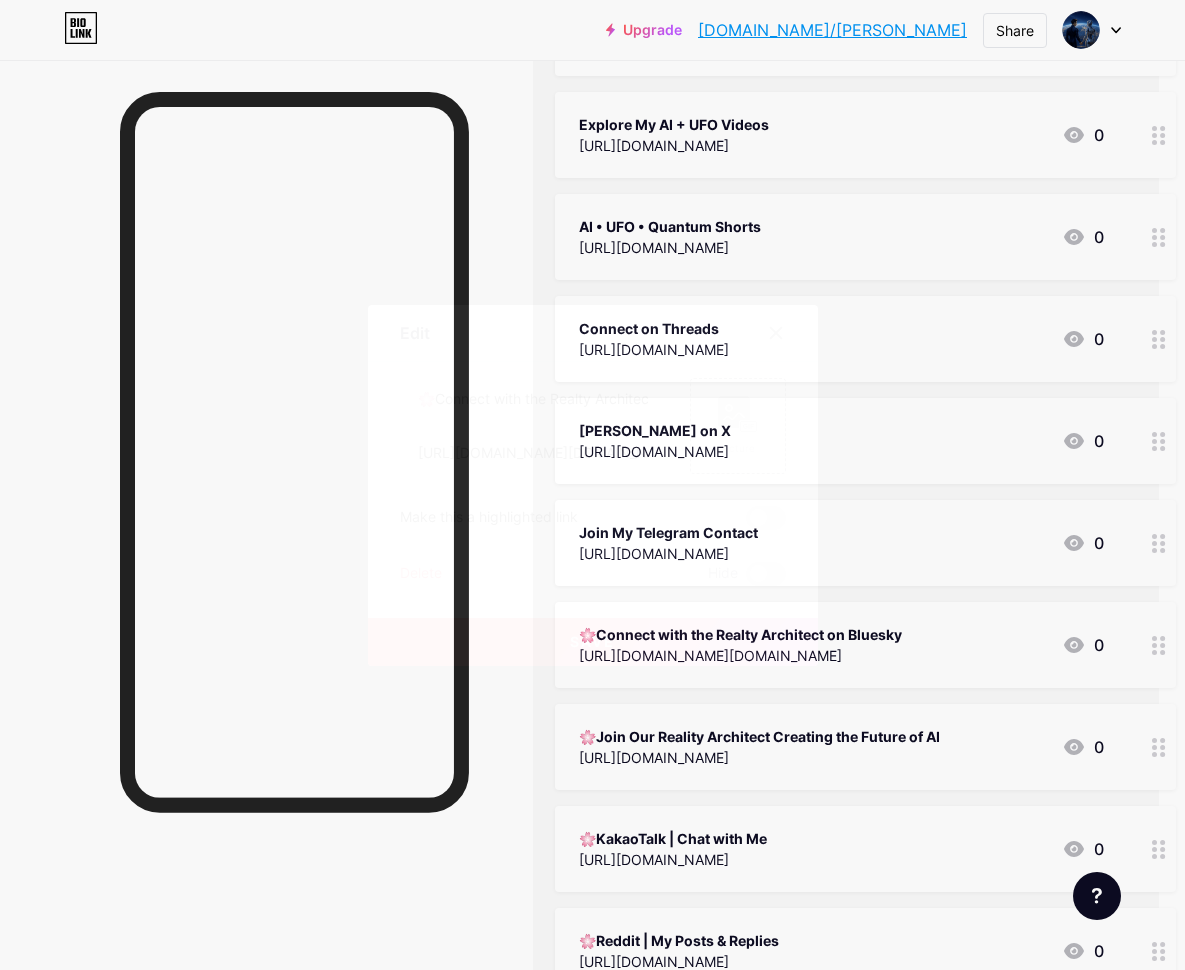click on "Save" at bounding box center (593, 642) 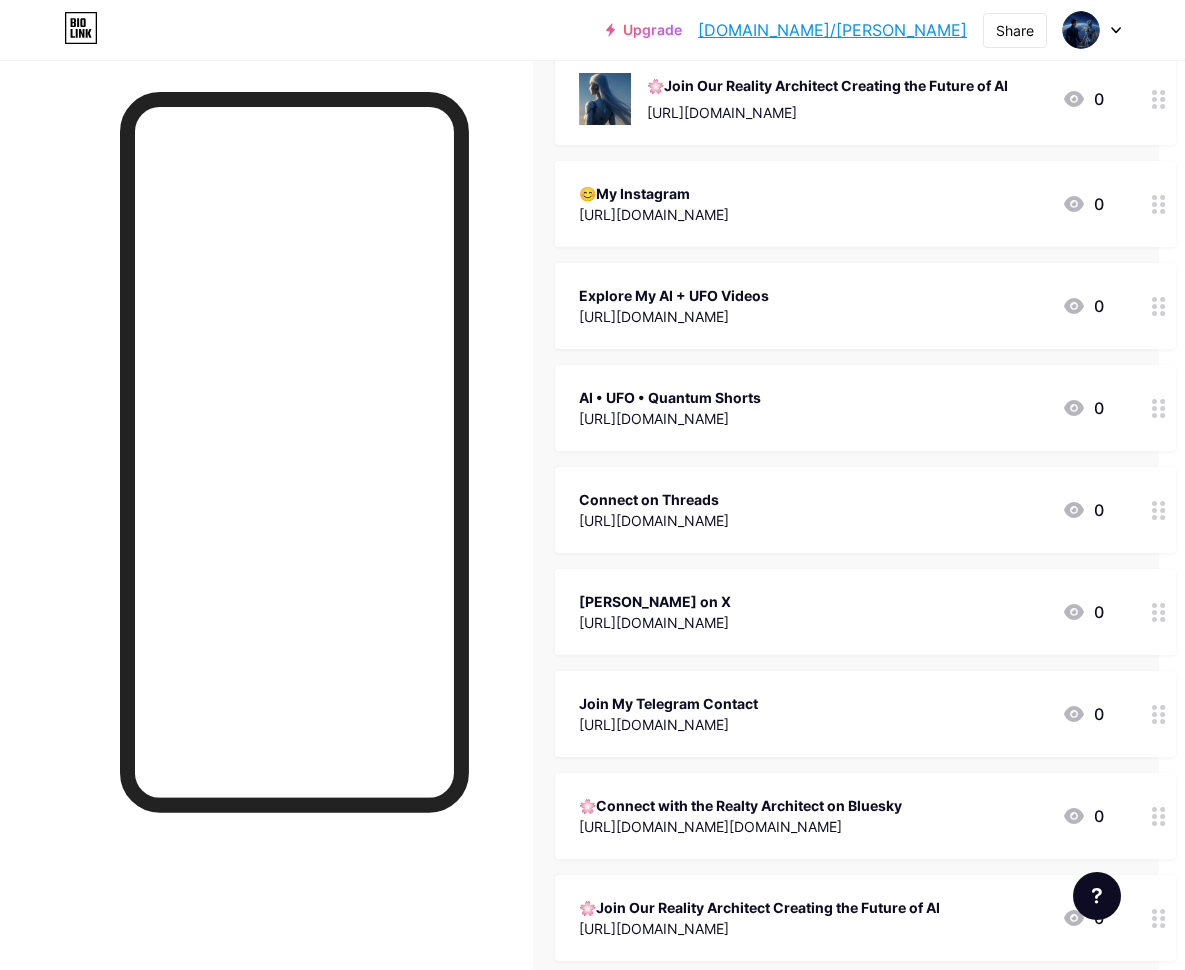 scroll, scrollTop: 257, scrollLeft: 26, axis: both 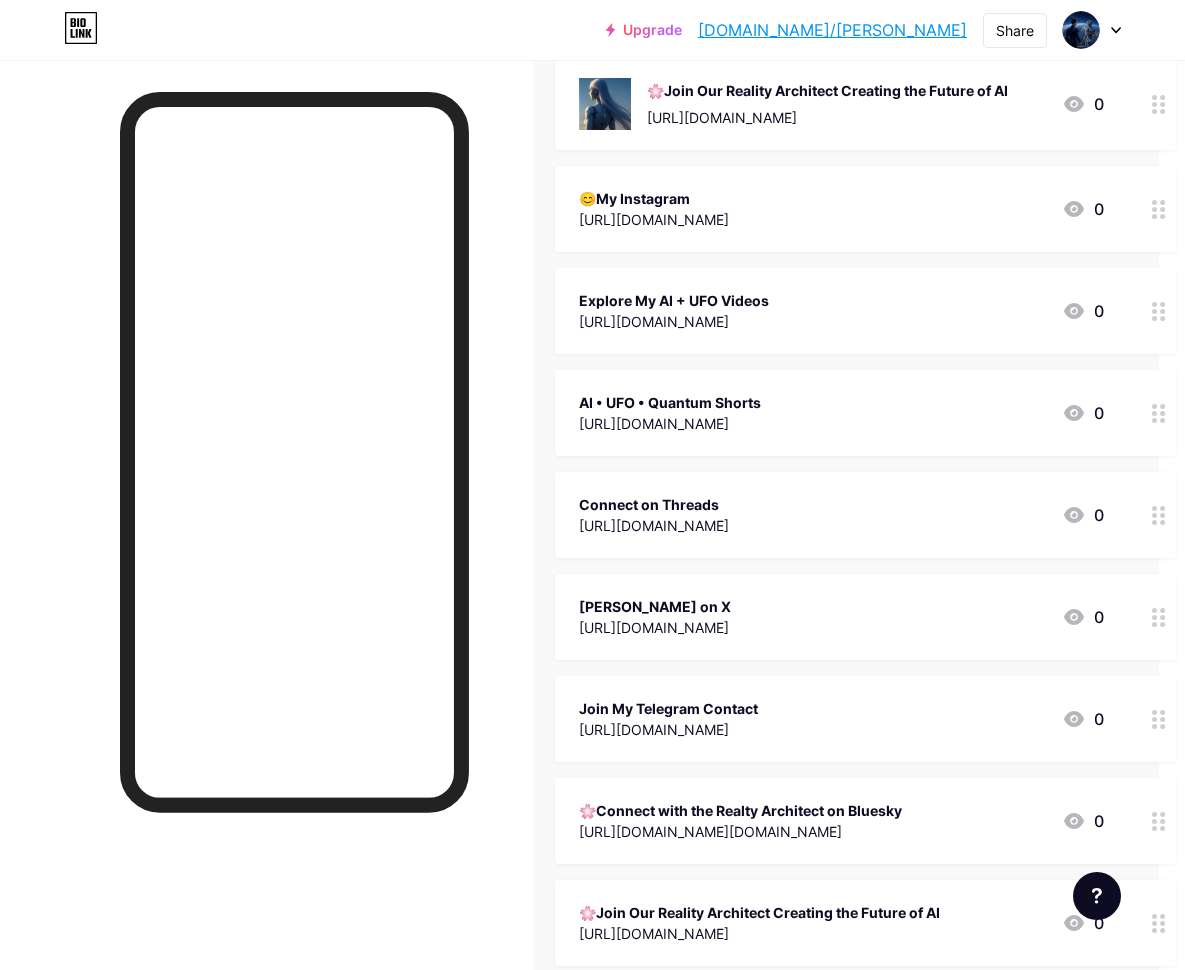 click 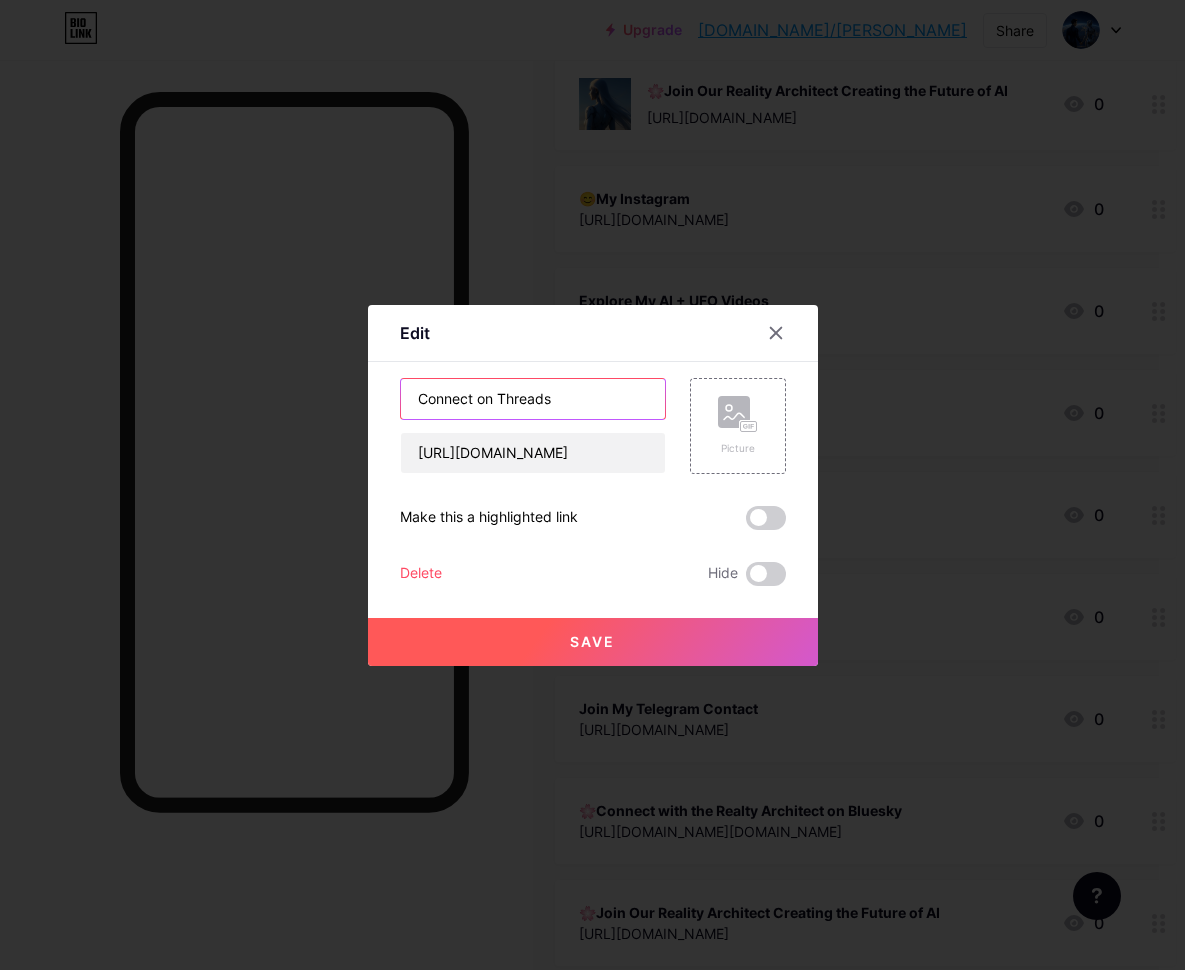 click on "Connect on Threads" at bounding box center [533, 399] 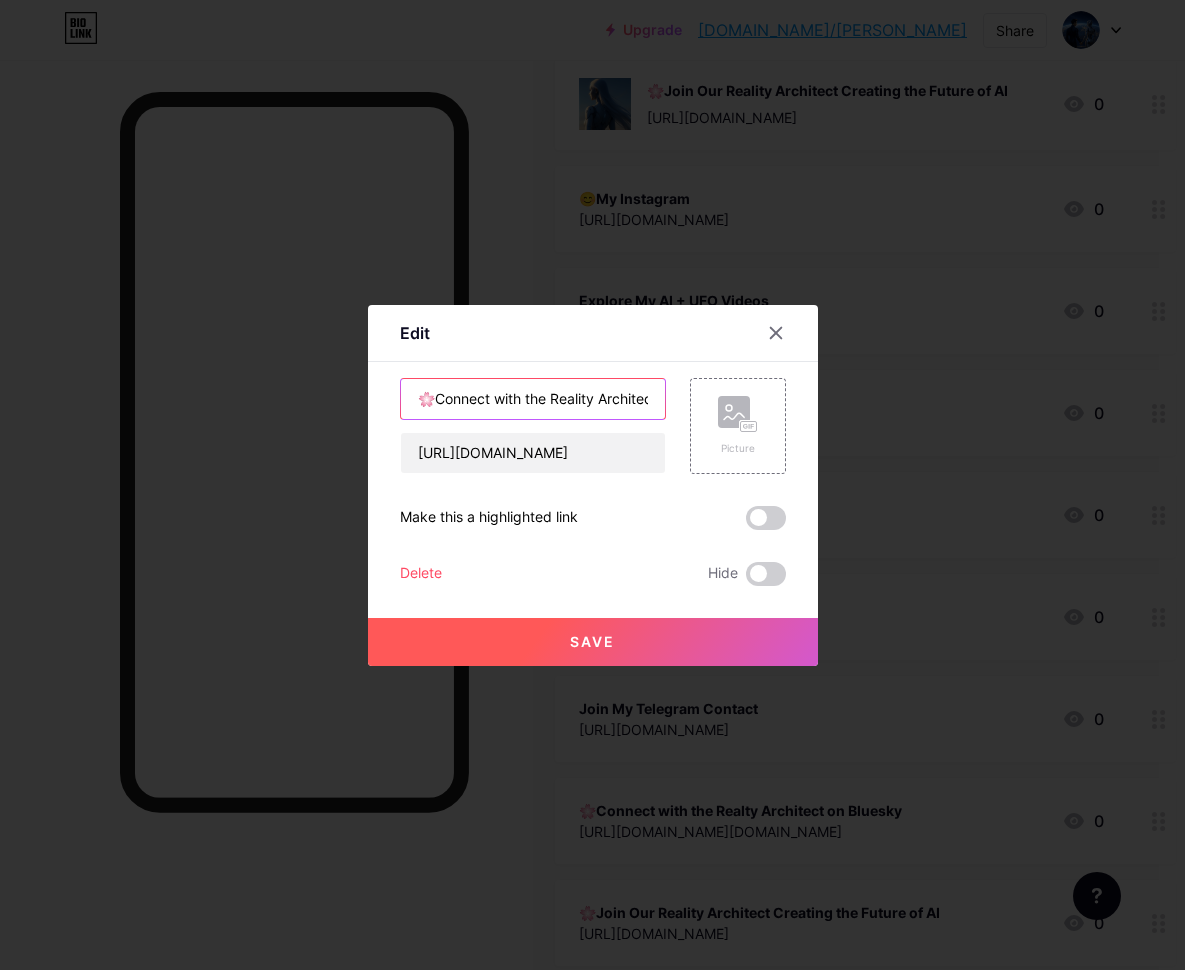 type on "🌸Connect with the Reality Architect Creating the Future of AI" 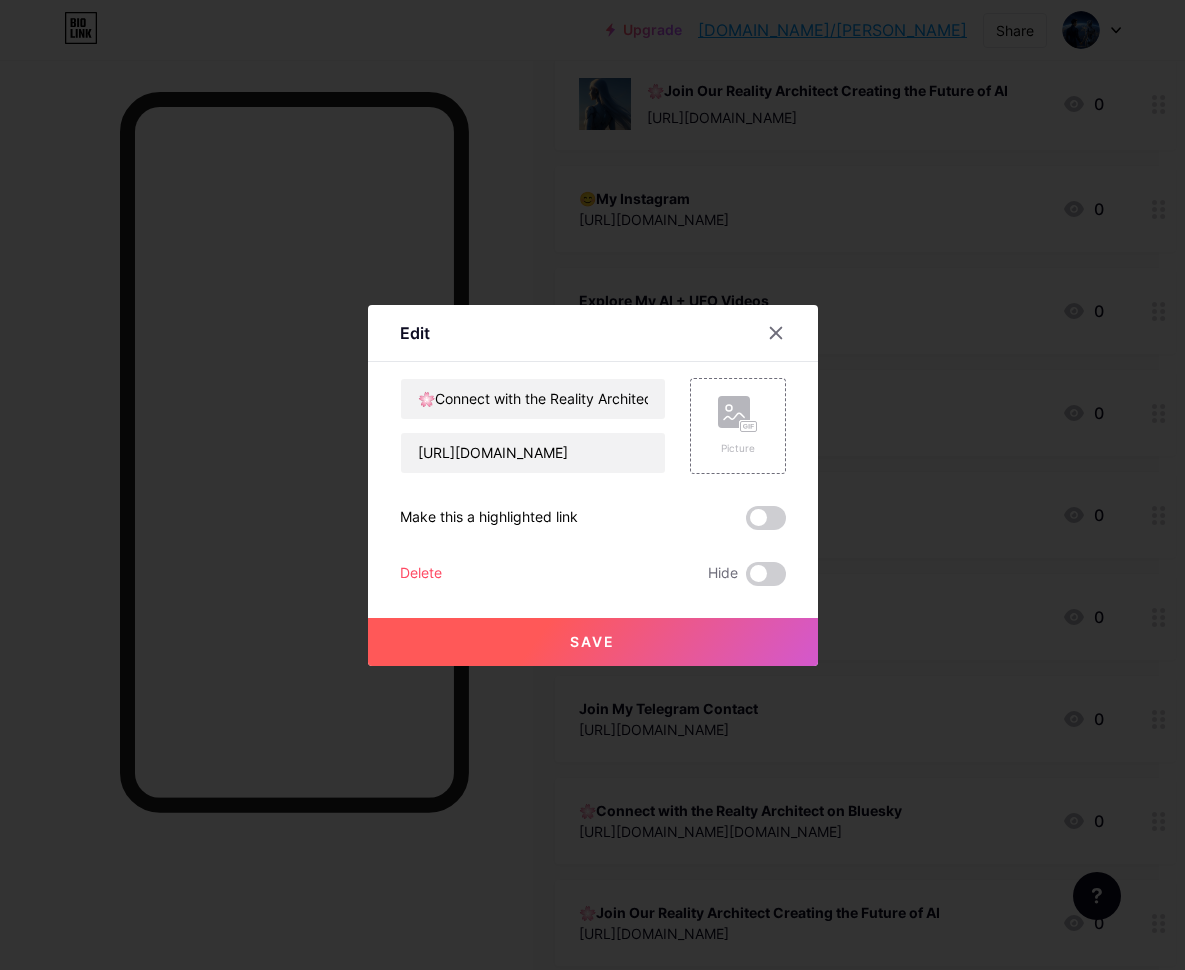 click at bounding box center (766, 518) 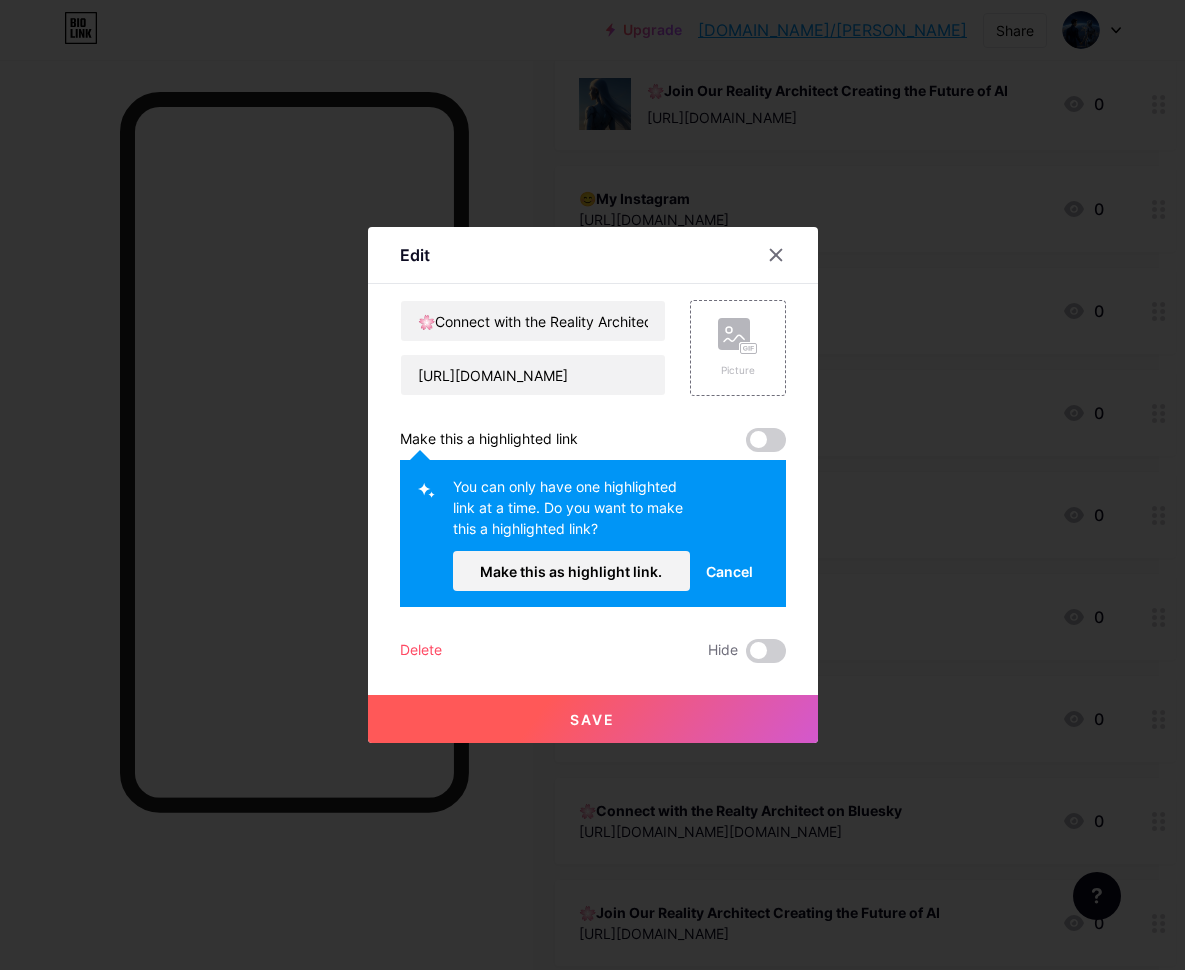 click on "Save" at bounding box center (593, 719) 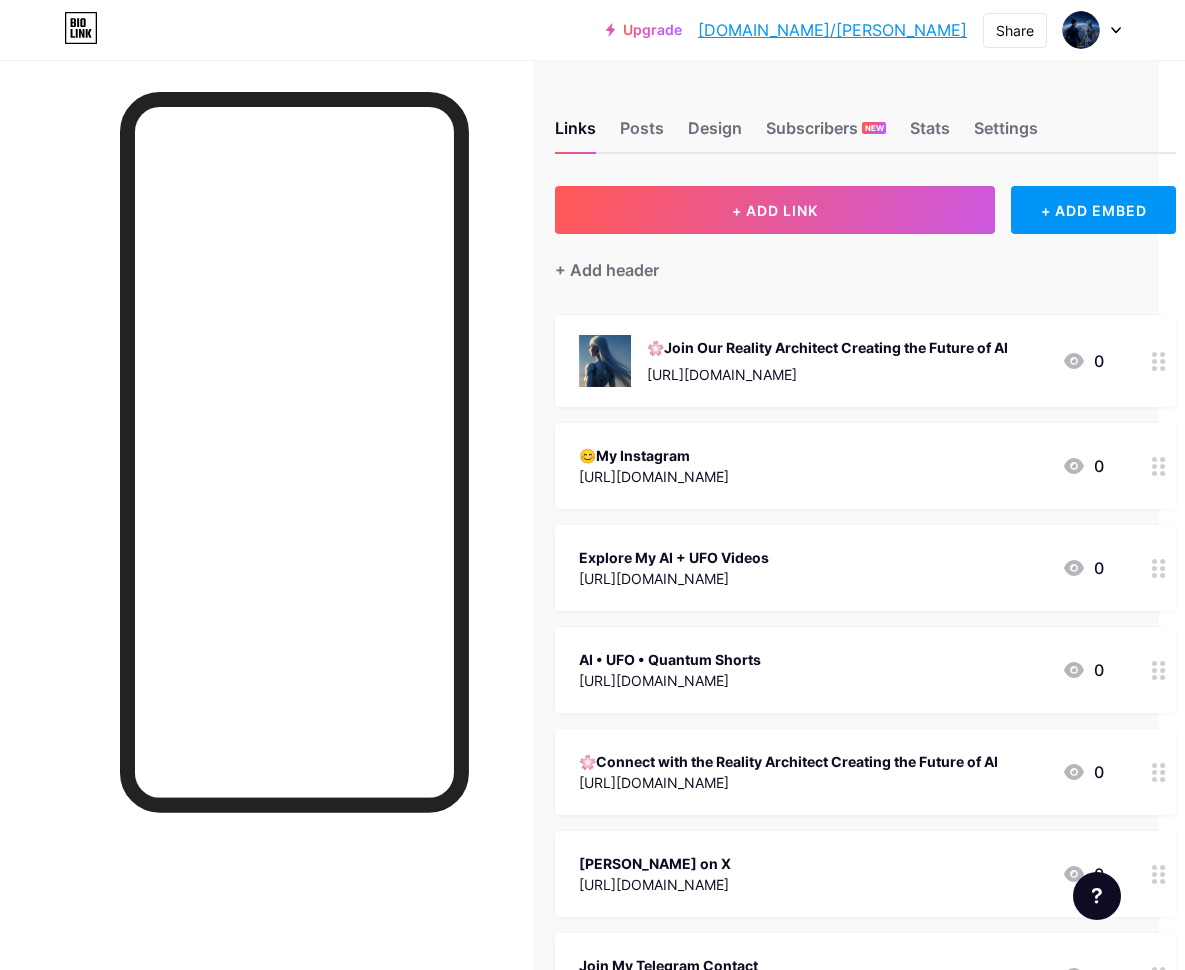 scroll, scrollTop: 0, scrollLeft: 26, axis: horizontal 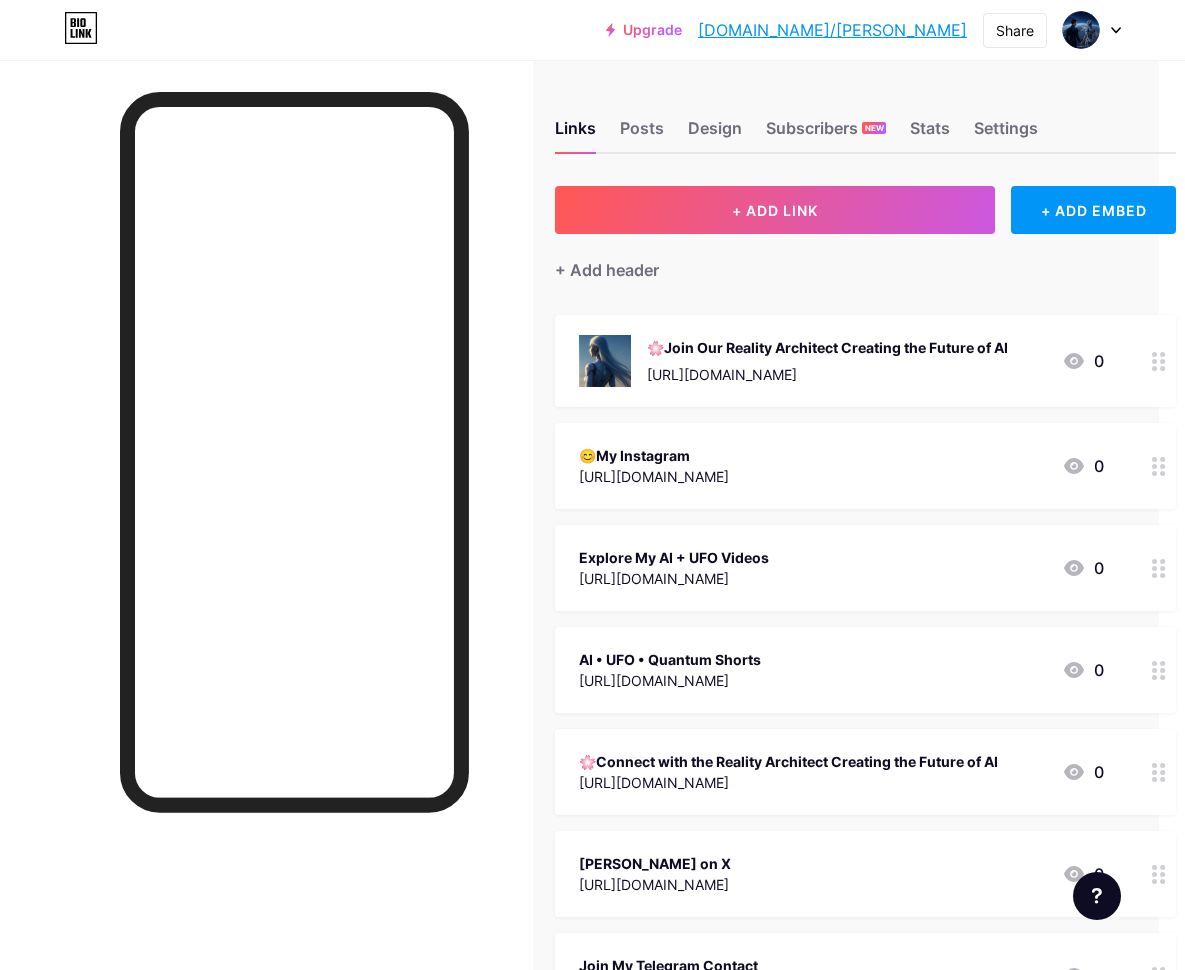 click 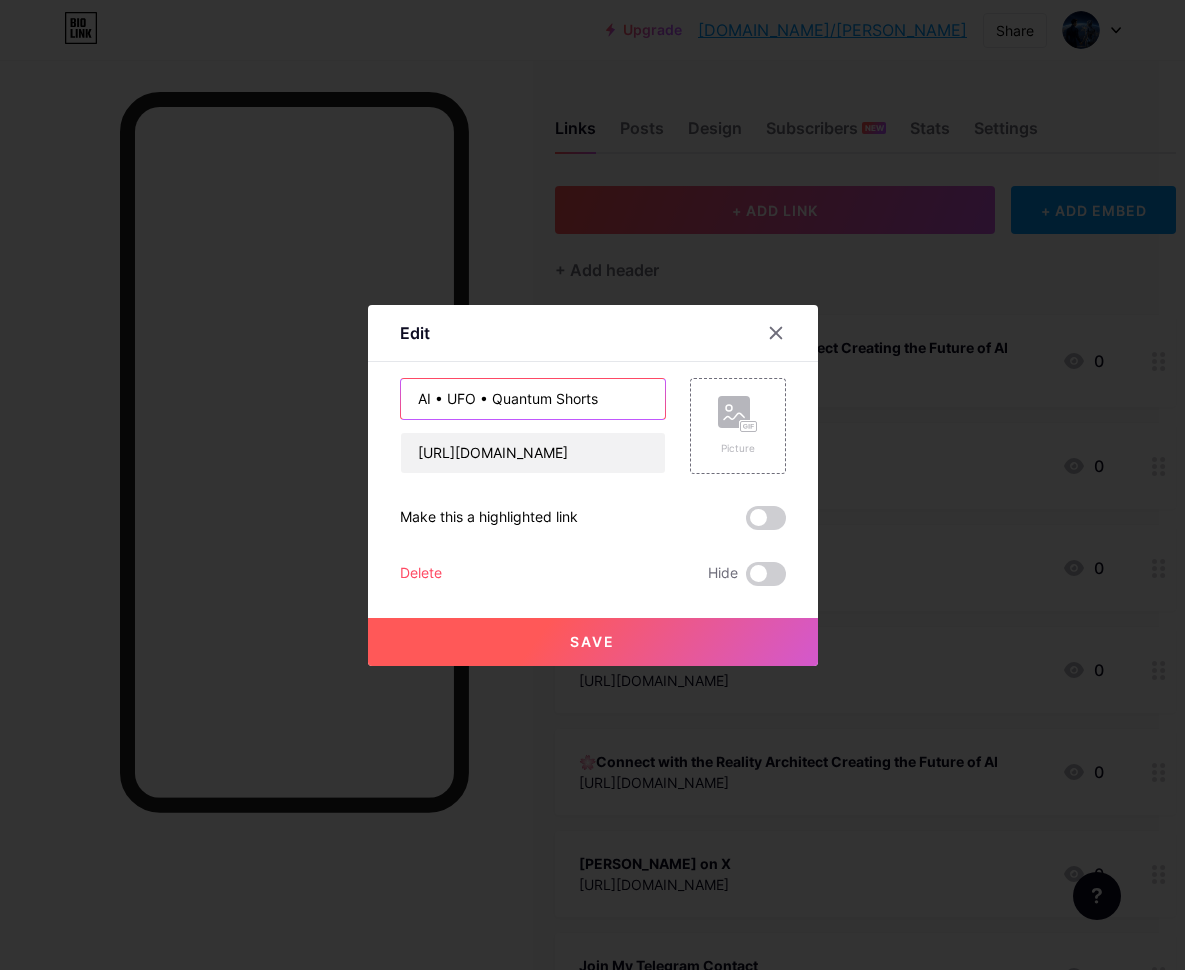 click on "AI • UFO • Quantum Shorts" at bounding box center (533, 399) 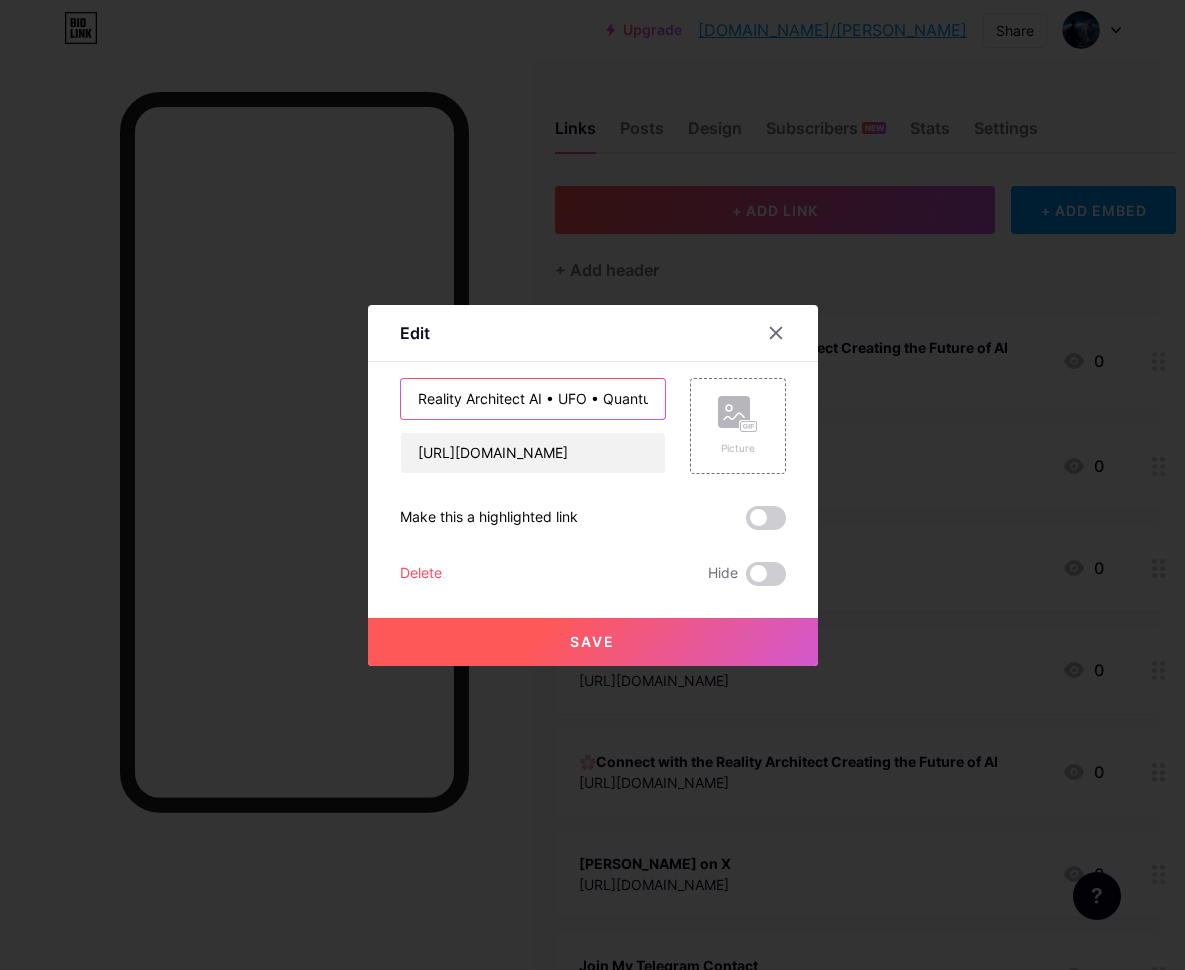 click on "Reality Architect AI • UFO • Quantum Shorts" at bounding box center (533, 399) 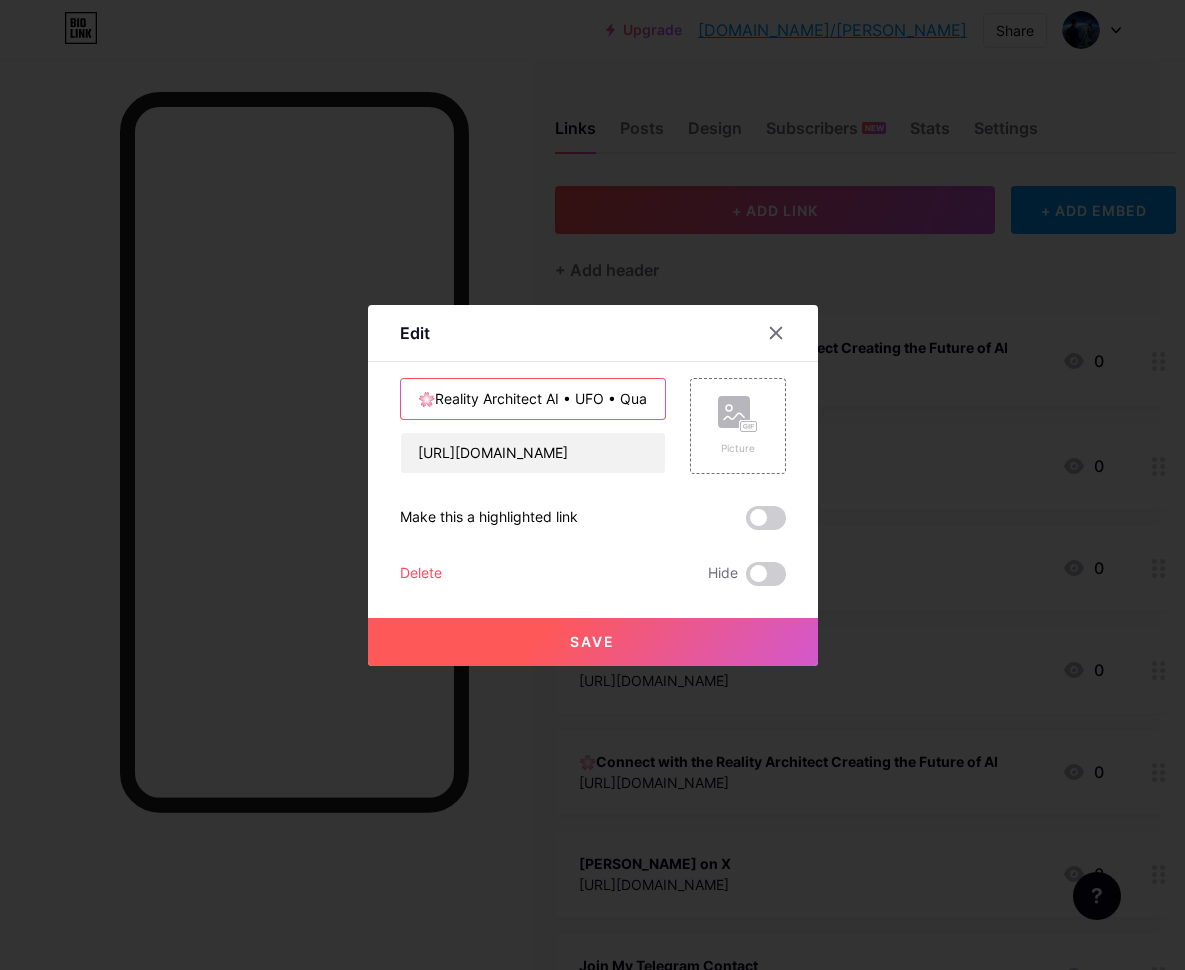 type on "🌸Reality Architect AI • UFO • Quantum Shorts" 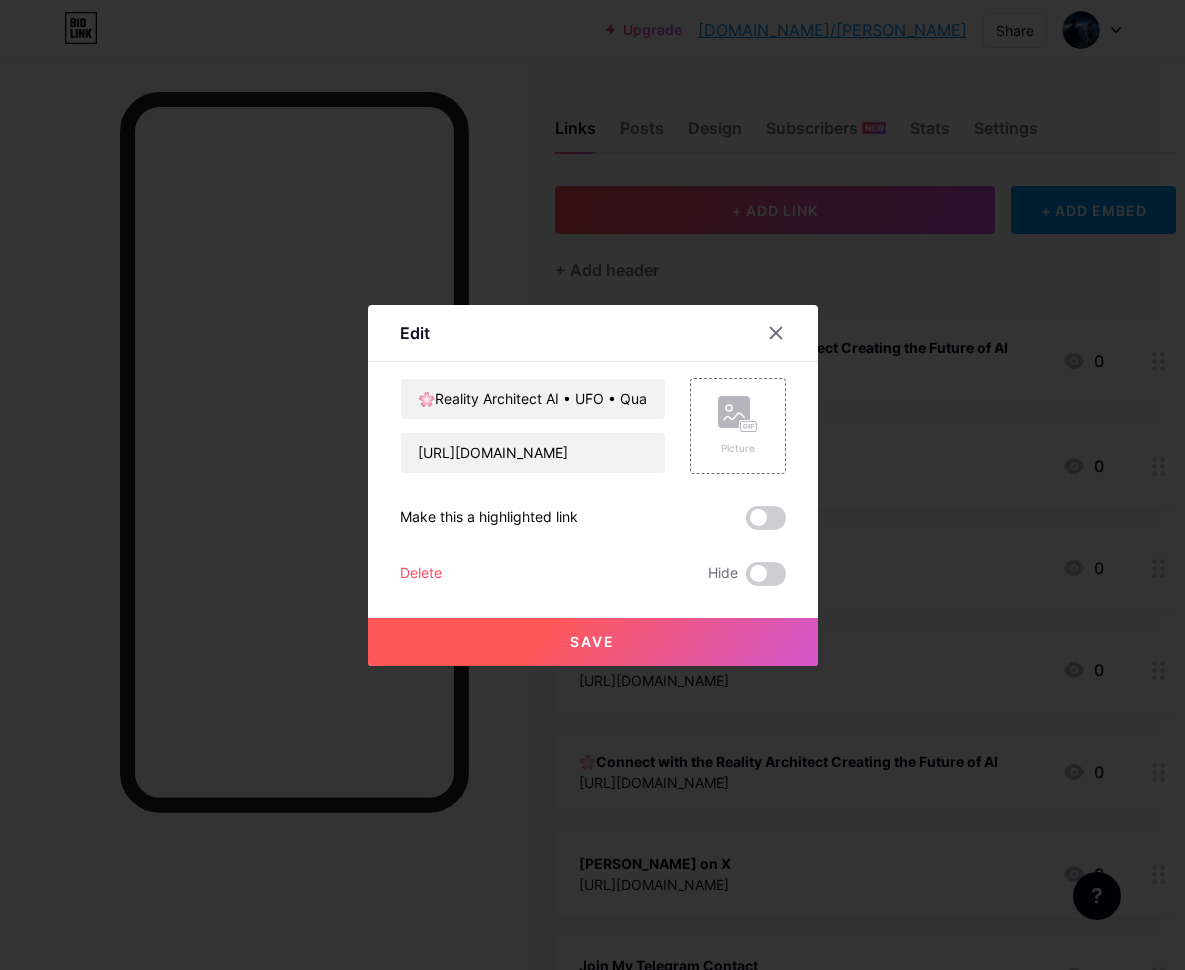 click at bounding box center [766, 518] 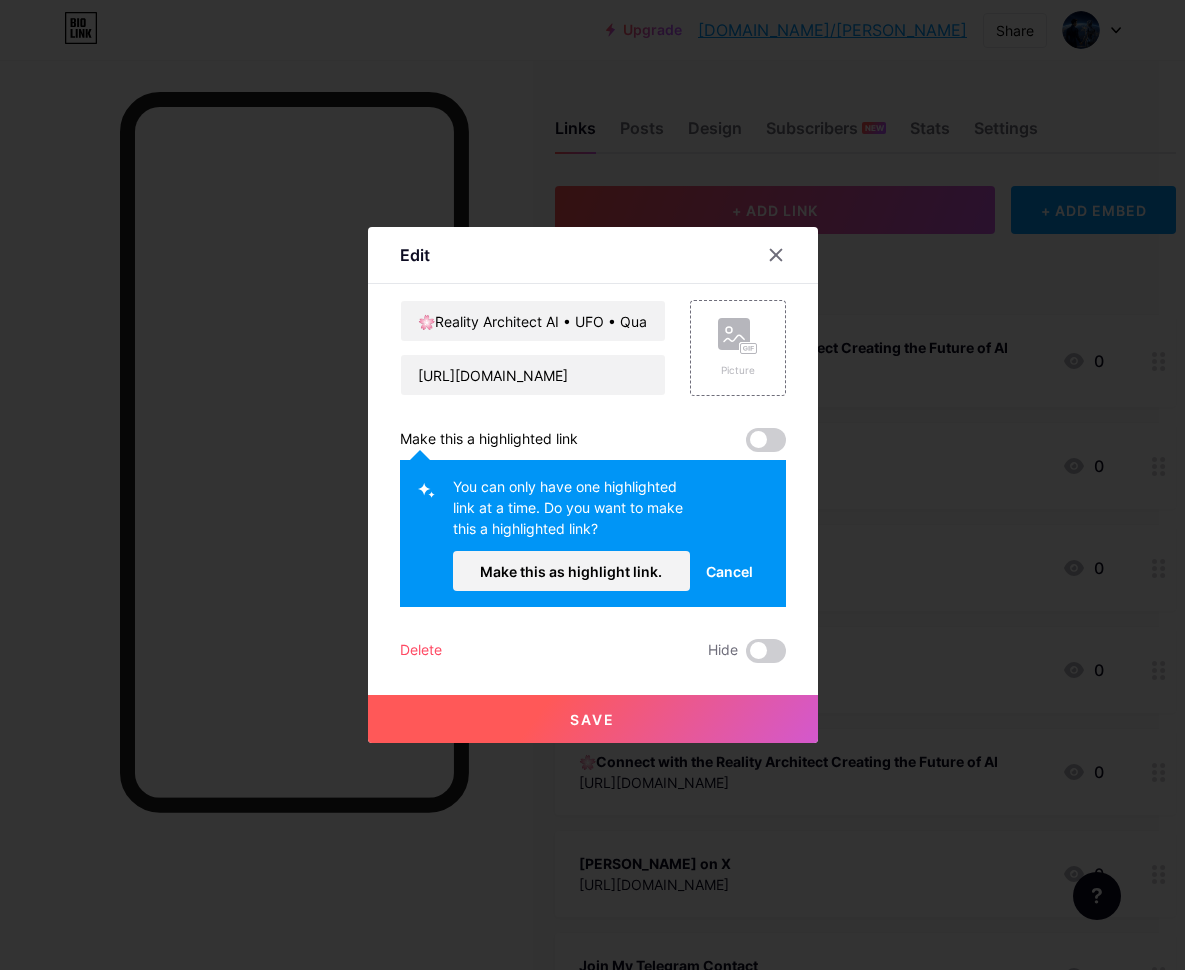 click on "Save" at bounding box center (592, 719) 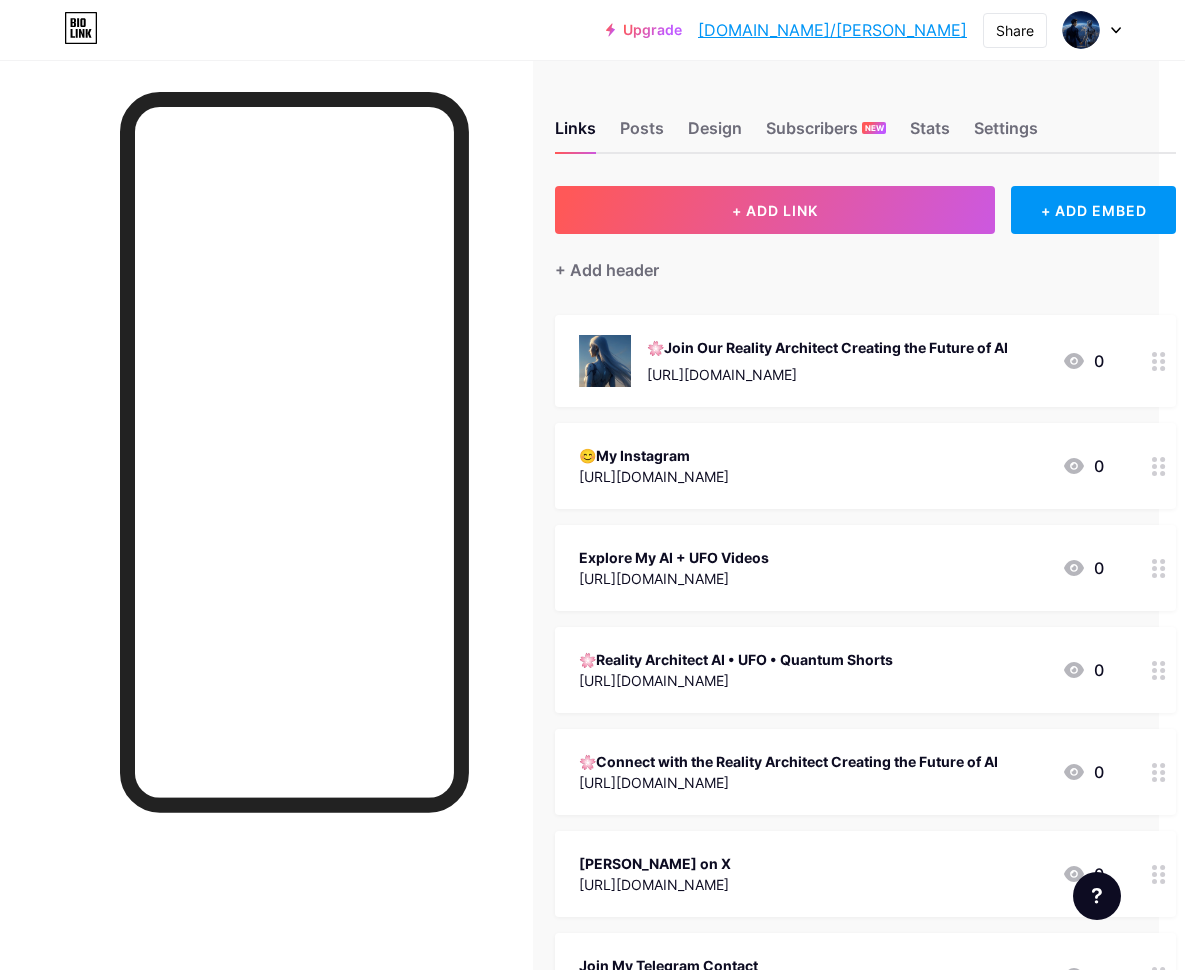 click 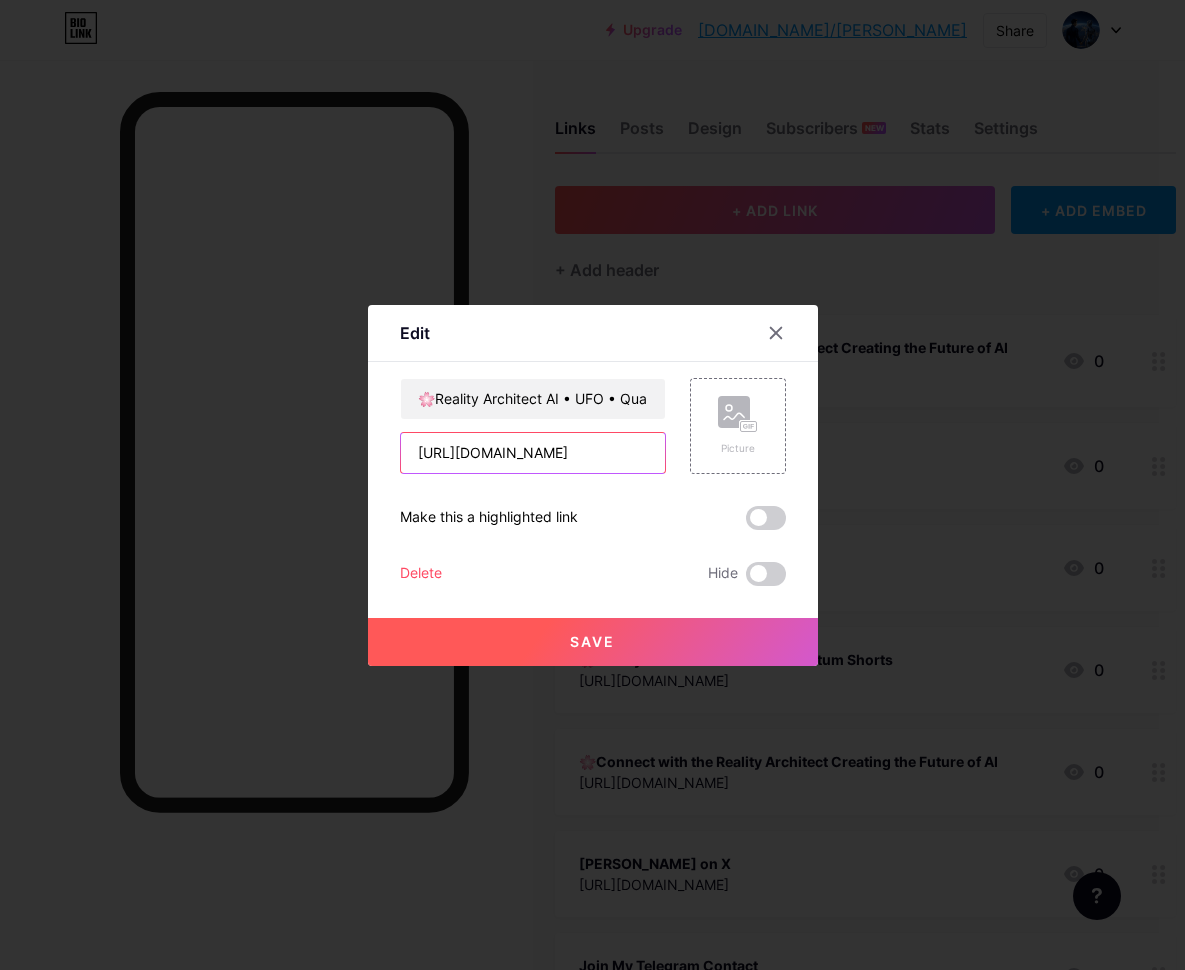 click on "[URL][DOMAIN_NAME]" at bounding box center (533, 453) 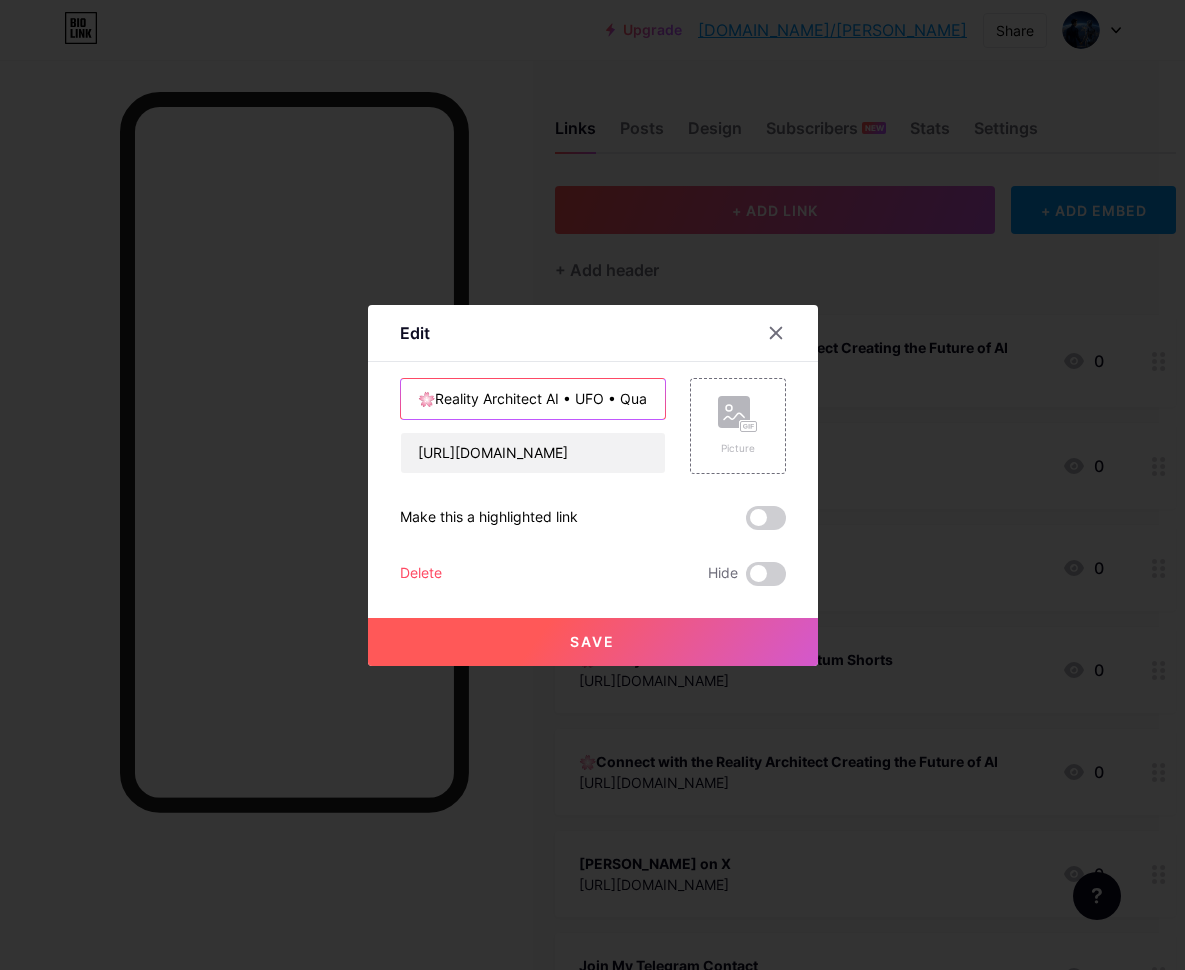 click on "🌸Reality Architect AI • UFO • Quantum Shorts" at bounding box center [533, 399] 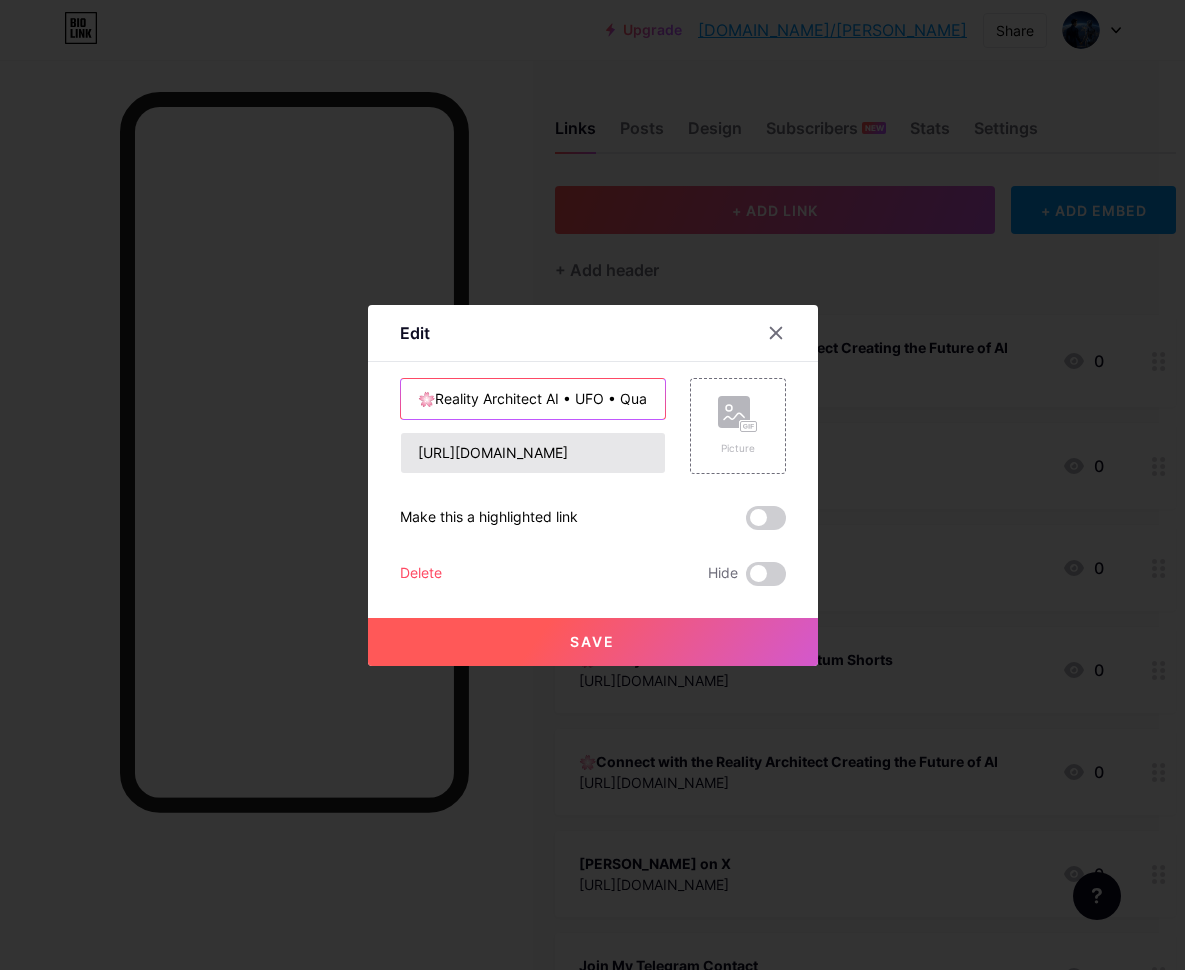 type on "🌸Reality Architect AI • UFO • Quantum Realm" 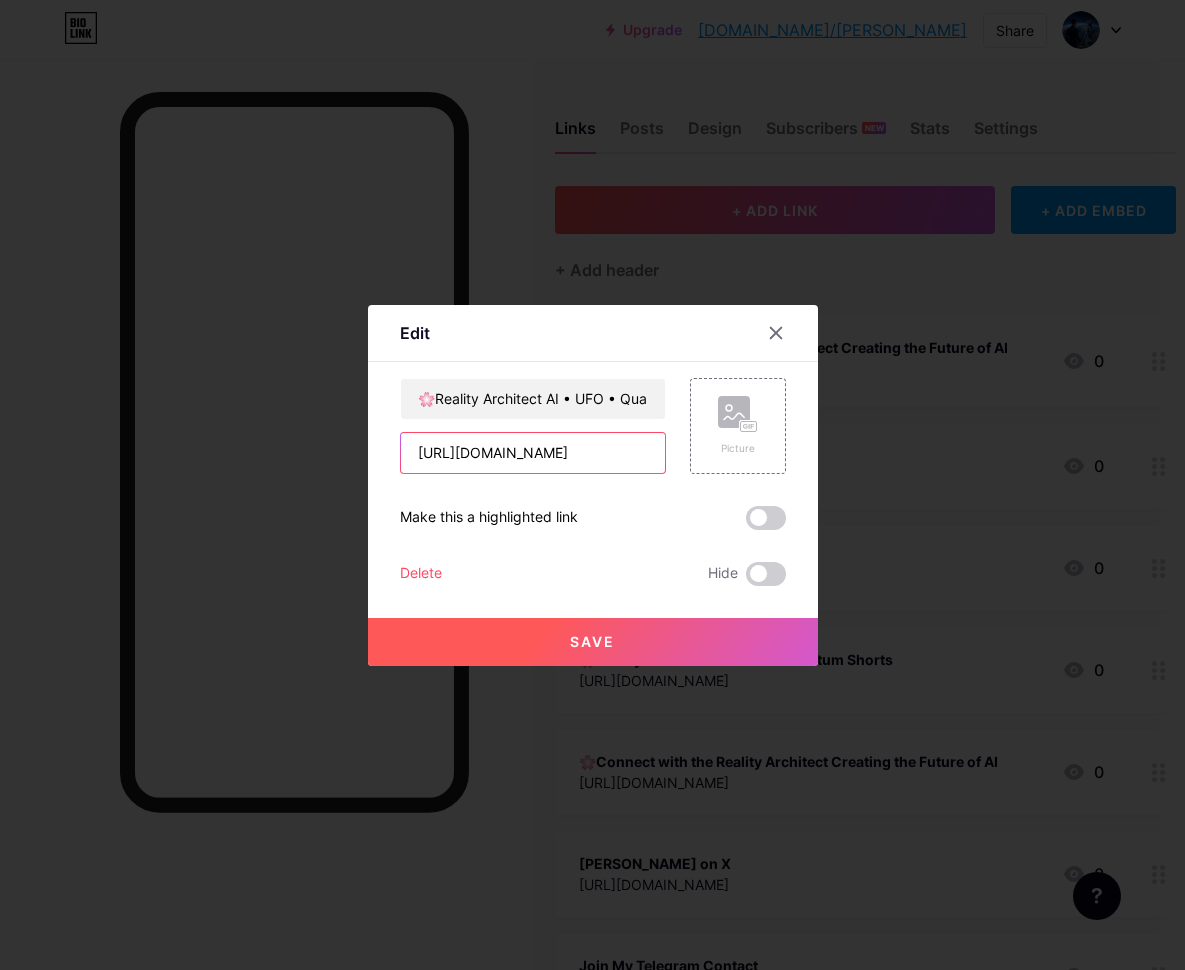 click on "[URL][DOMAIN_NAME]" at bounding box center (533, 453) 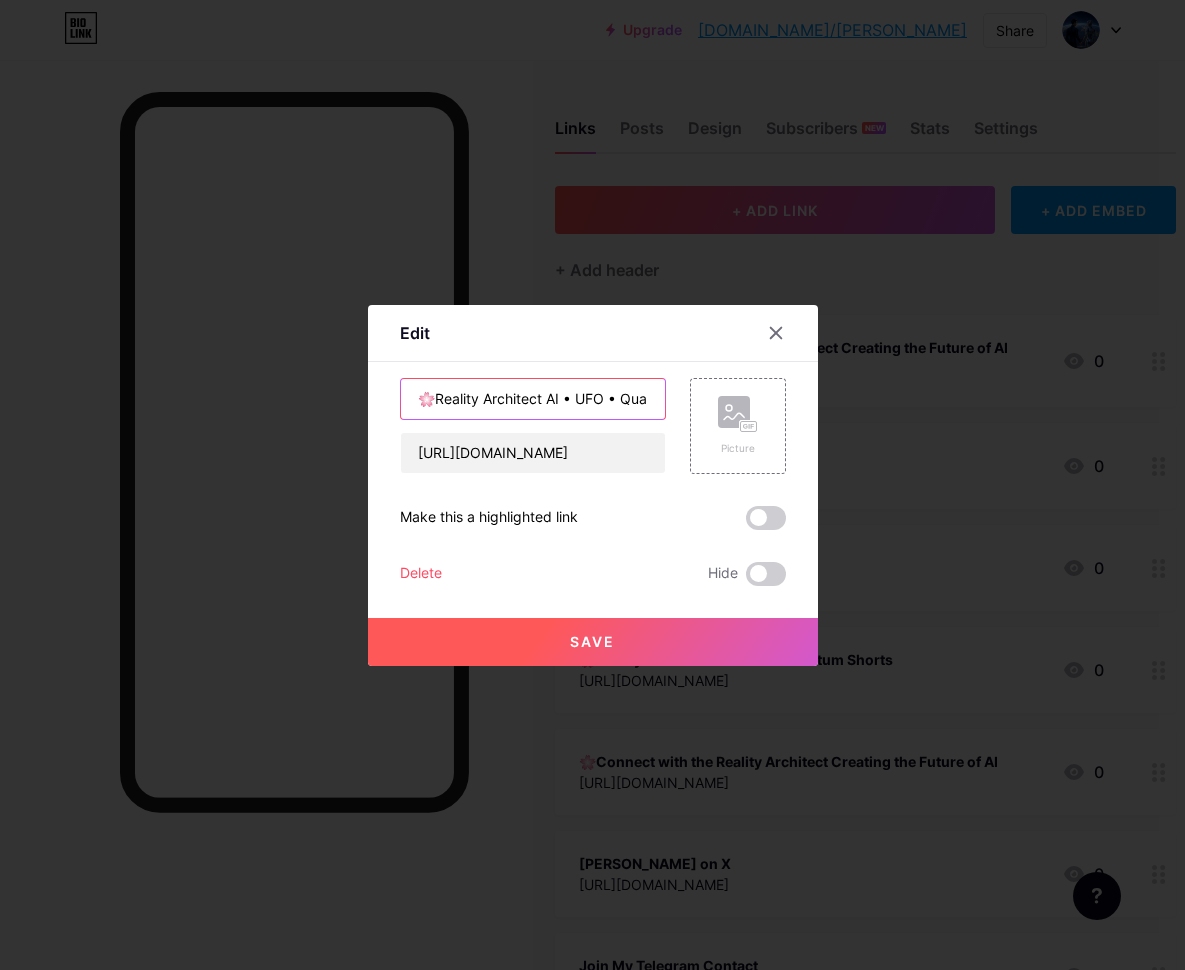 click on "🌸Reality Architect AI • UFO • Quantum Realm" at bounding box center (533, 399) 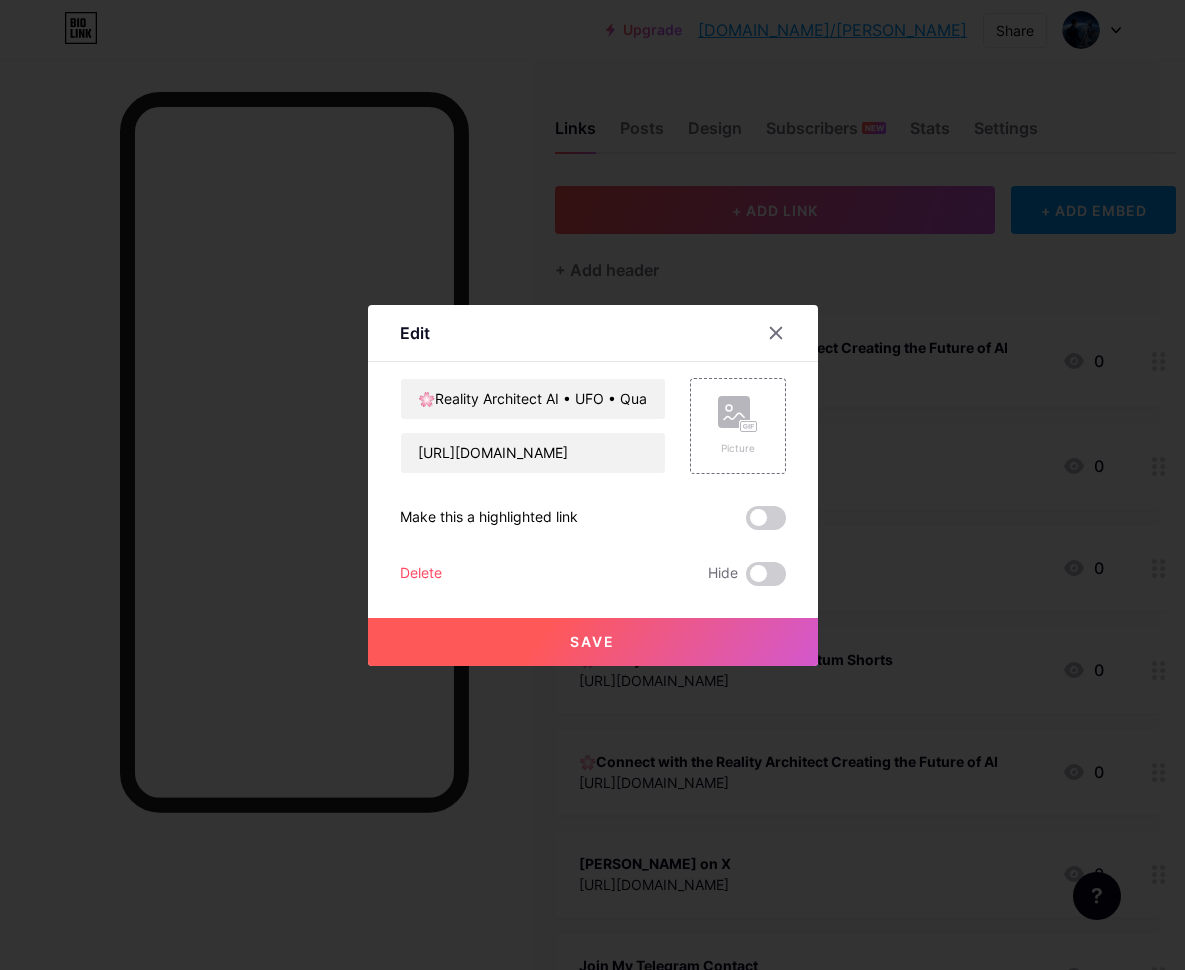 click at bounding box center [766, 518] 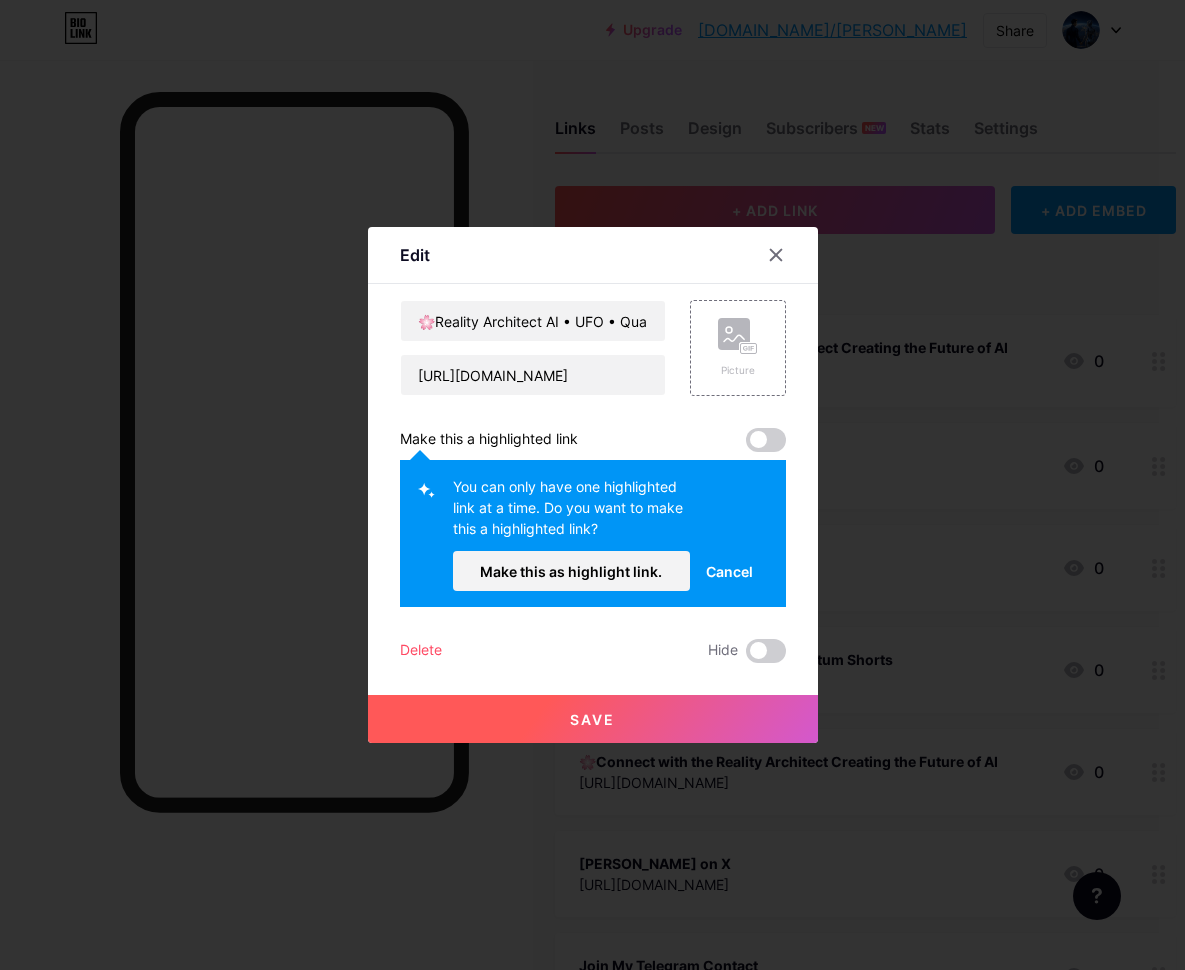 click on "Save" at bounding box center (592, 719) 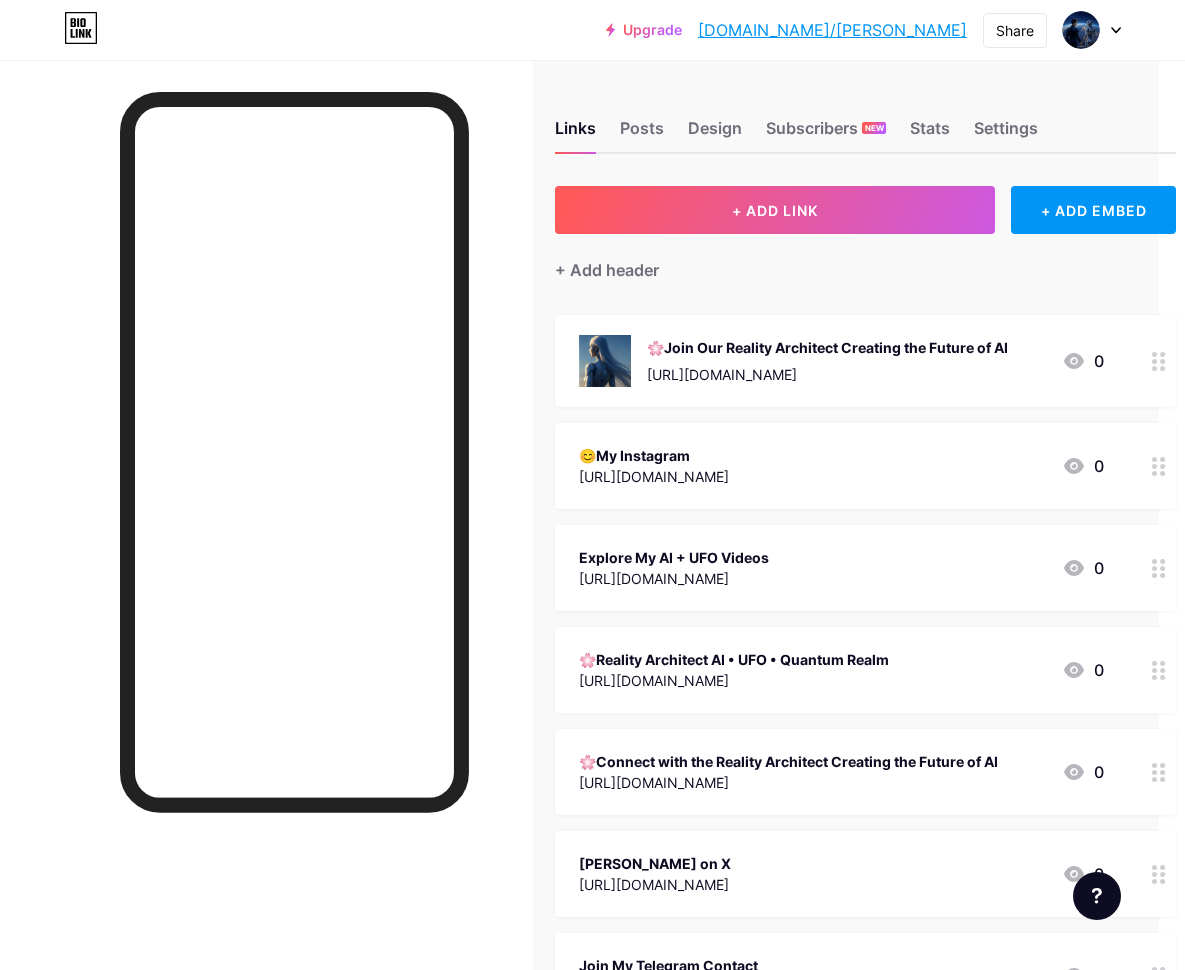 click 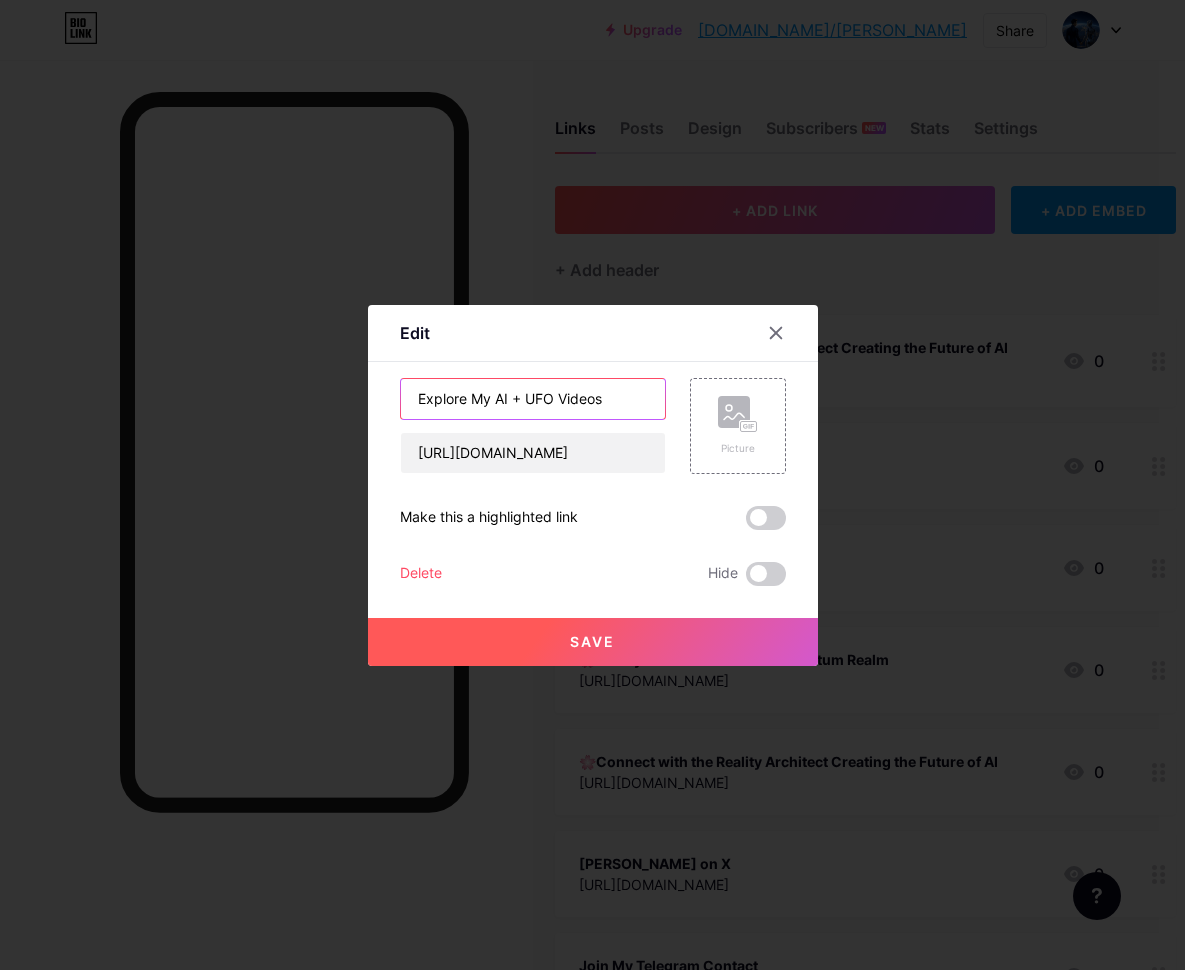 click on "Explore My AI + UFO Videos" at bounding box center (533, 399) 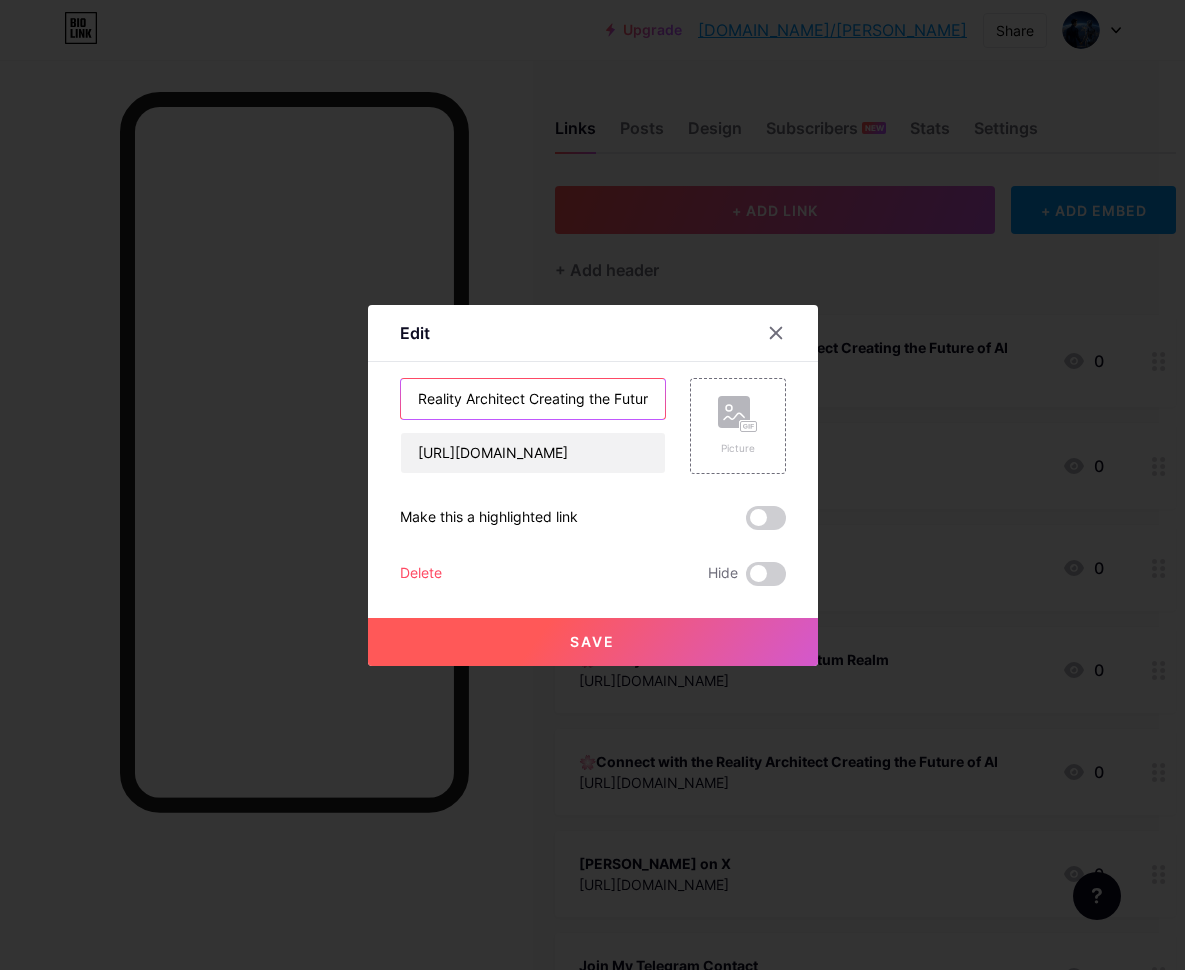 click on "Reality Architect Creating the Future of AI" at bounding box center (533, 399) 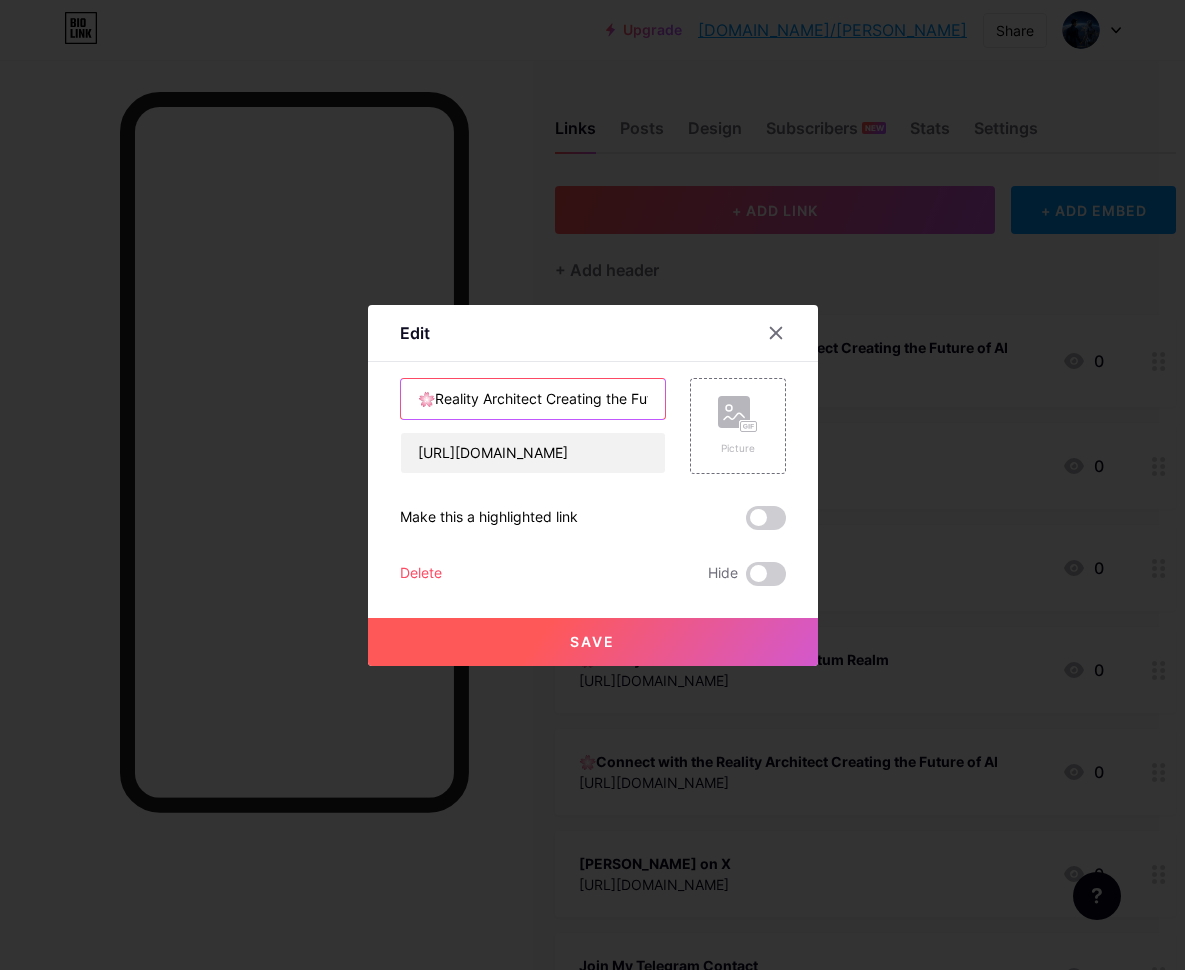 type on "🌸Reality Architect Creating the Future of AI" 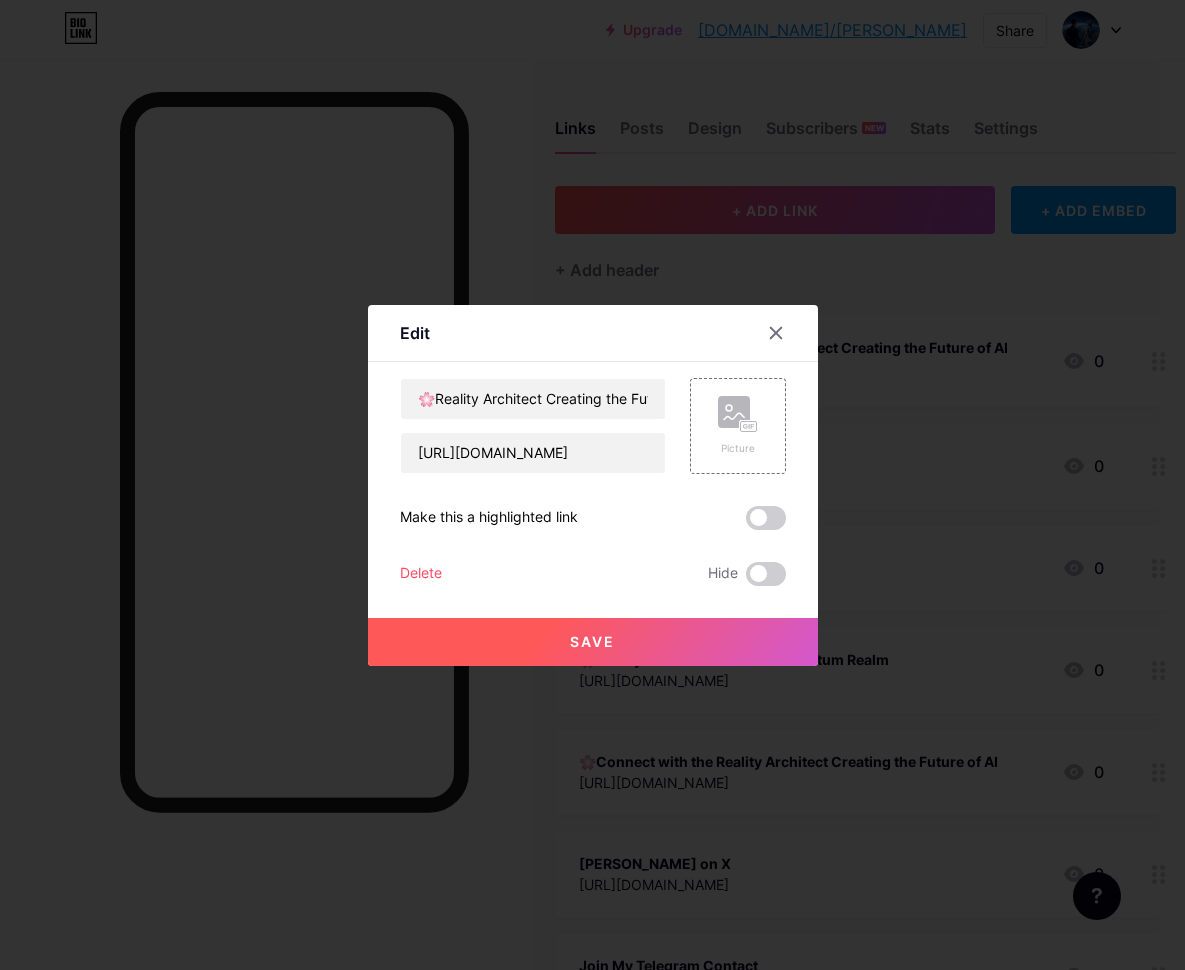 click at bounding box center (766, 518) 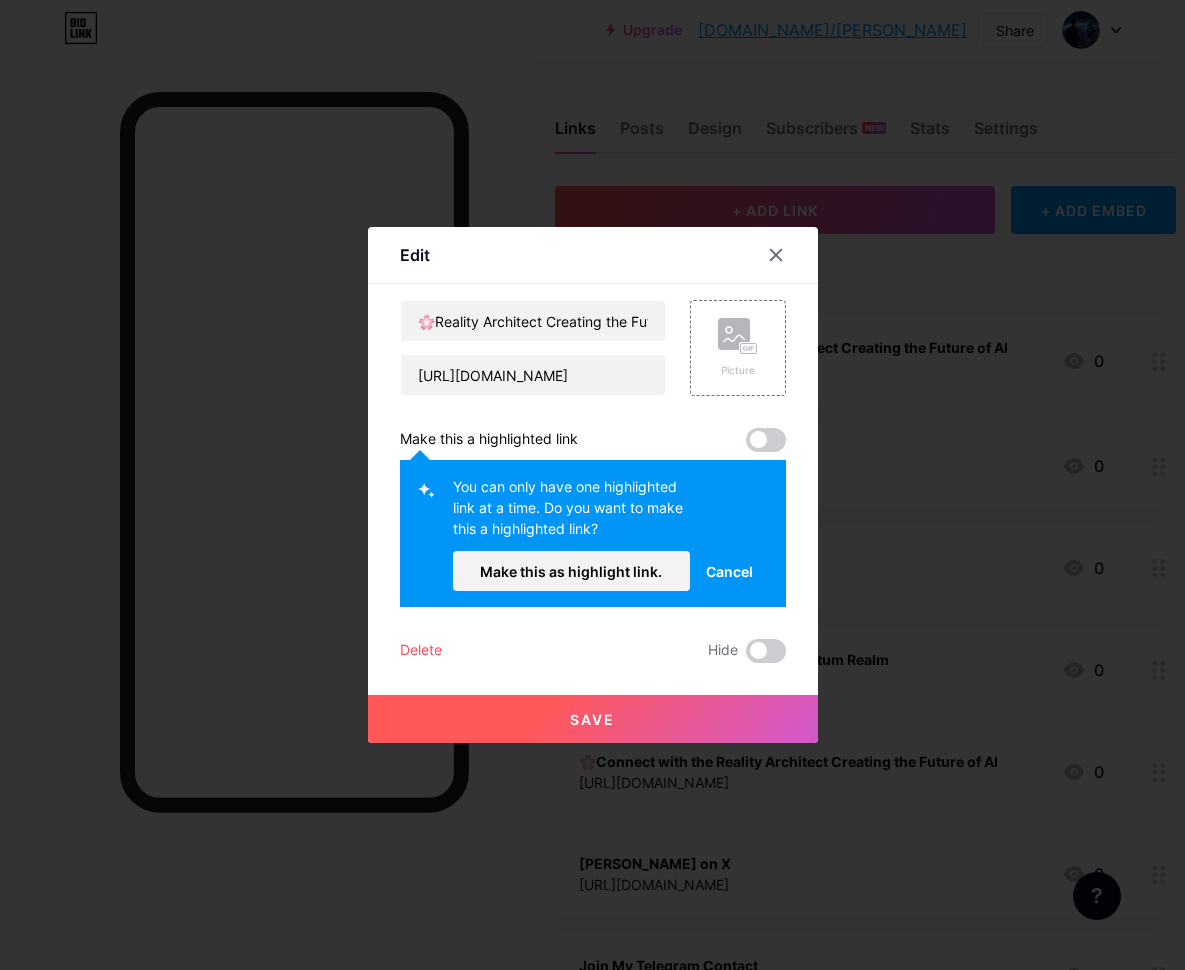 click on "Save" at bounding box center (592, 719) 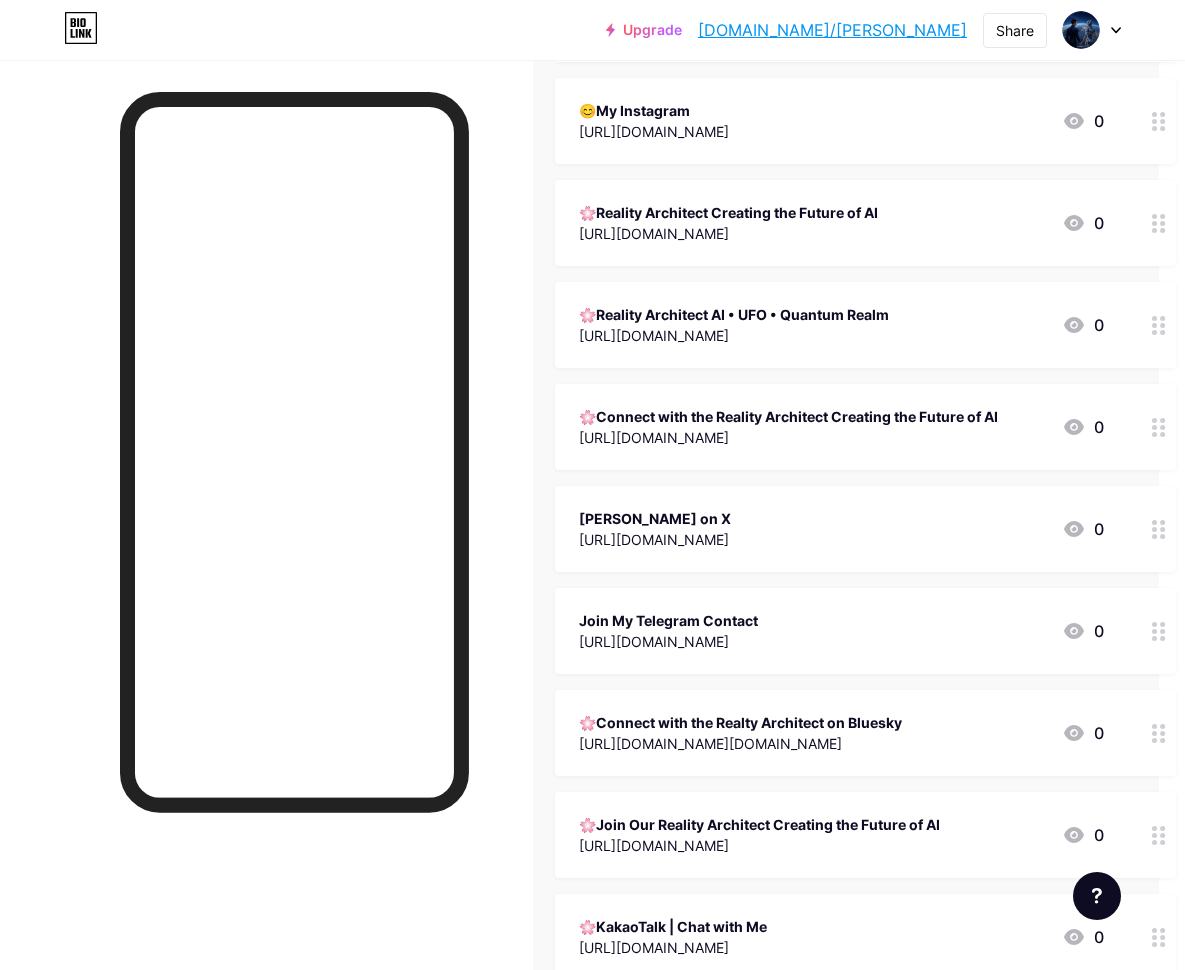 scroll, scrollTop: 347, scrollLeft: 26, axis: both 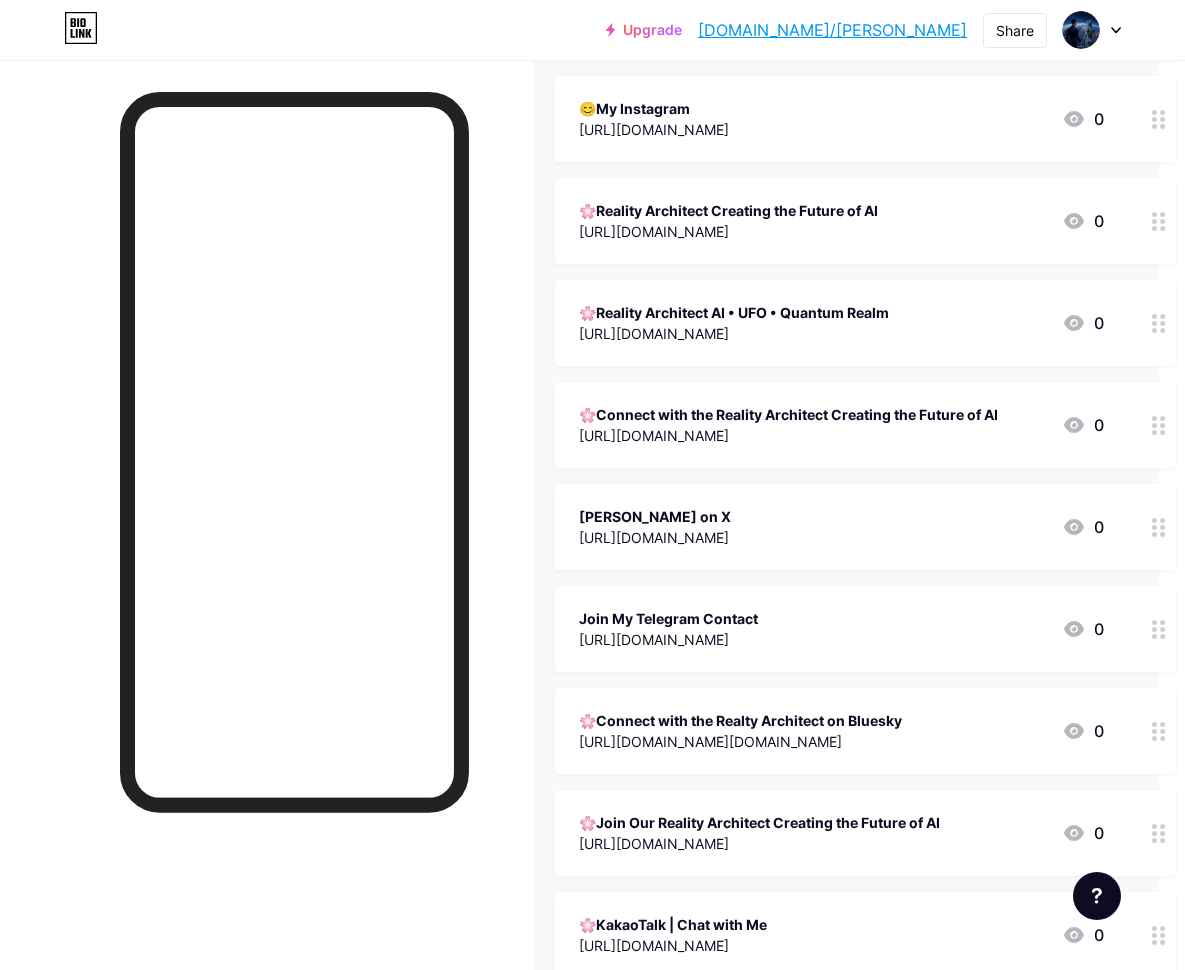 click 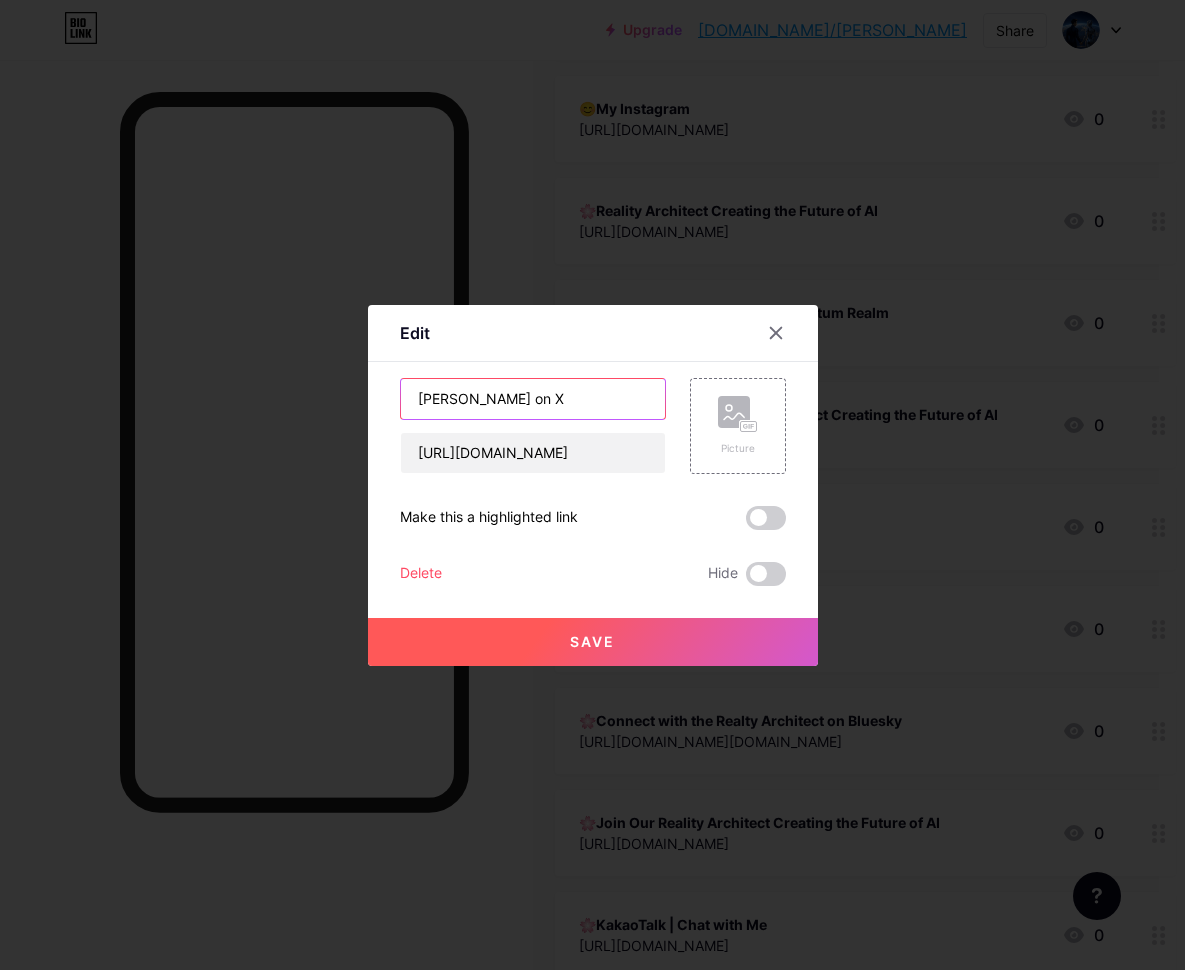 click on "JosWijermans on X" at bounding box center (533, 399) 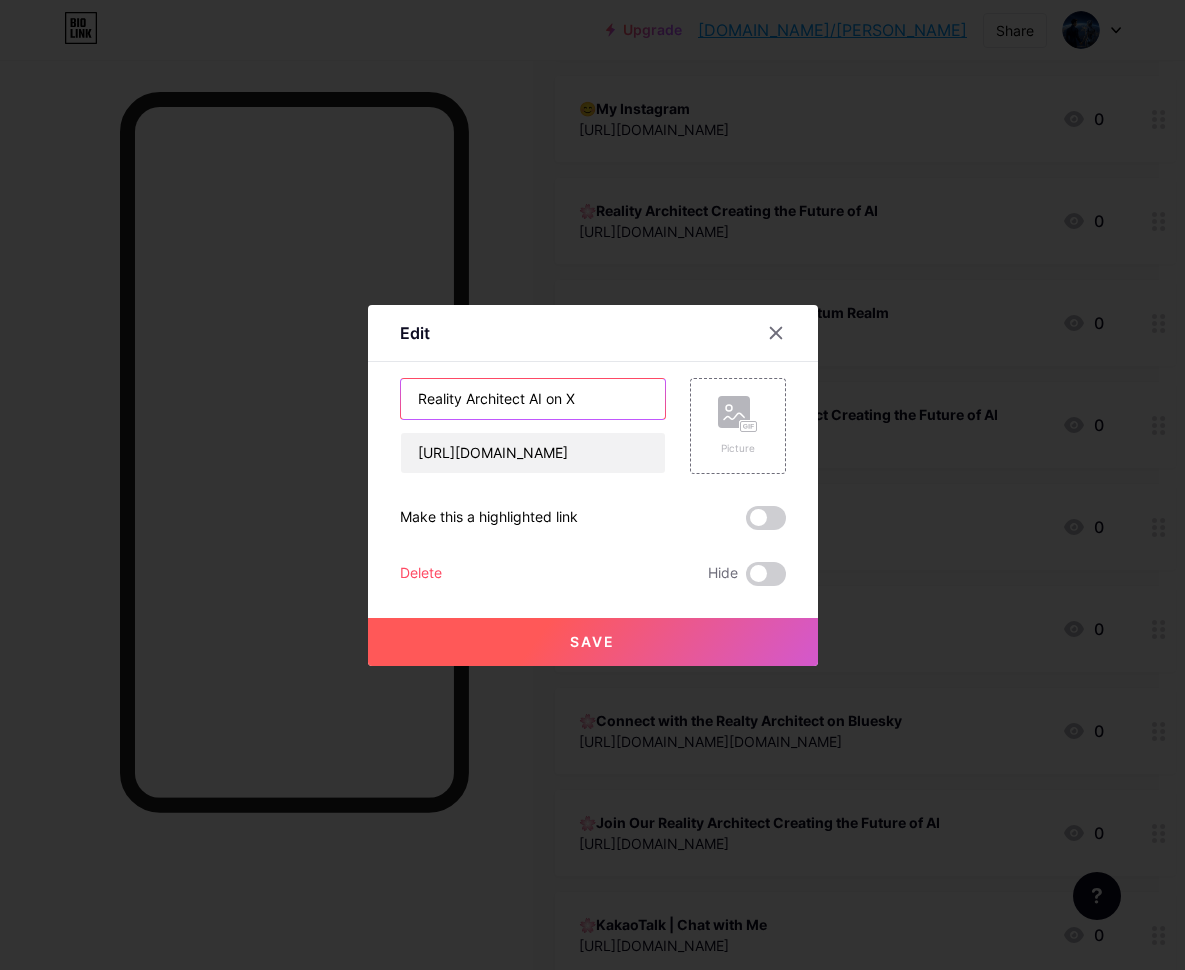 type on "Reality Architect AI on X" 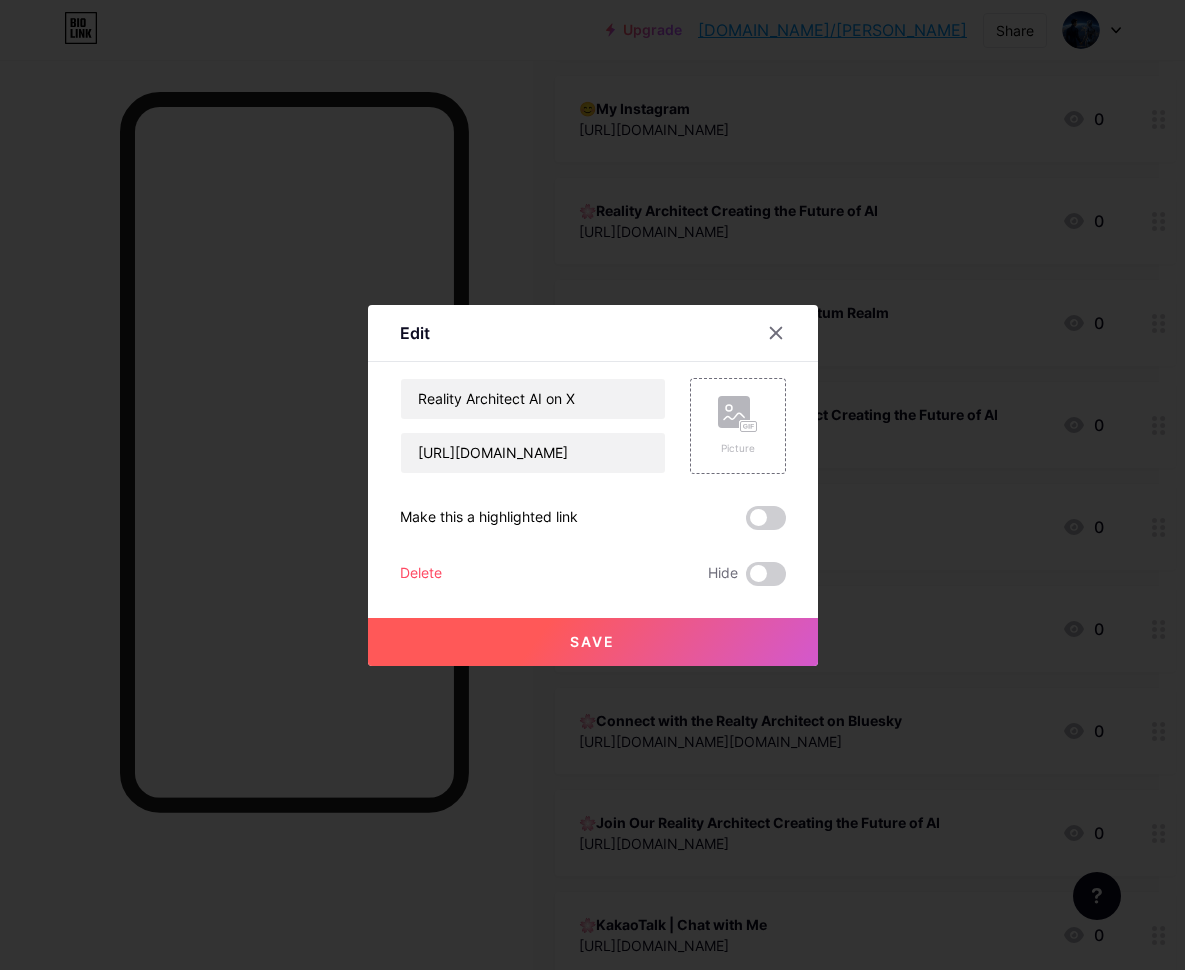 click at bounding box center (766, 518) 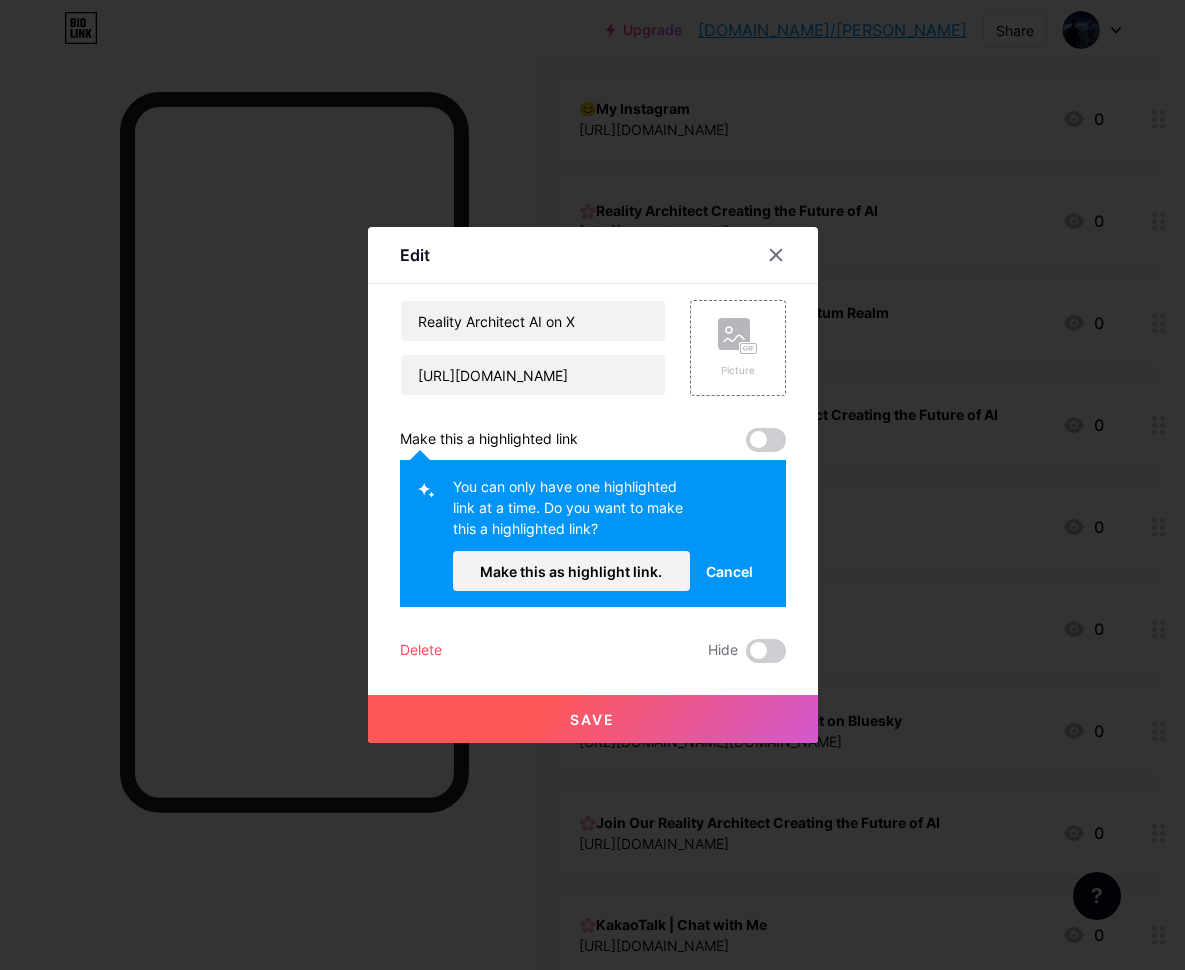 click on "Save" at bounding box center (592, 719) 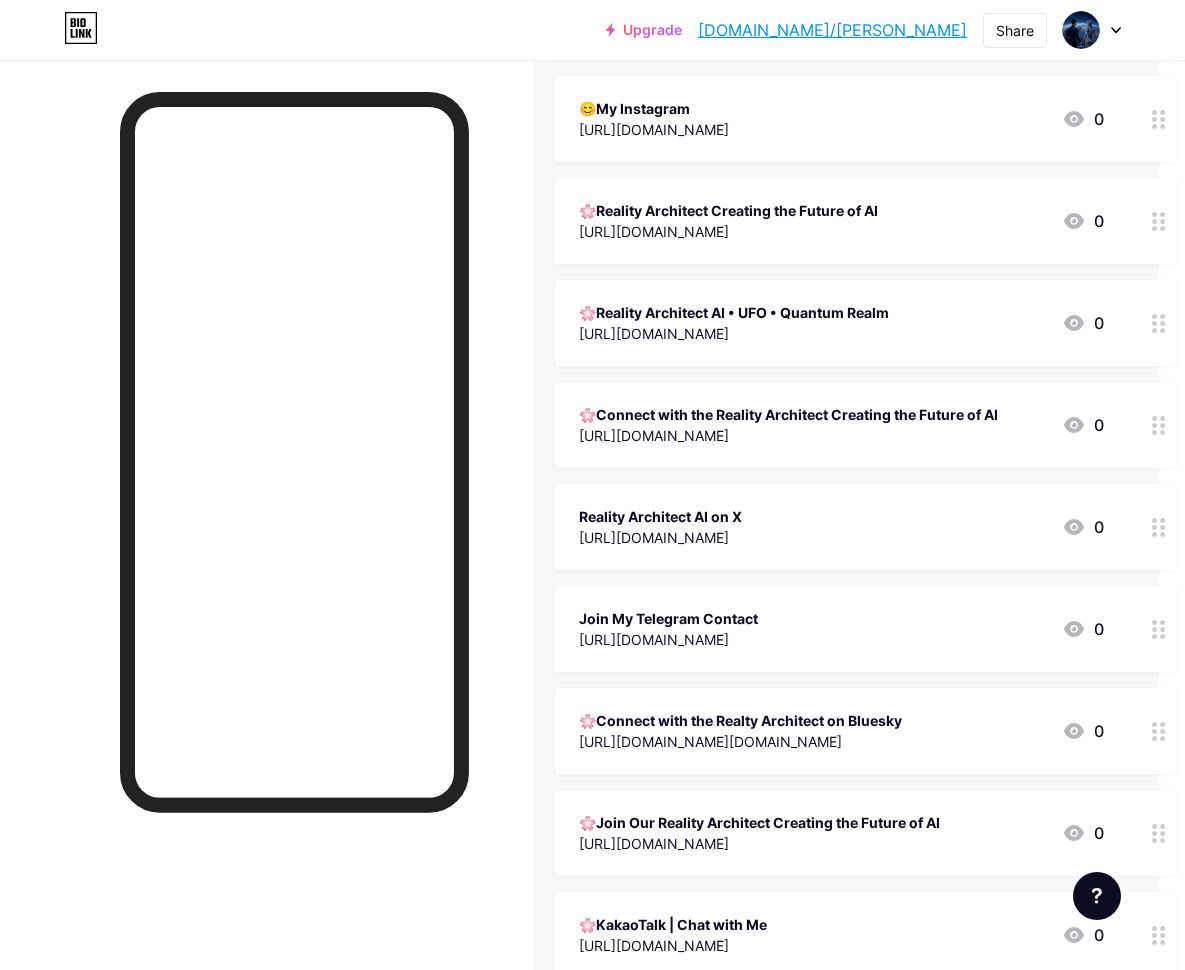 click 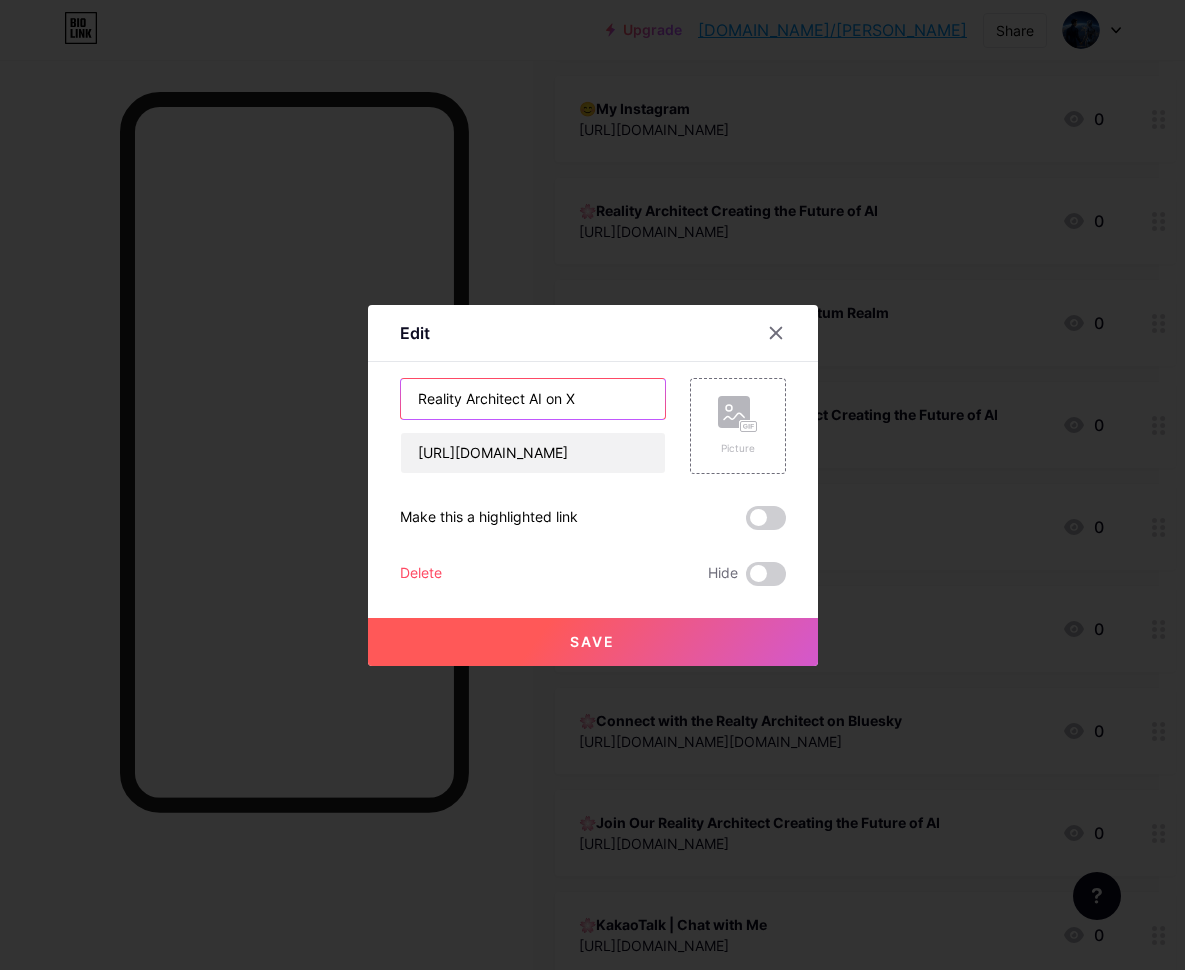 click on "Reality Architect AI on X" at bounding box center (533, 399) 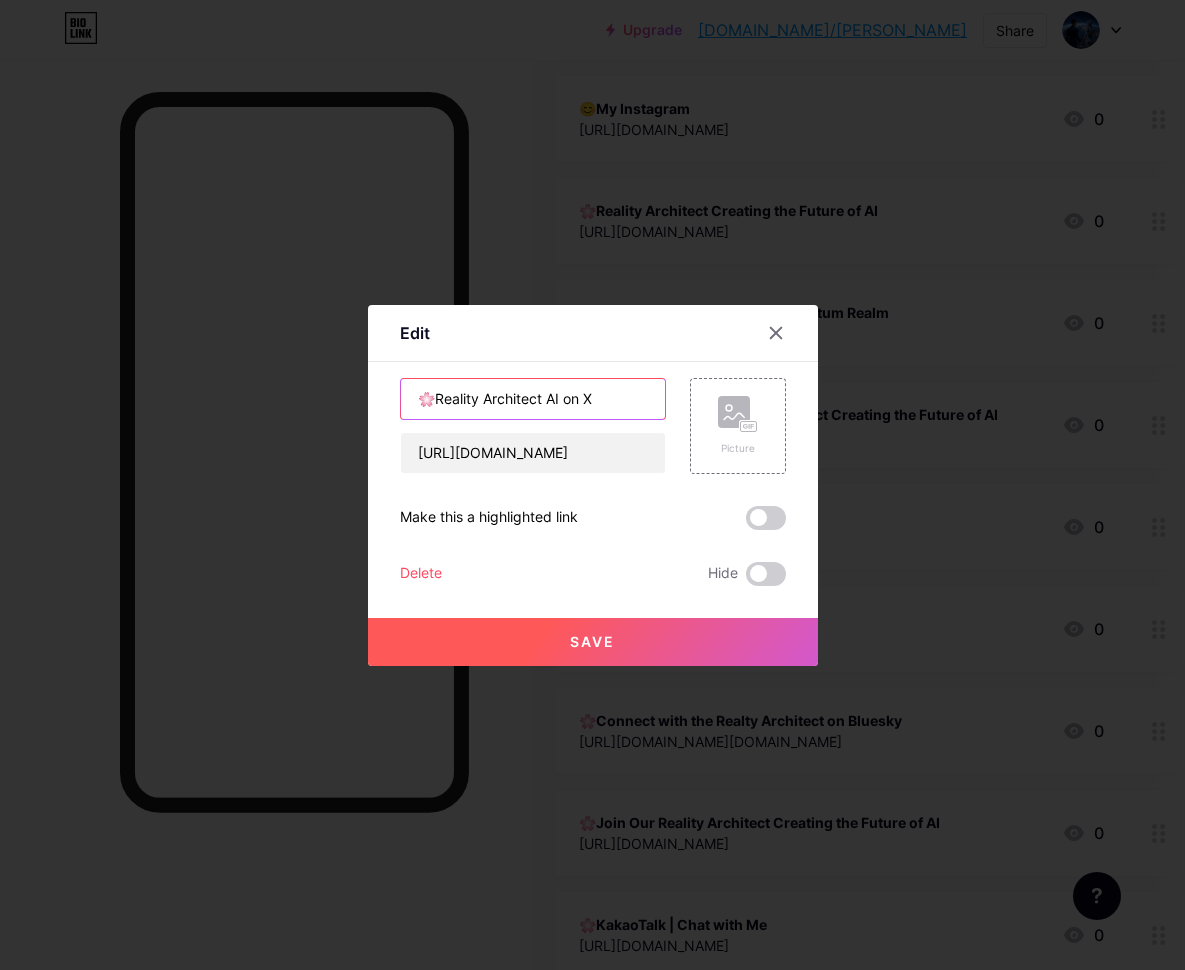 type on "🌸Reality Architect AI on X" 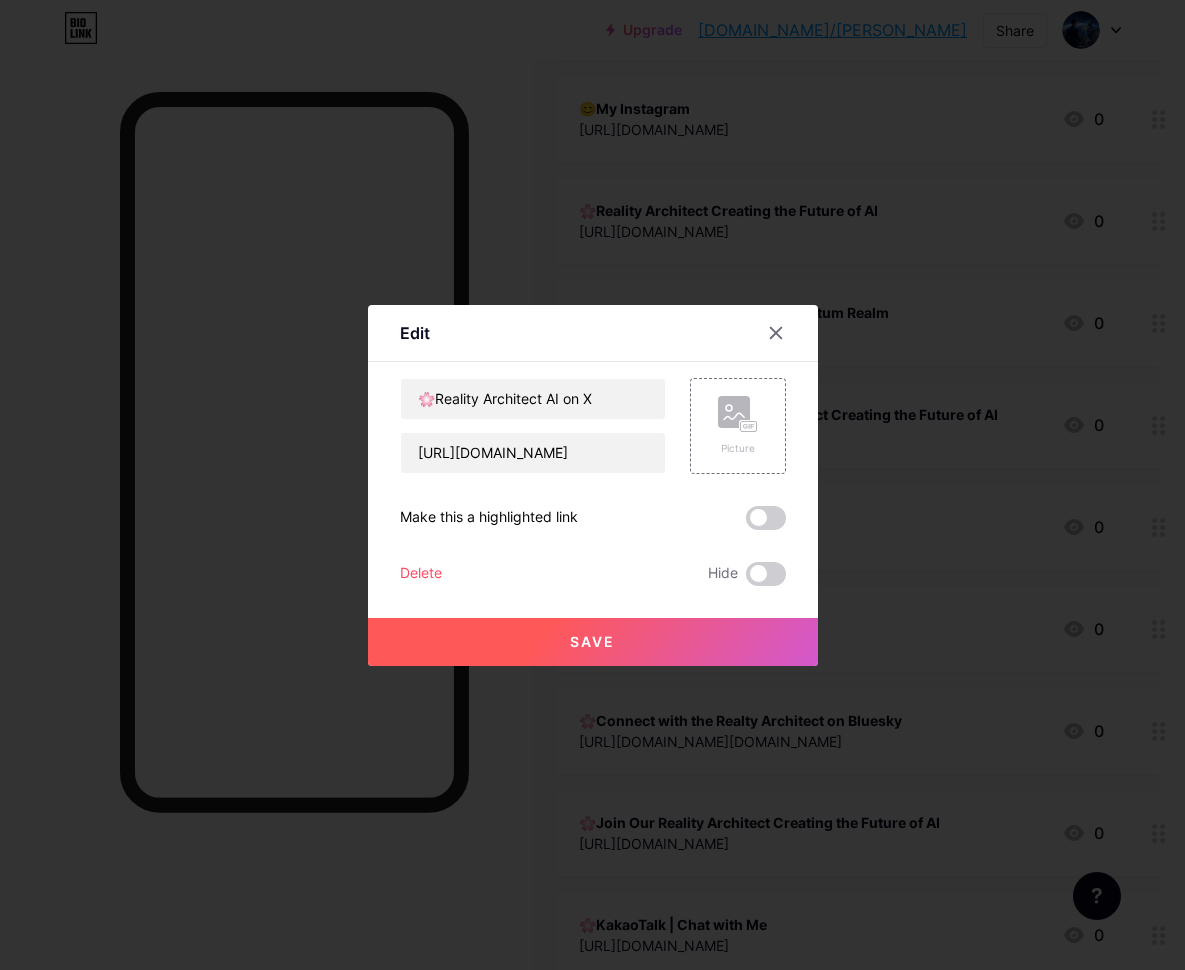 click on "Save" at bounding box center (592, 641) 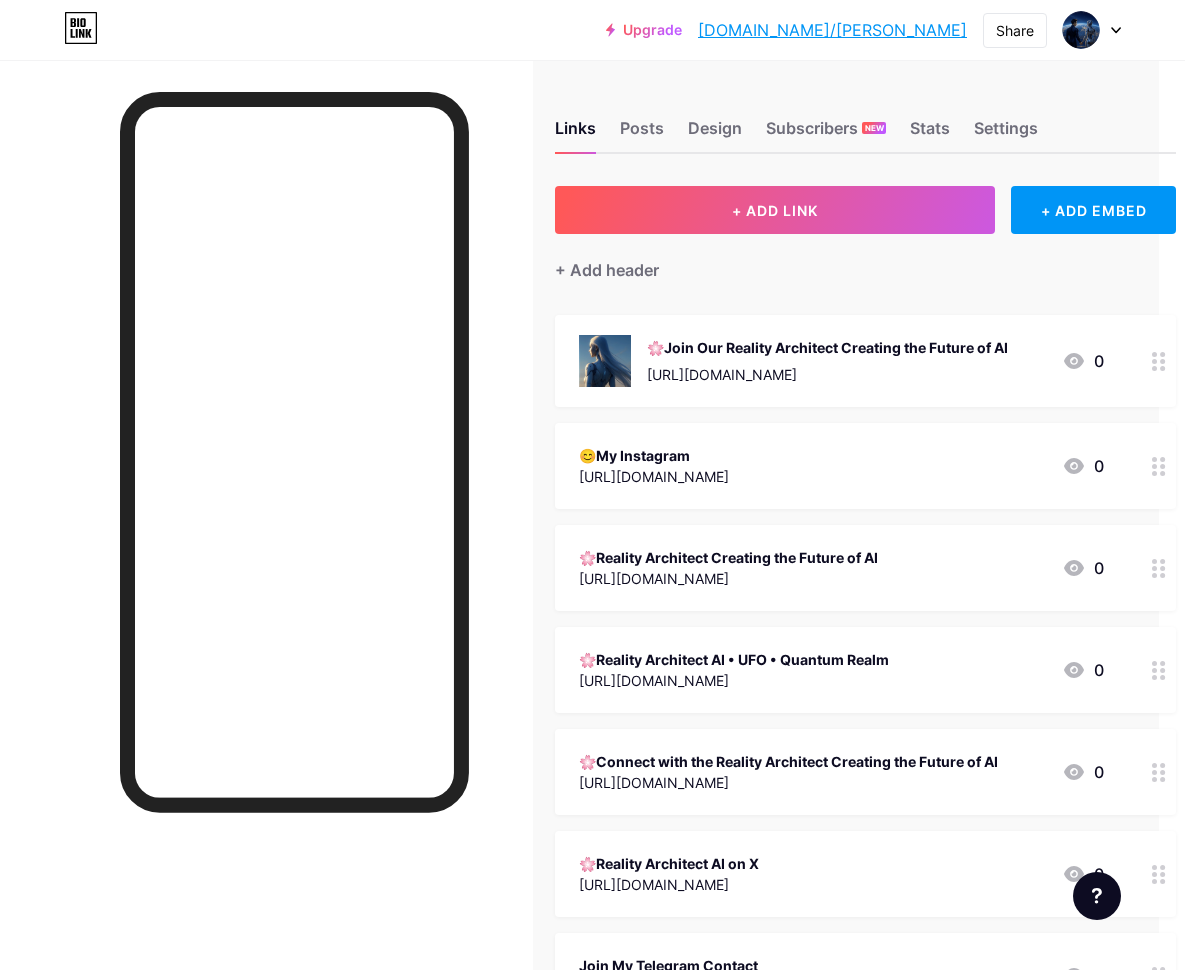 scroll, scrollTop: 0, scrollLeft: 26, axis: horizontal 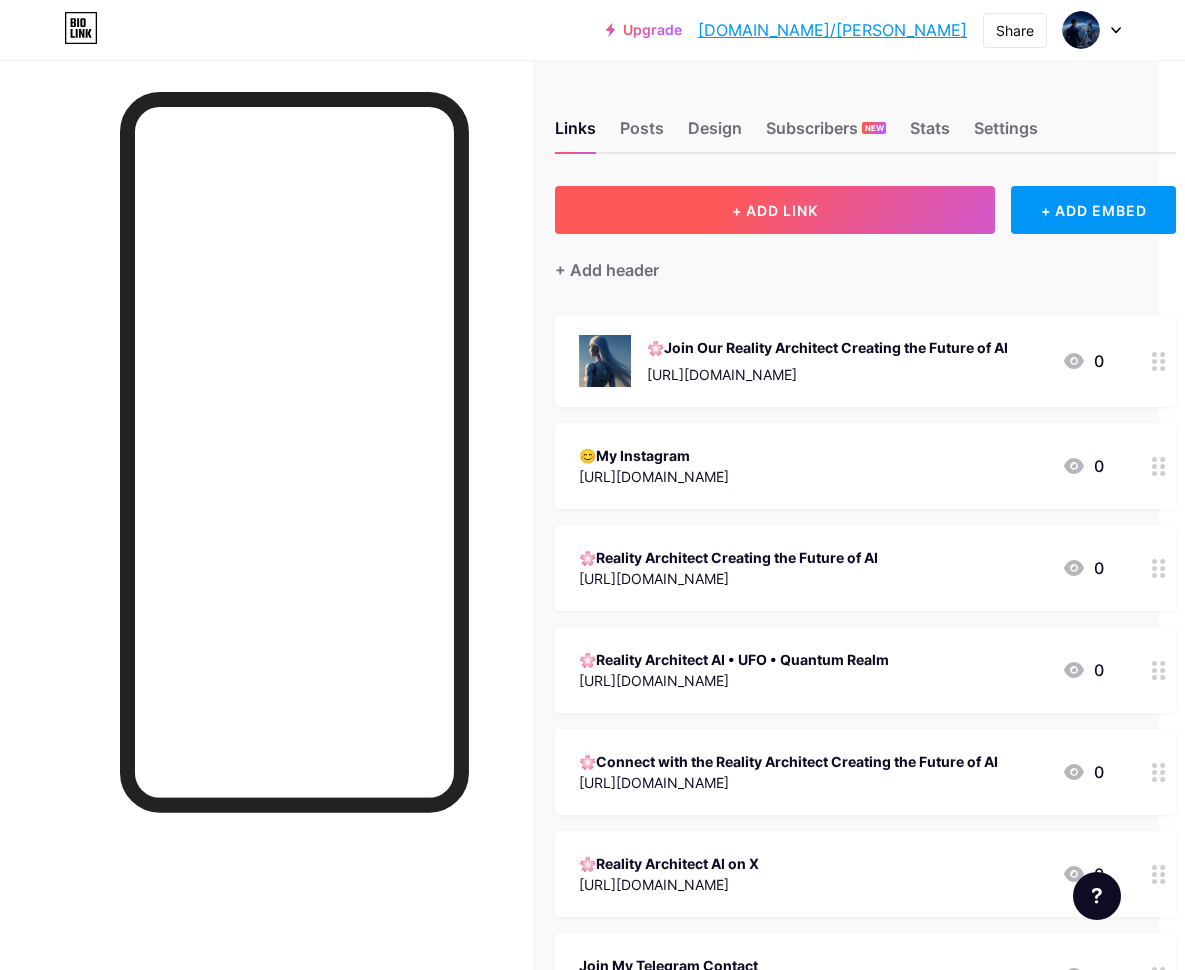 click on "+ ADD LINK" at bounding box center (775, 210) 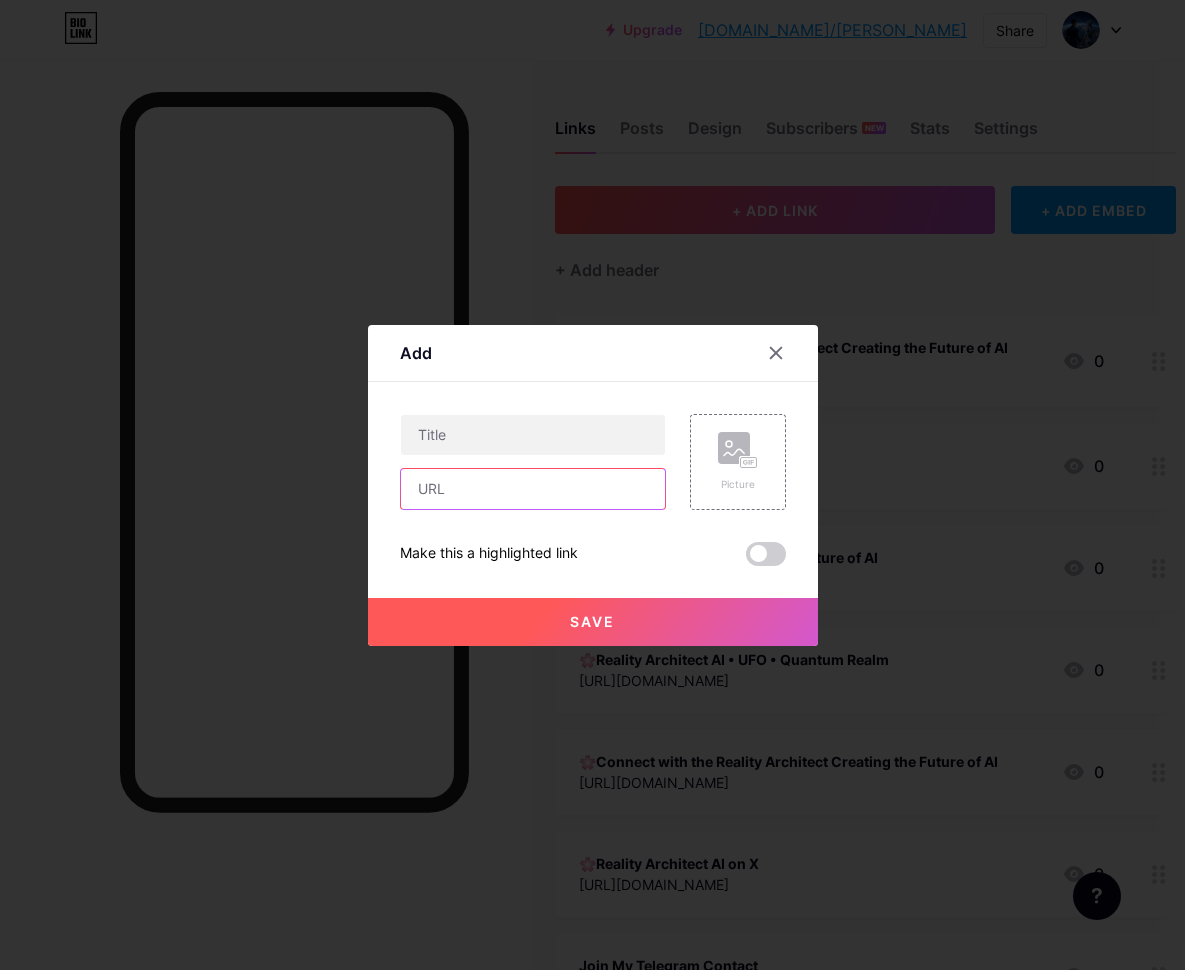 click at bounding box center [533, 489] 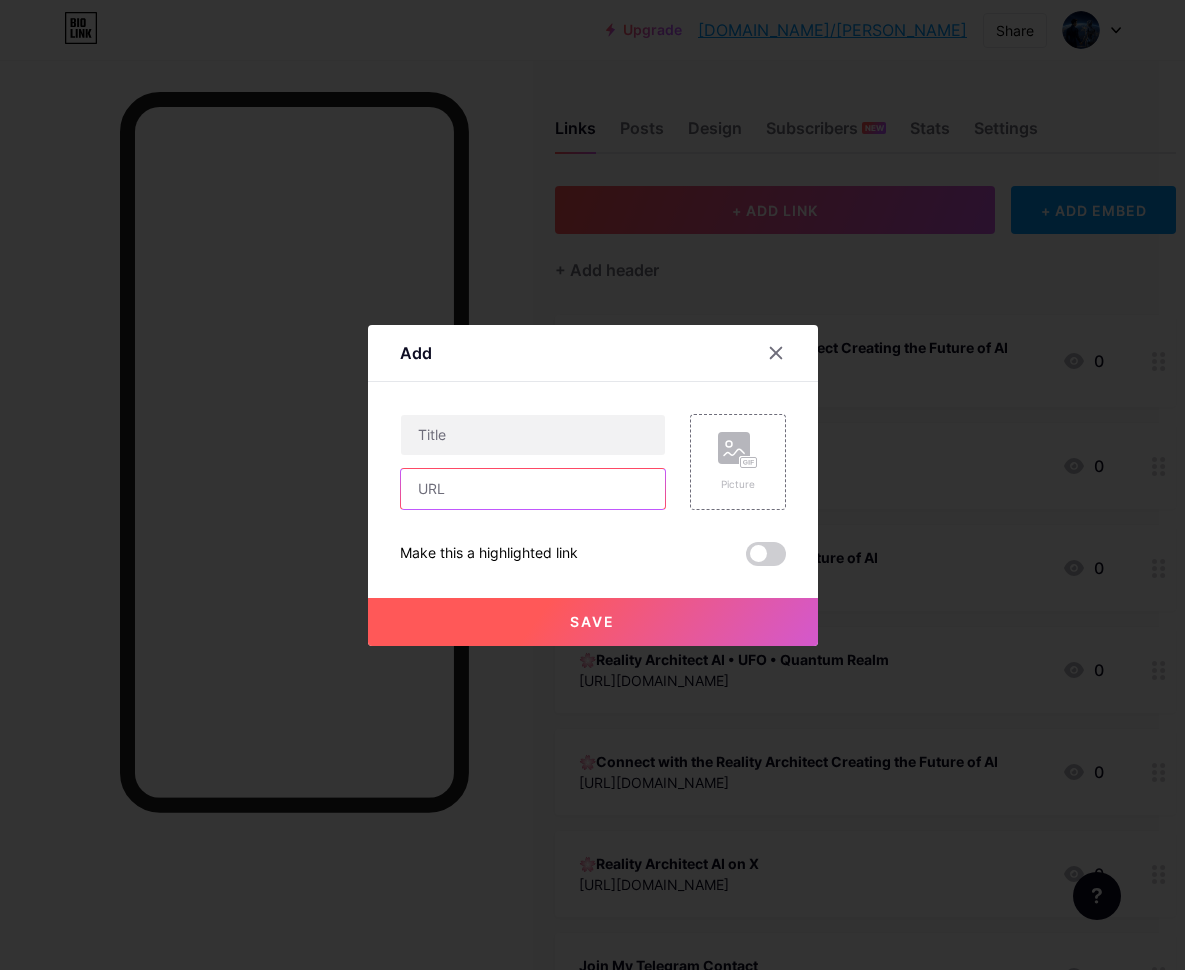 paste on "[URL][DOMAIN_NAME]" 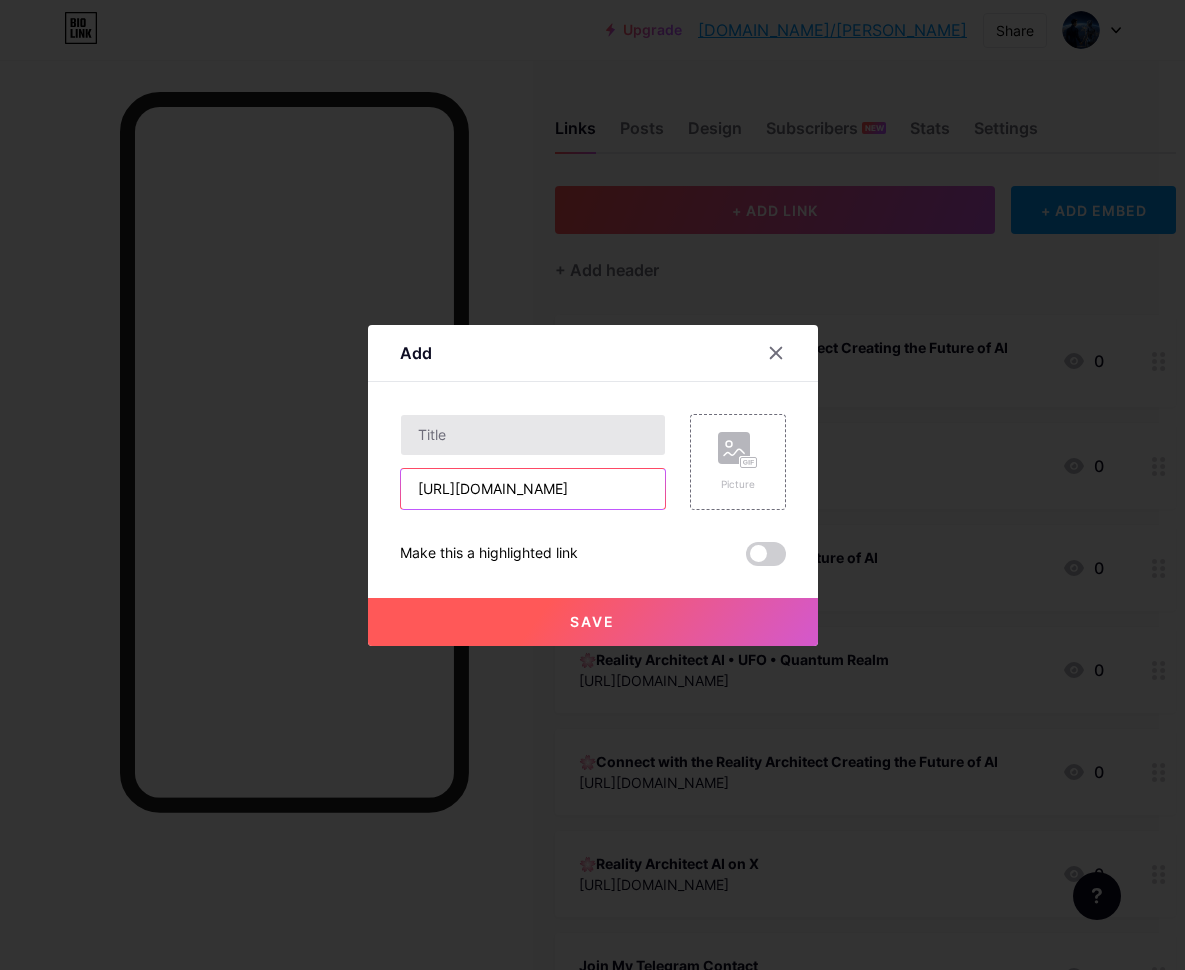 type on "[URL][DOMAIN_NAME]" 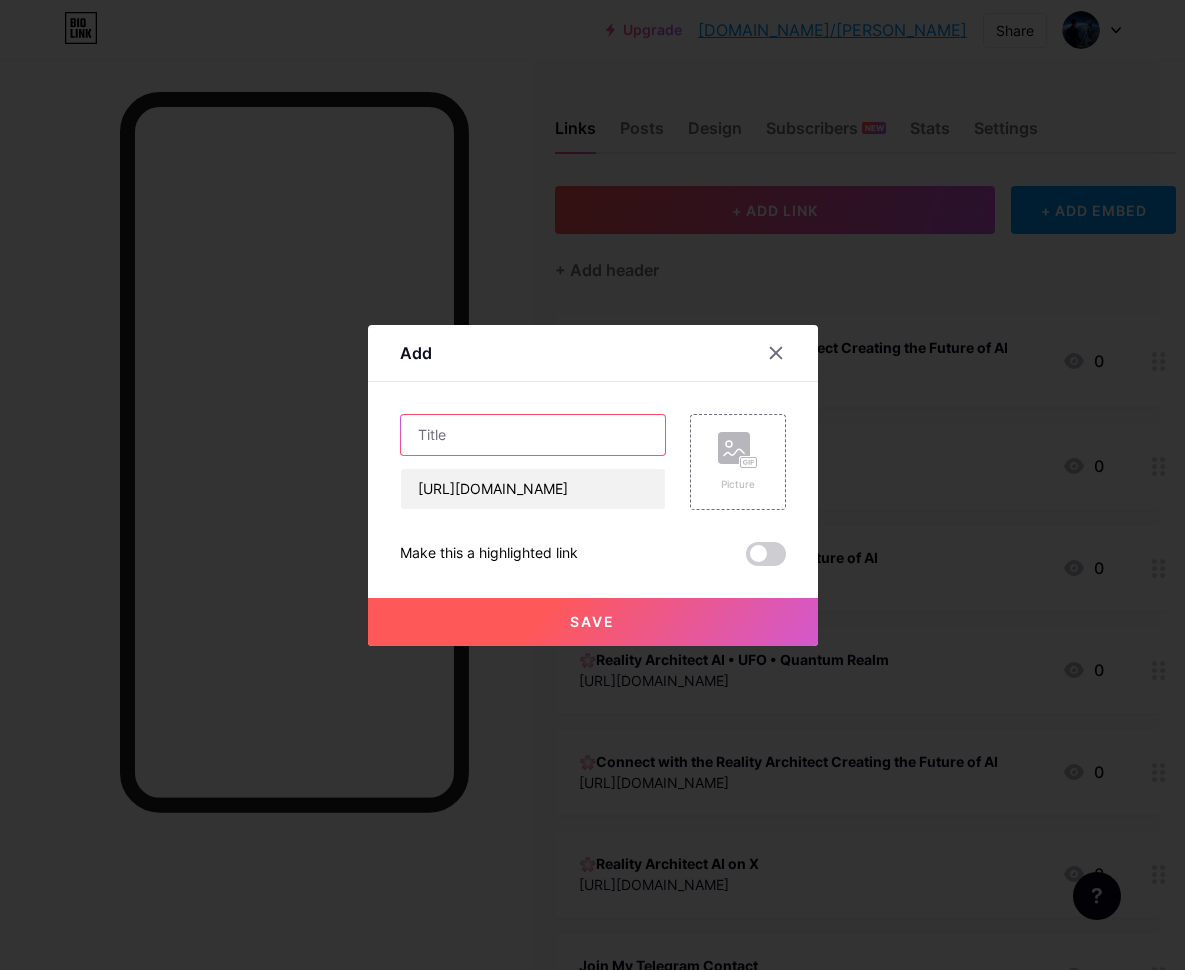 click at bounding box center (533, 435) 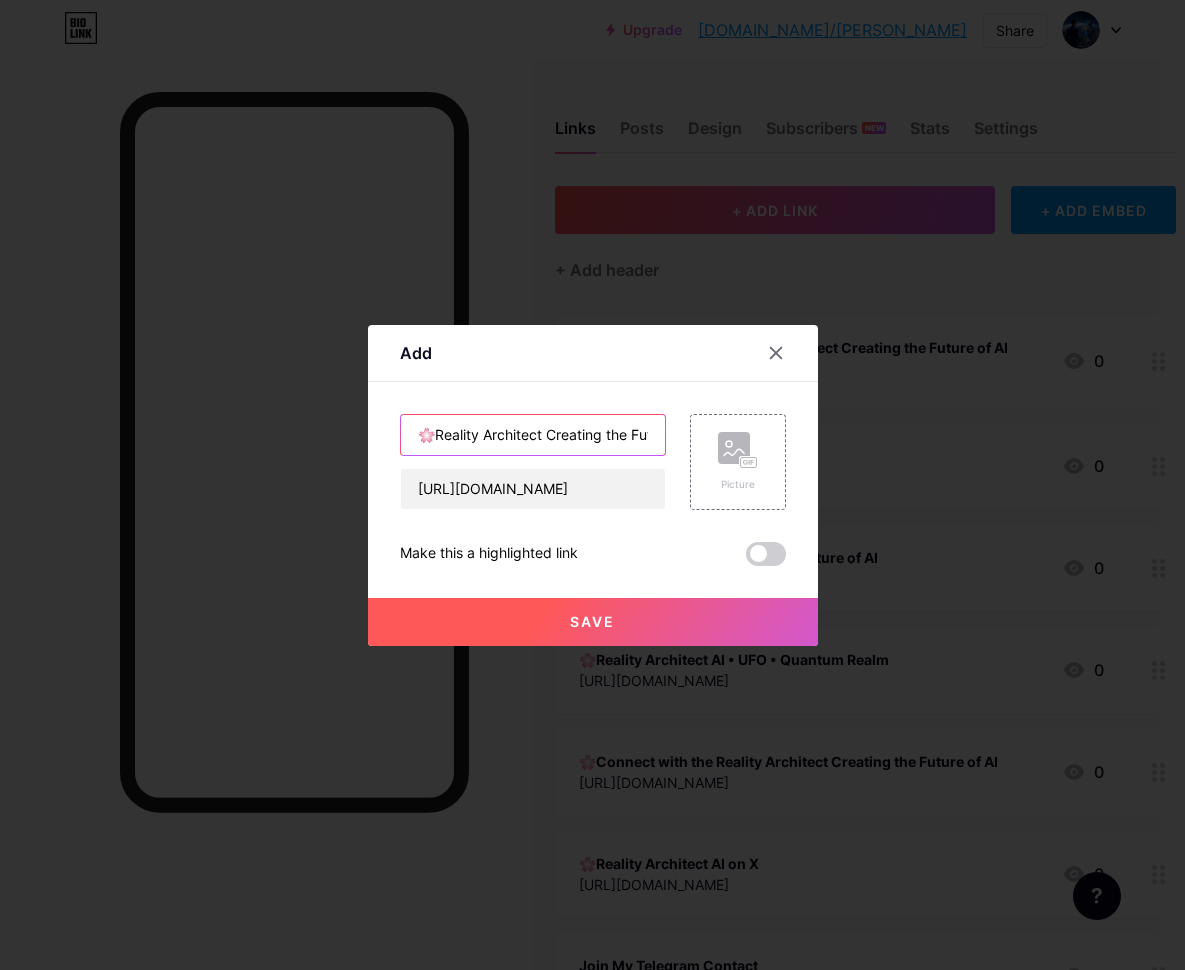 type on "🌸Reality Architect Creating the Future of AI" 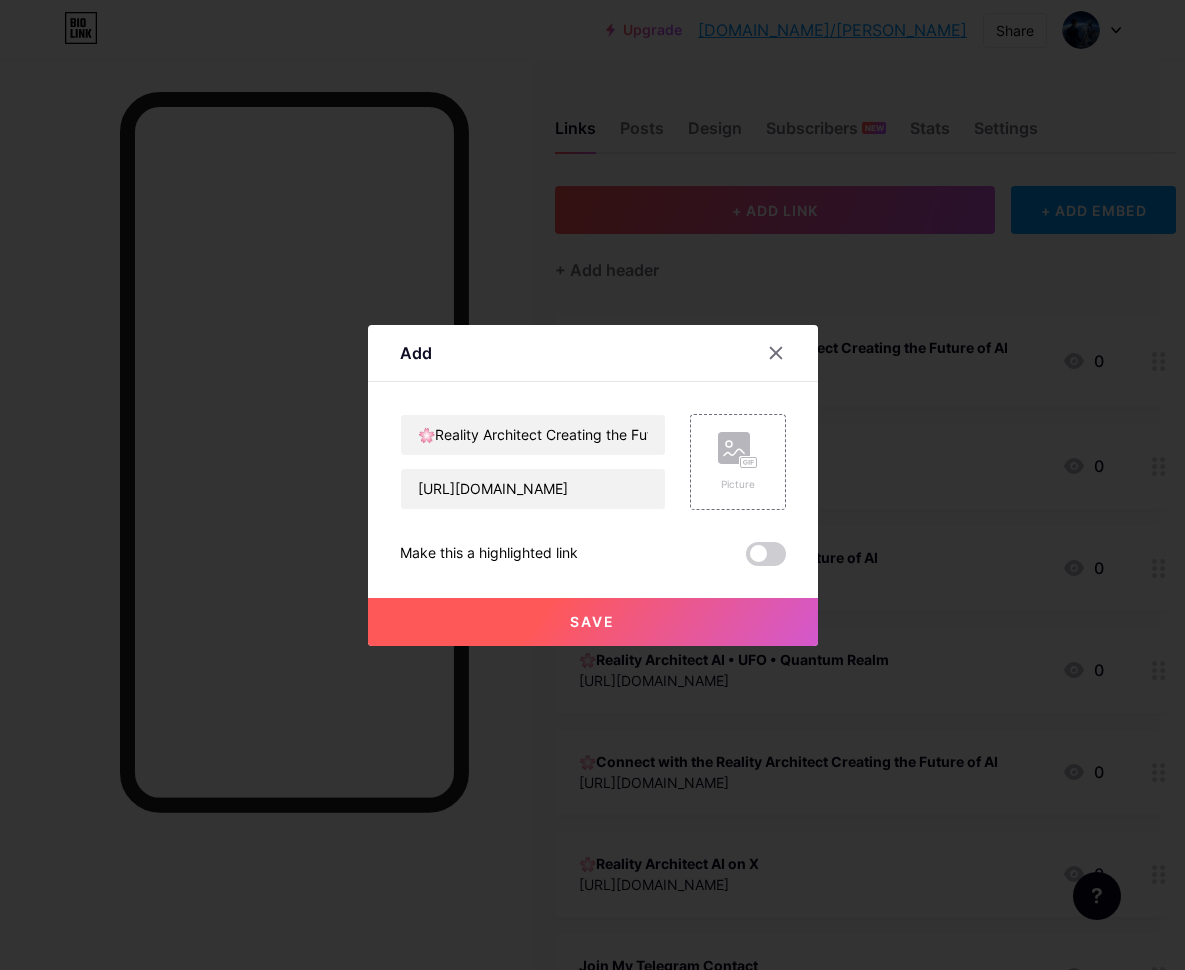 click at bounding box center (766, 554) 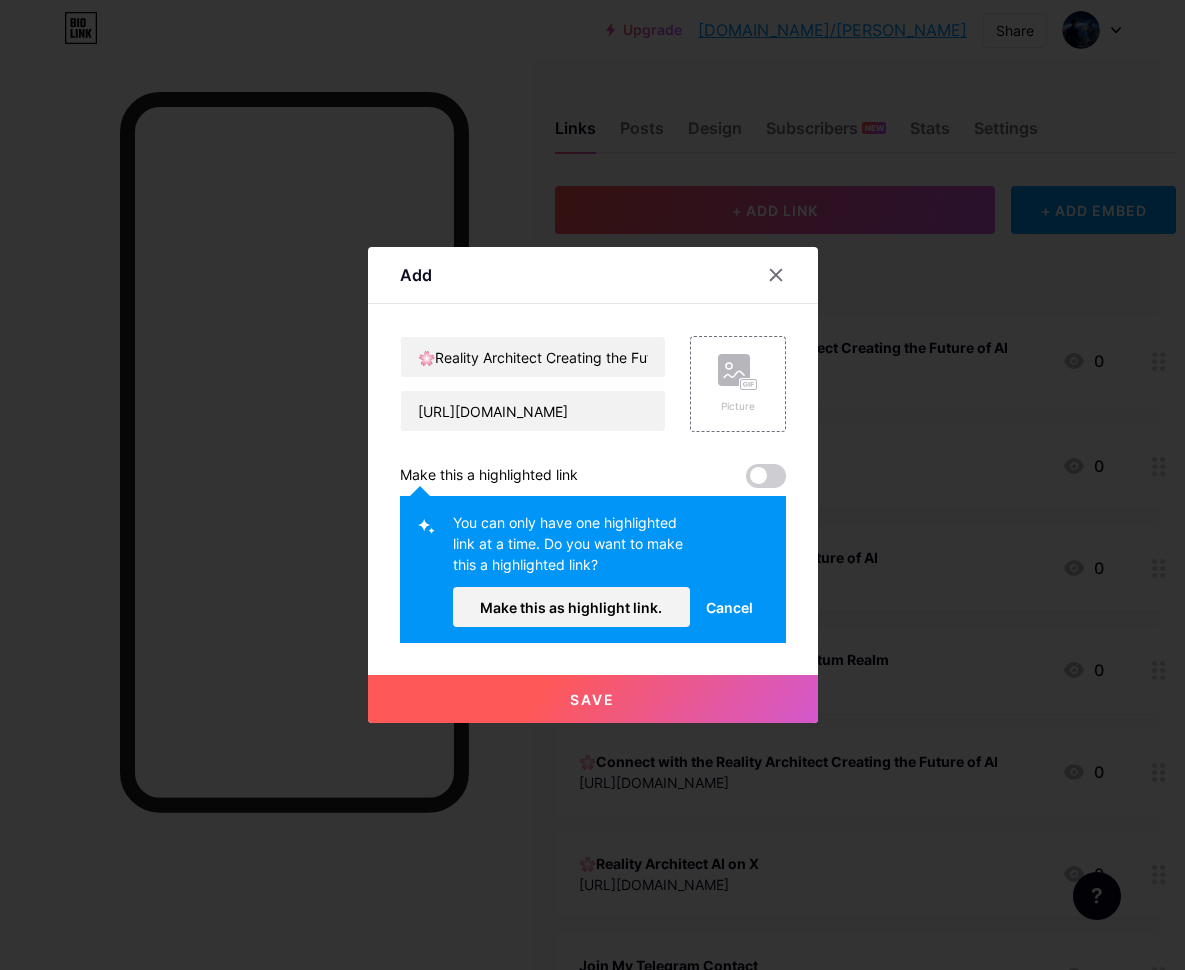 click on "Save" at bounding box center (592, 699) 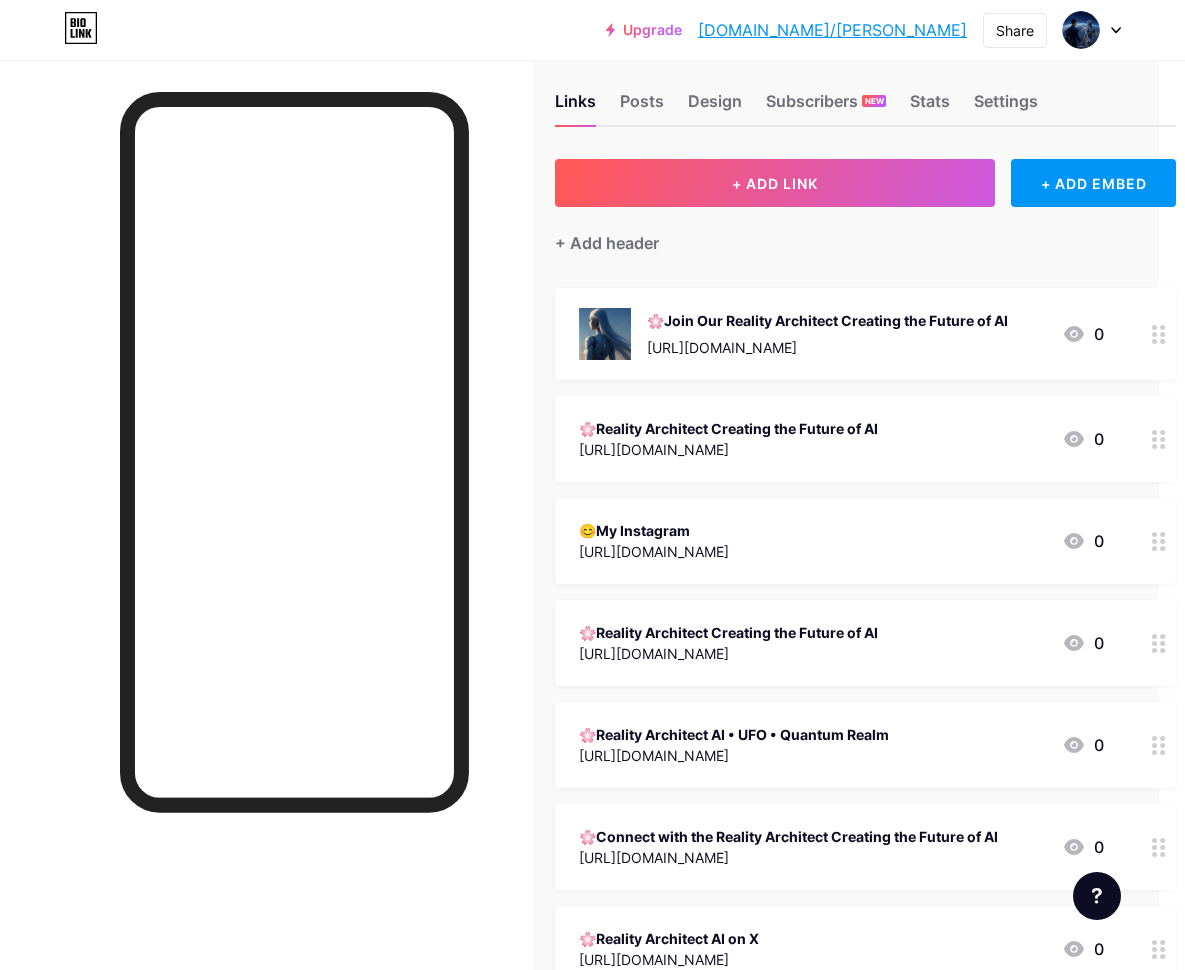 scroll, scrollTop: 4, scrollLeft: 26, axis: both 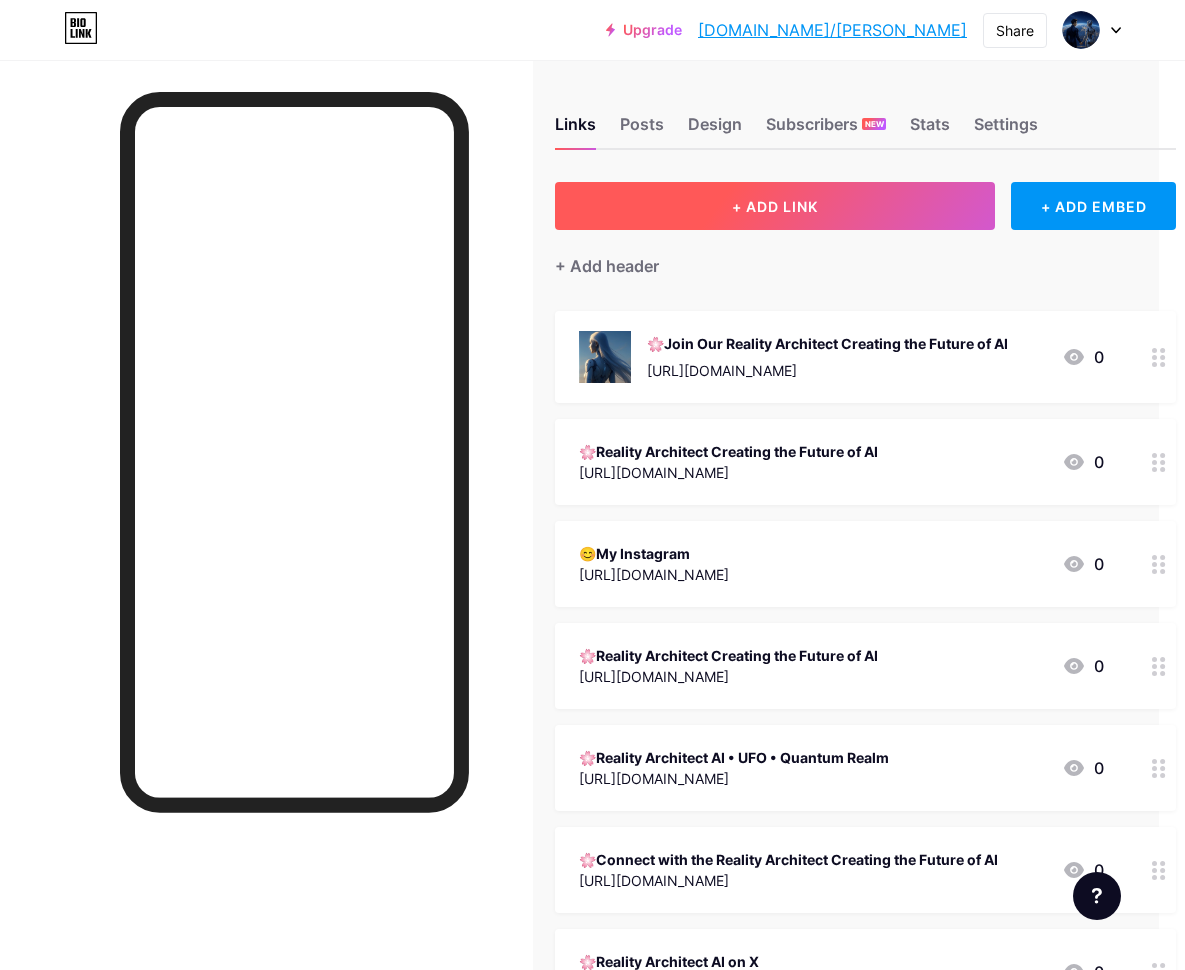 click on "+ ADD LINK" at bounding box center [775, 206] 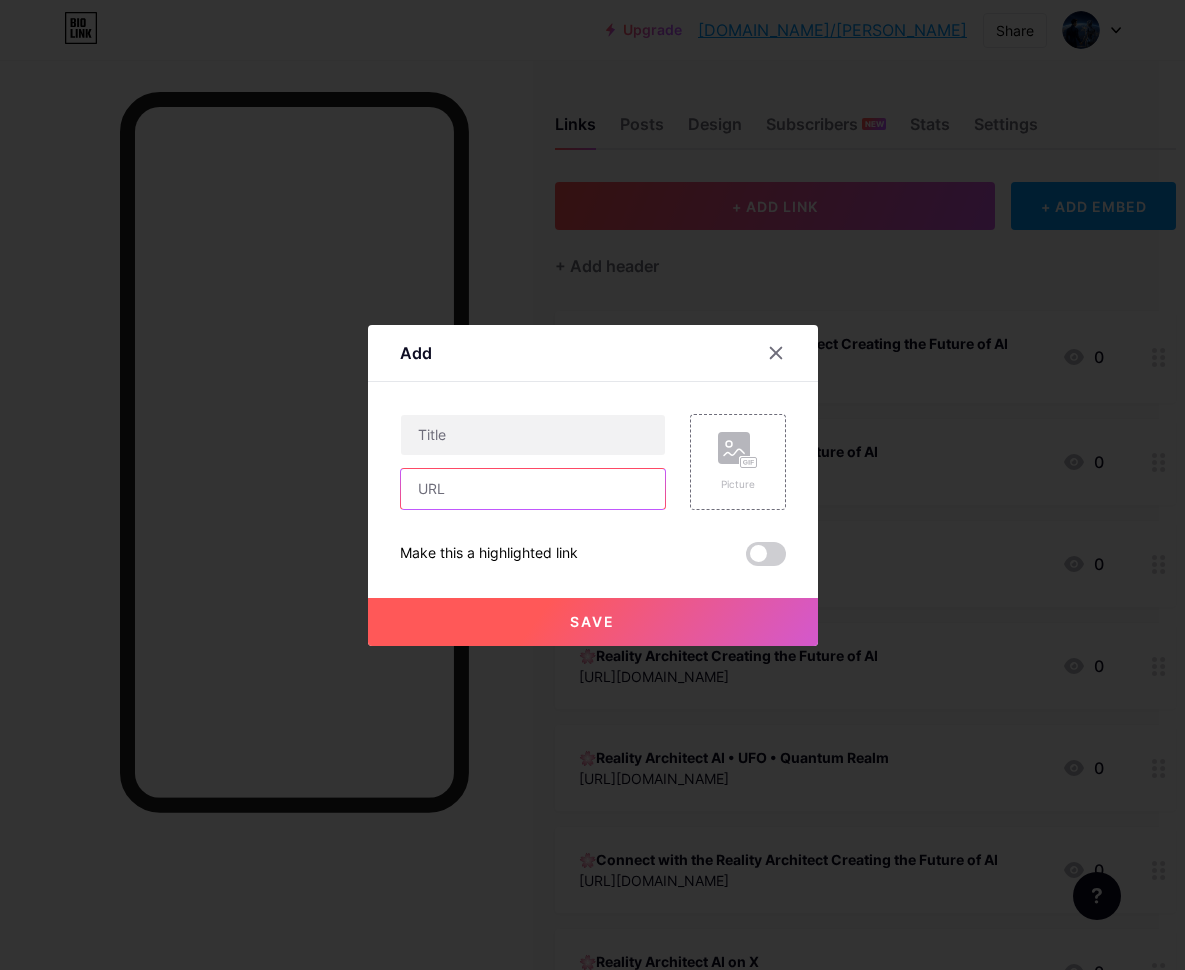 click at bounding box center [533, 489] 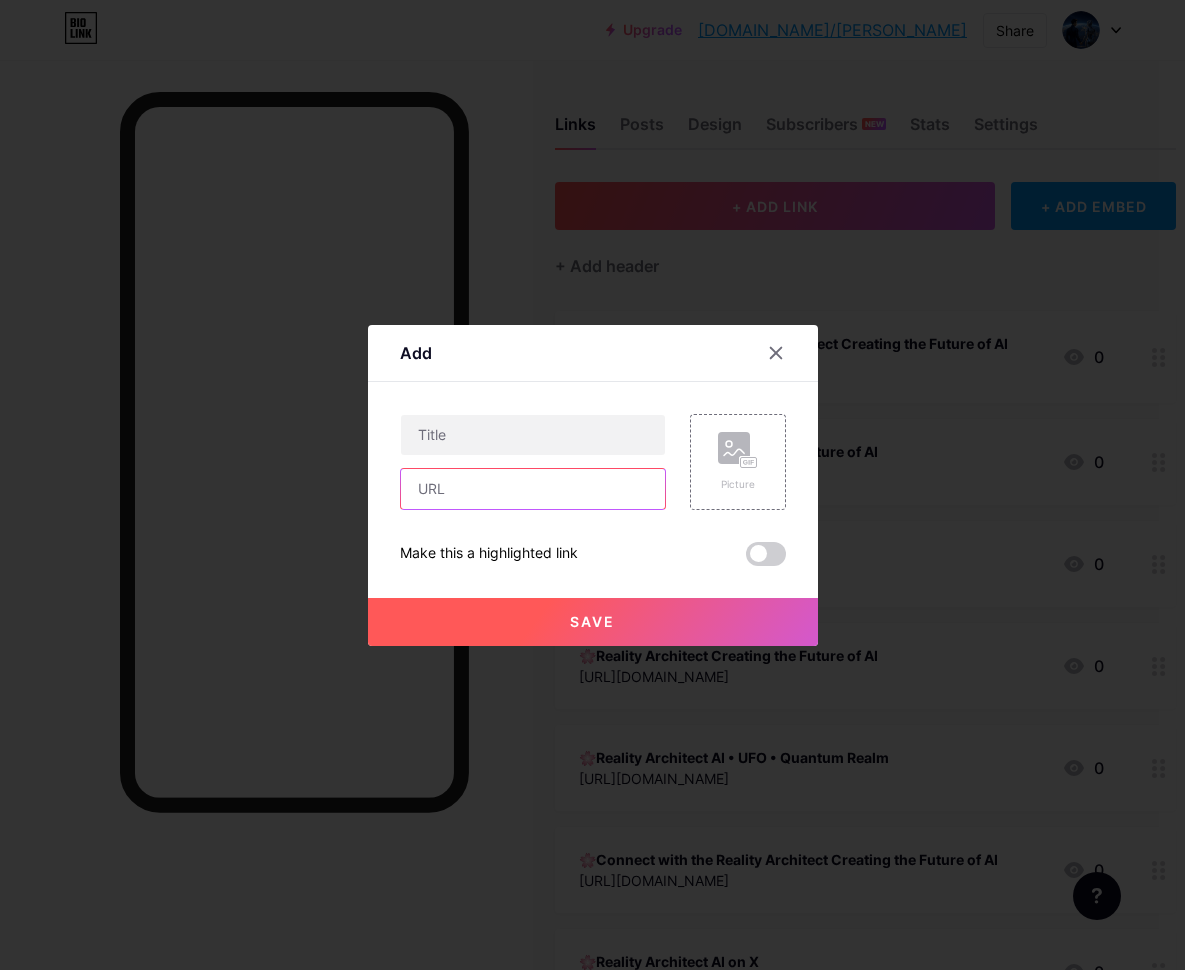 paste on "[URL][DOMAIN_NAME]" 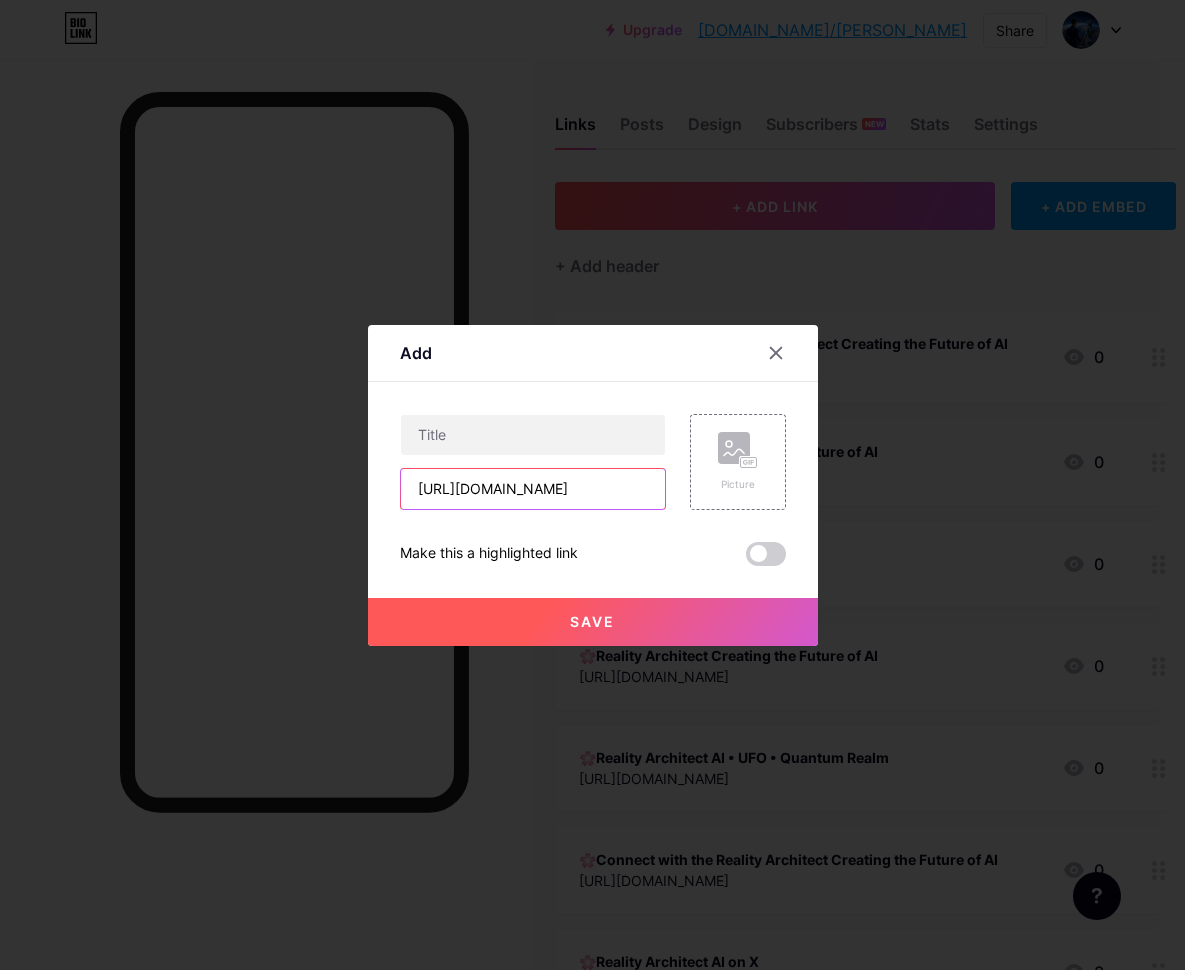 click on "[URL][DOMAIN_NAME]" at bounding box center [533, 489] 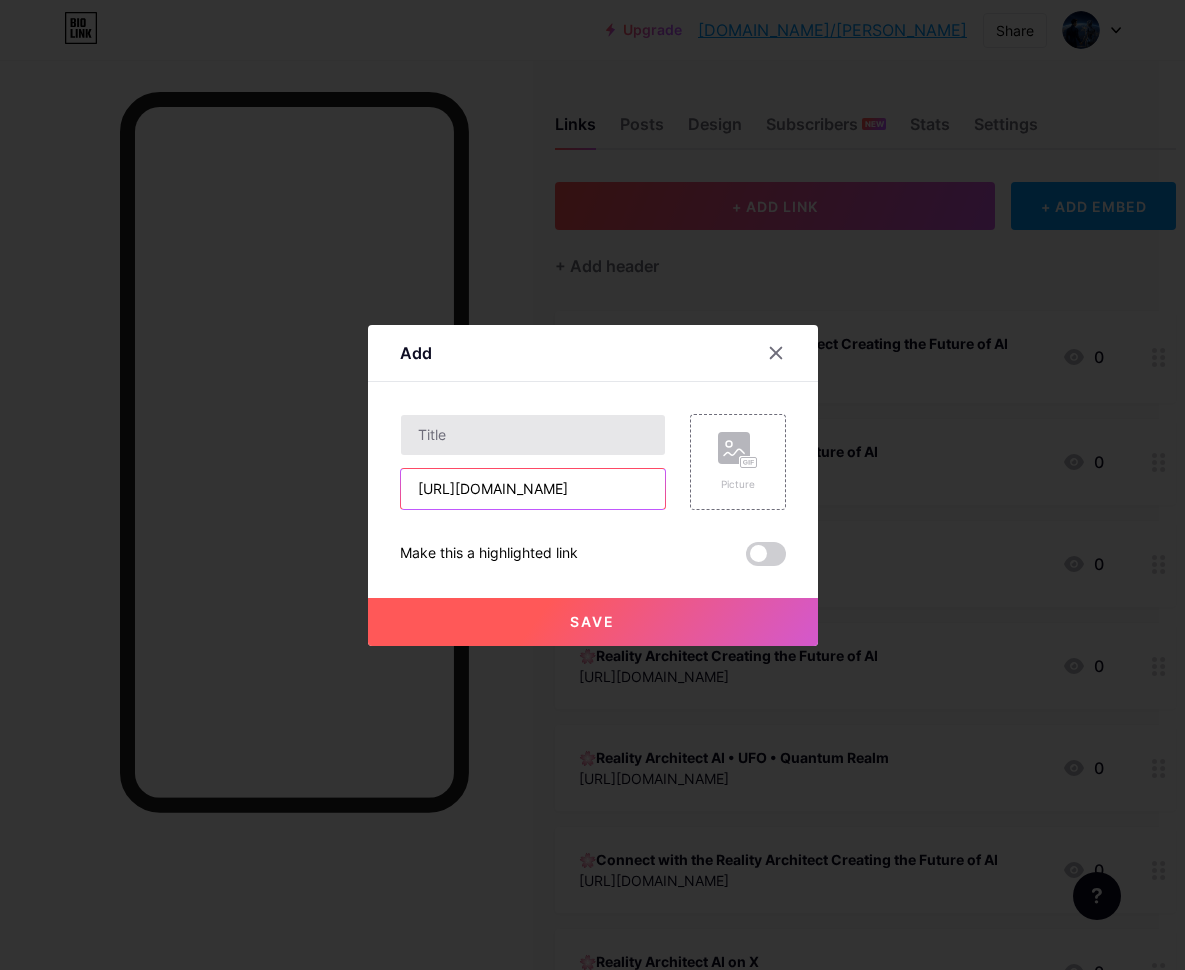 type on "[URL][DOMAIN_NAME]" 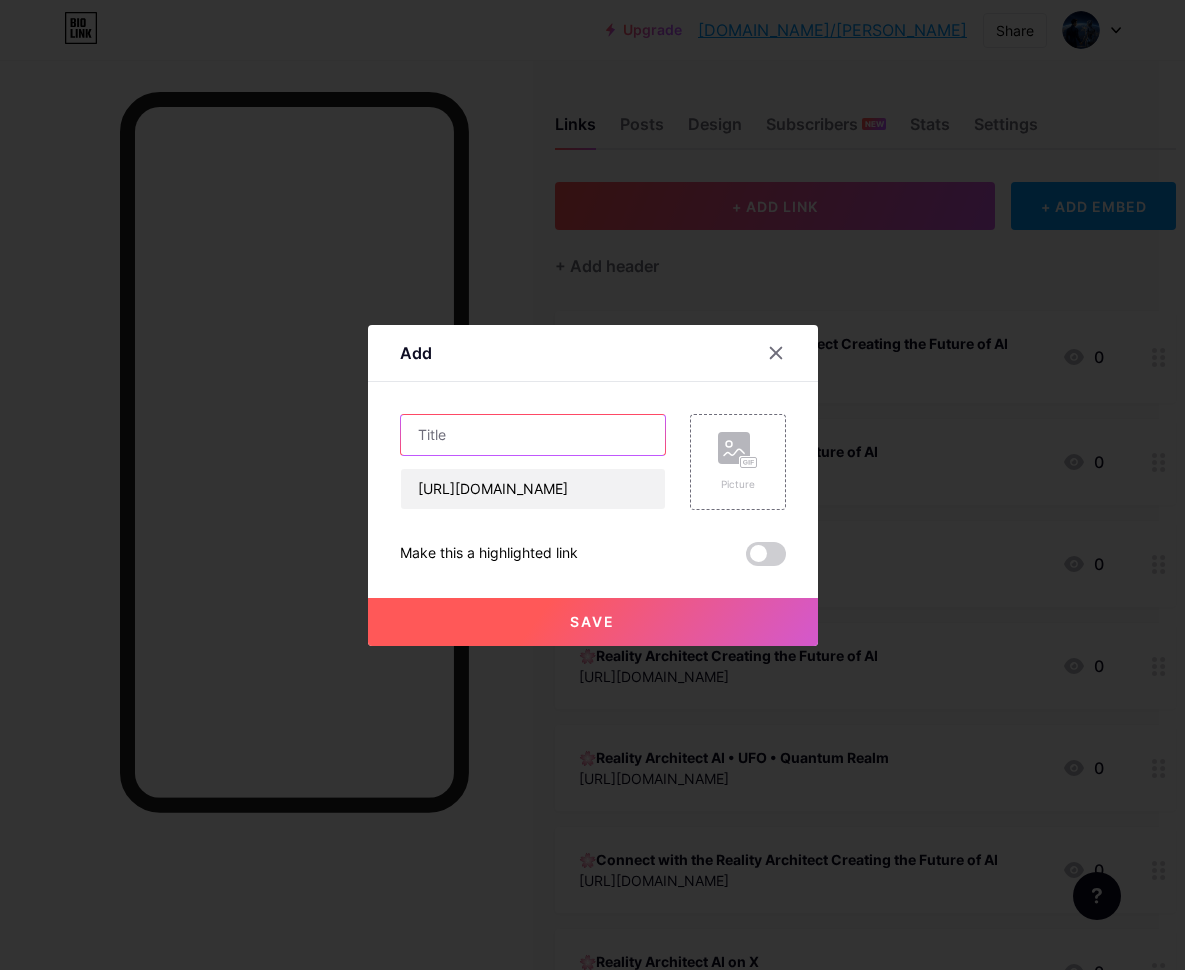 click at bounding box center (533, 435) 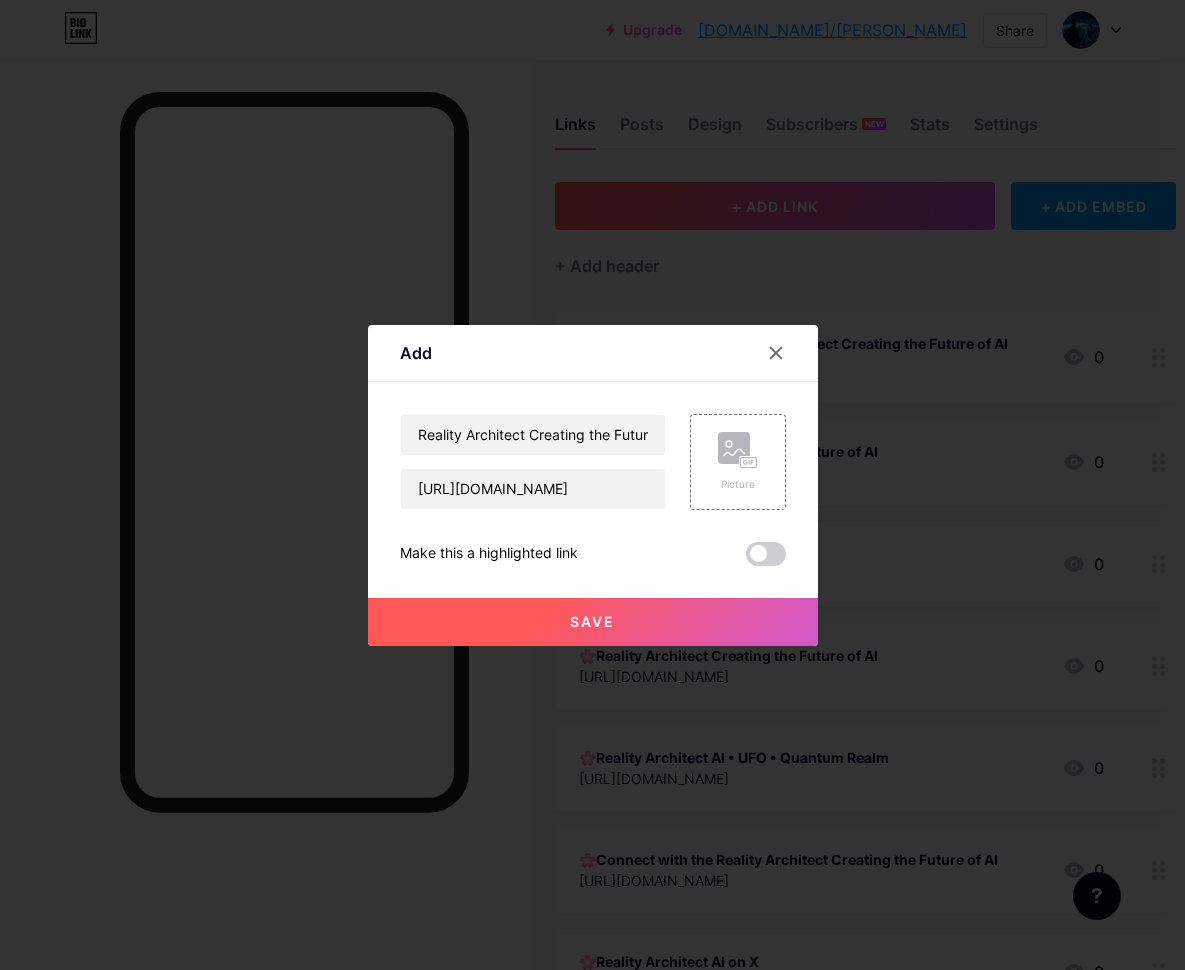 click at bounding box center (766, 554) 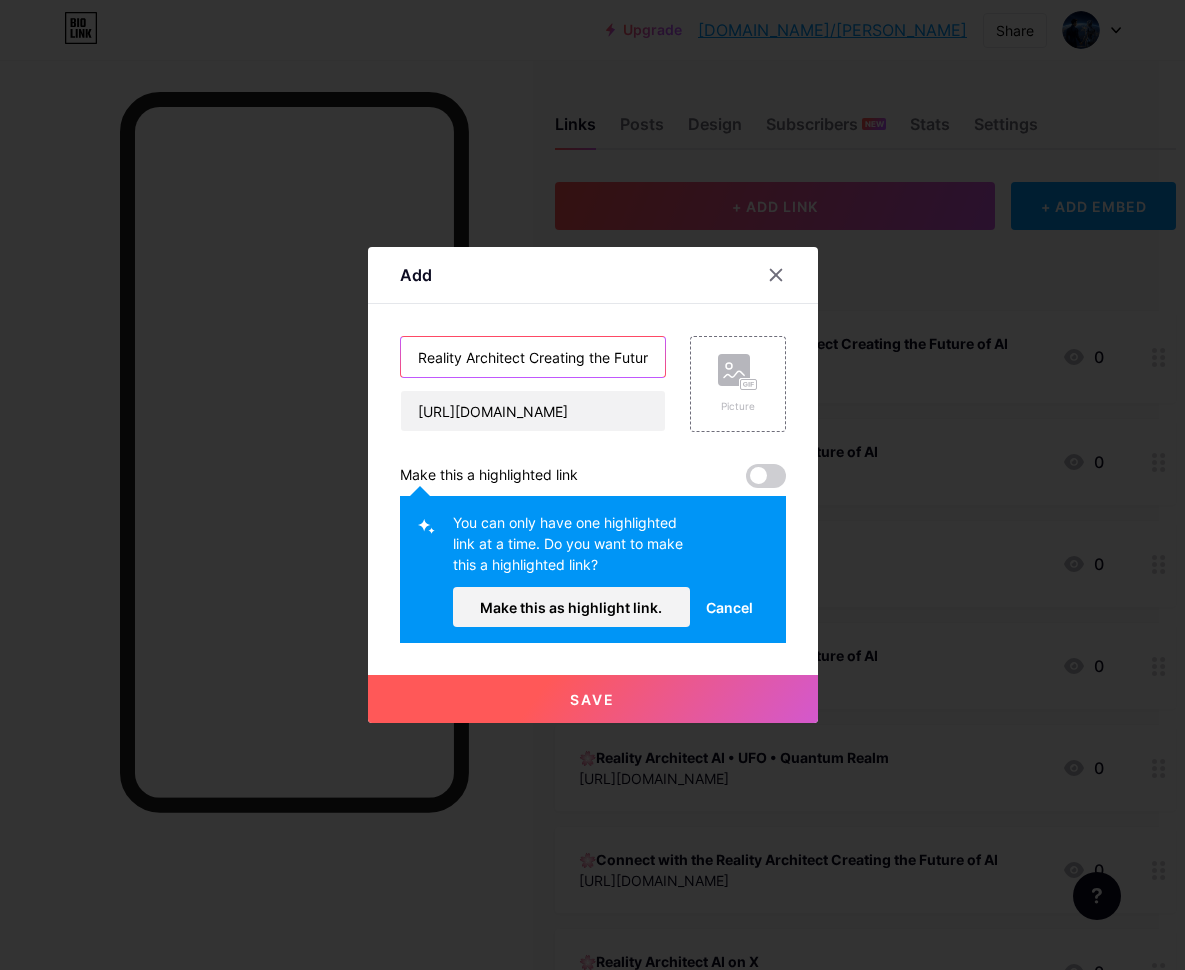 click on "Reality Architect Creating the Future of AI" at bounding box center (533, 357) 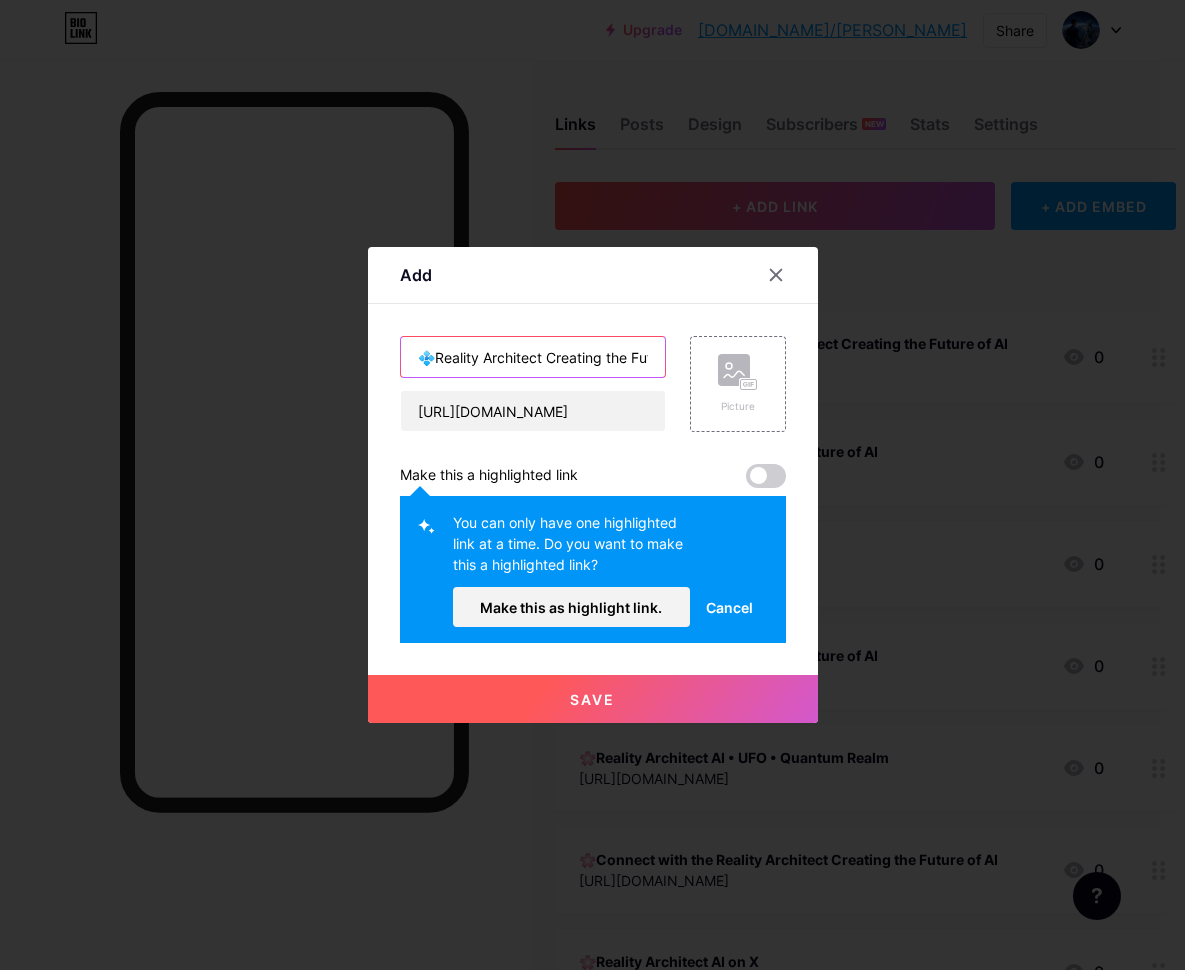 type on "💠Reality Architect Creating the Future of AI" 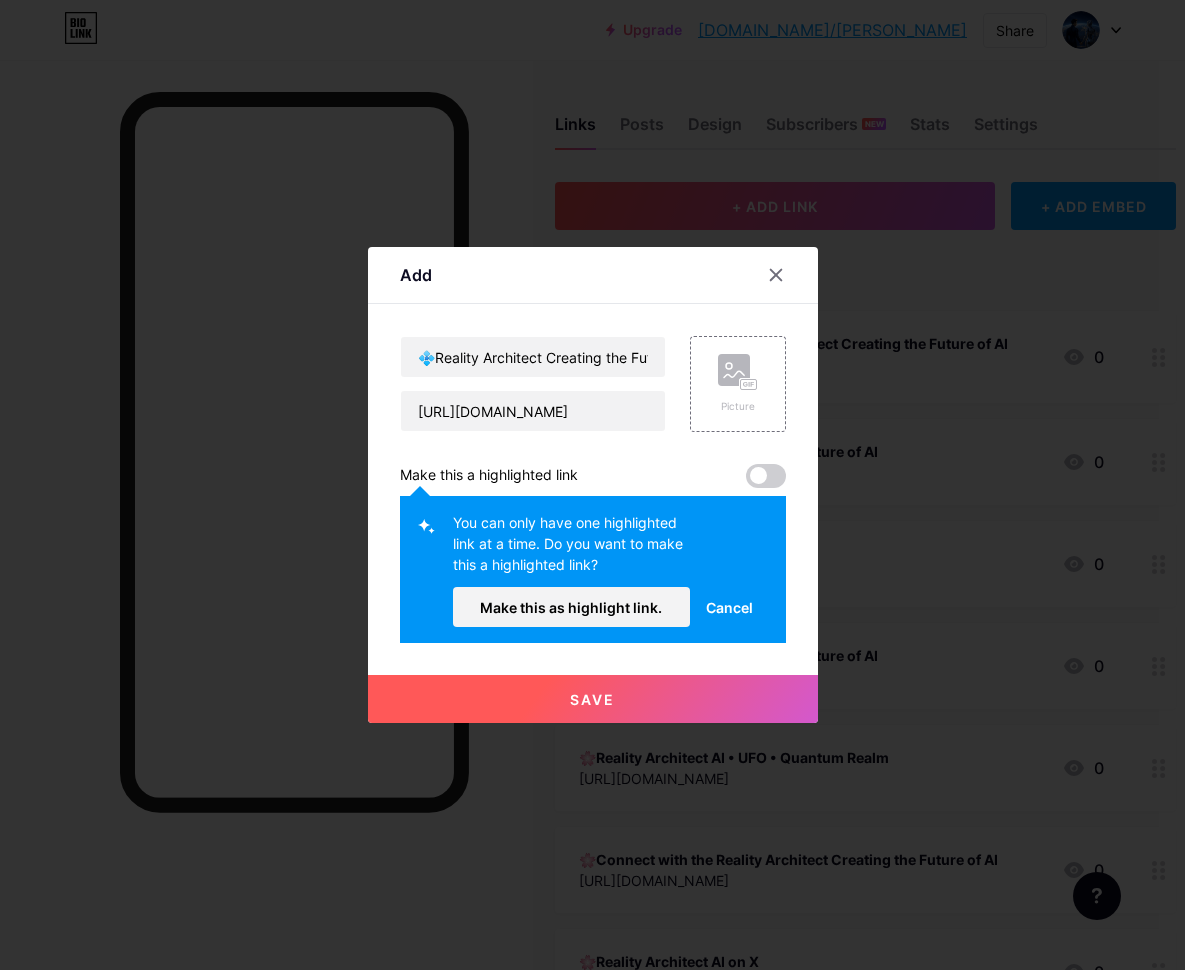 click on "Save" at bounding box center (592, 699) 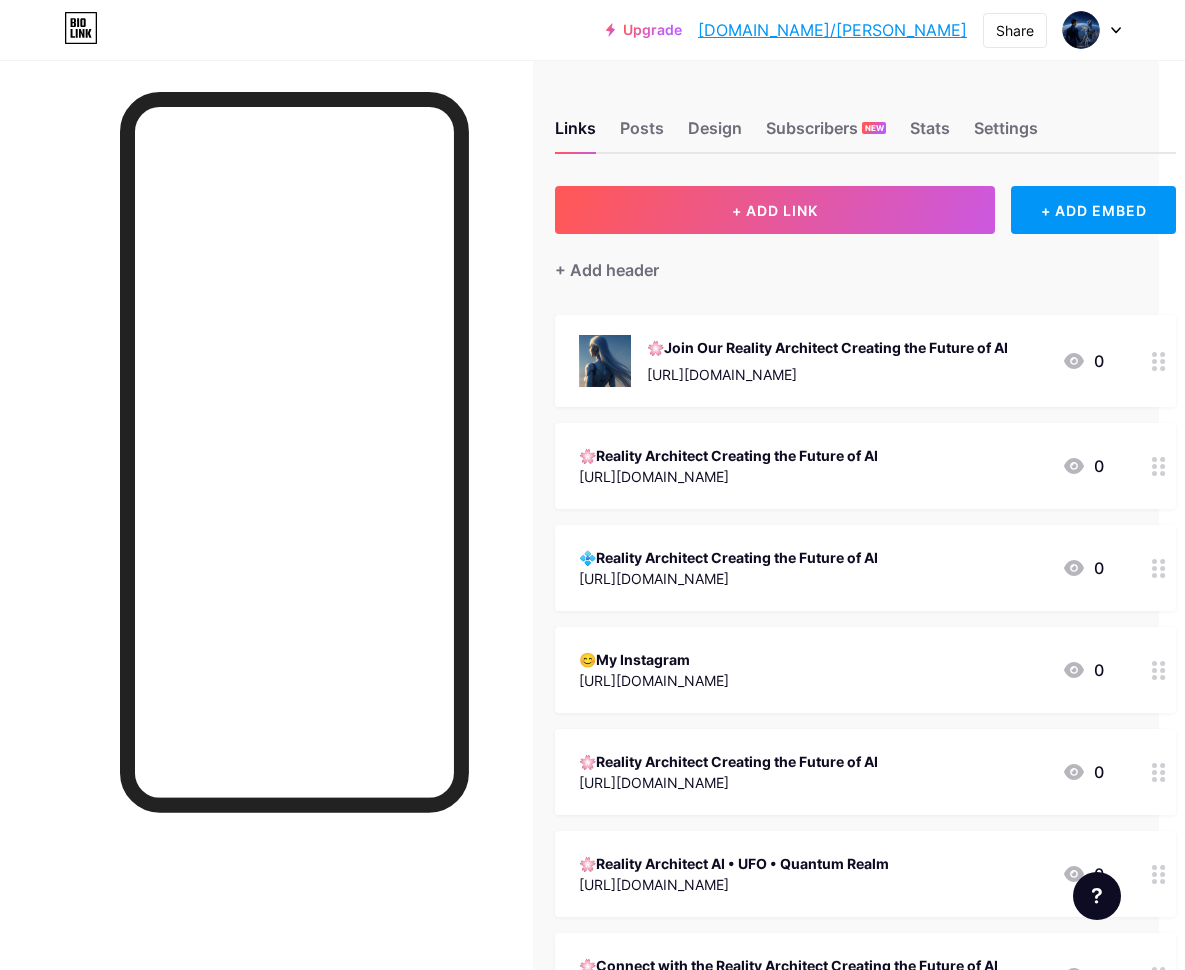 scroll, scrollTop: 0, scrollLeft: 26, axis: horizontal 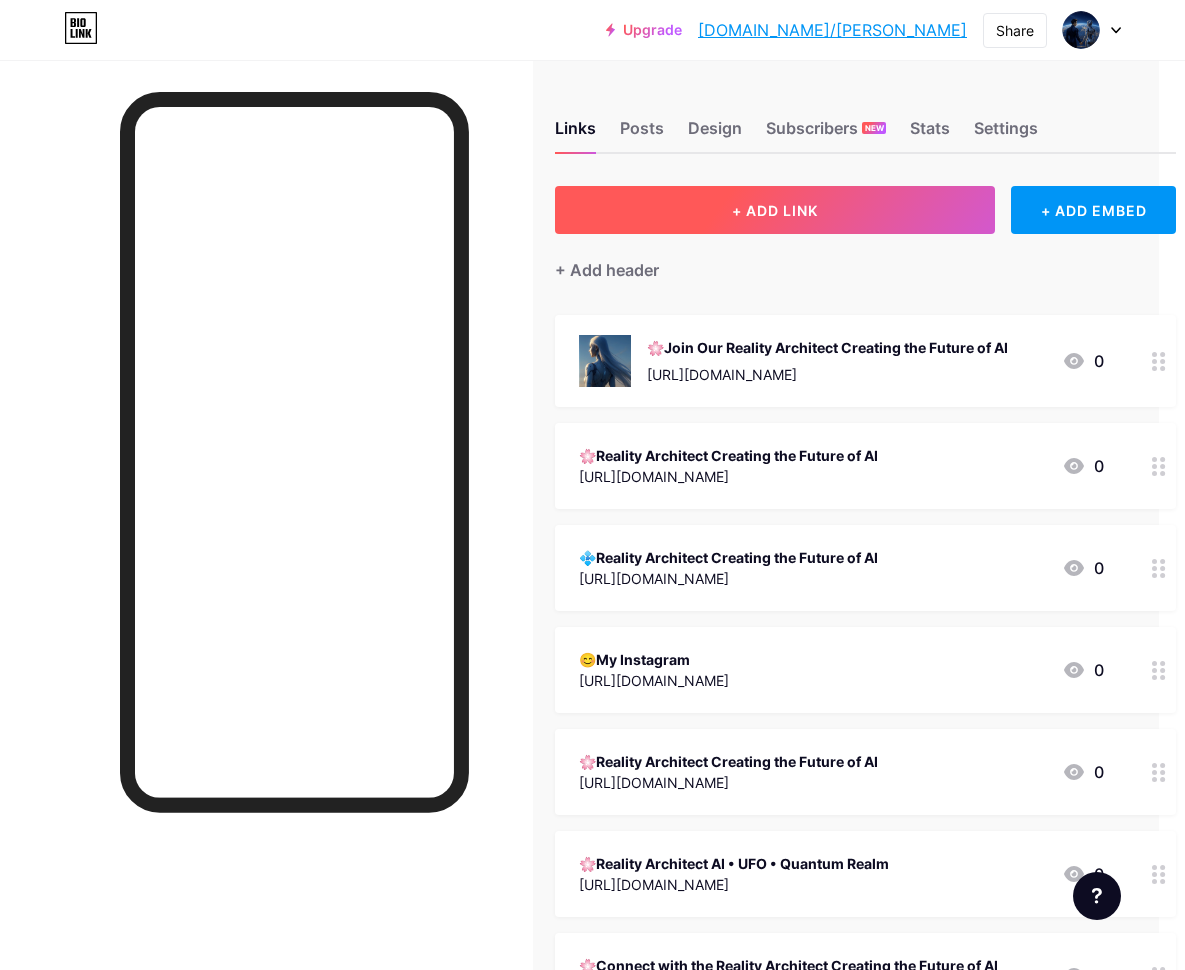click on "+ ADD LINK" at bounding box center [775, 210] 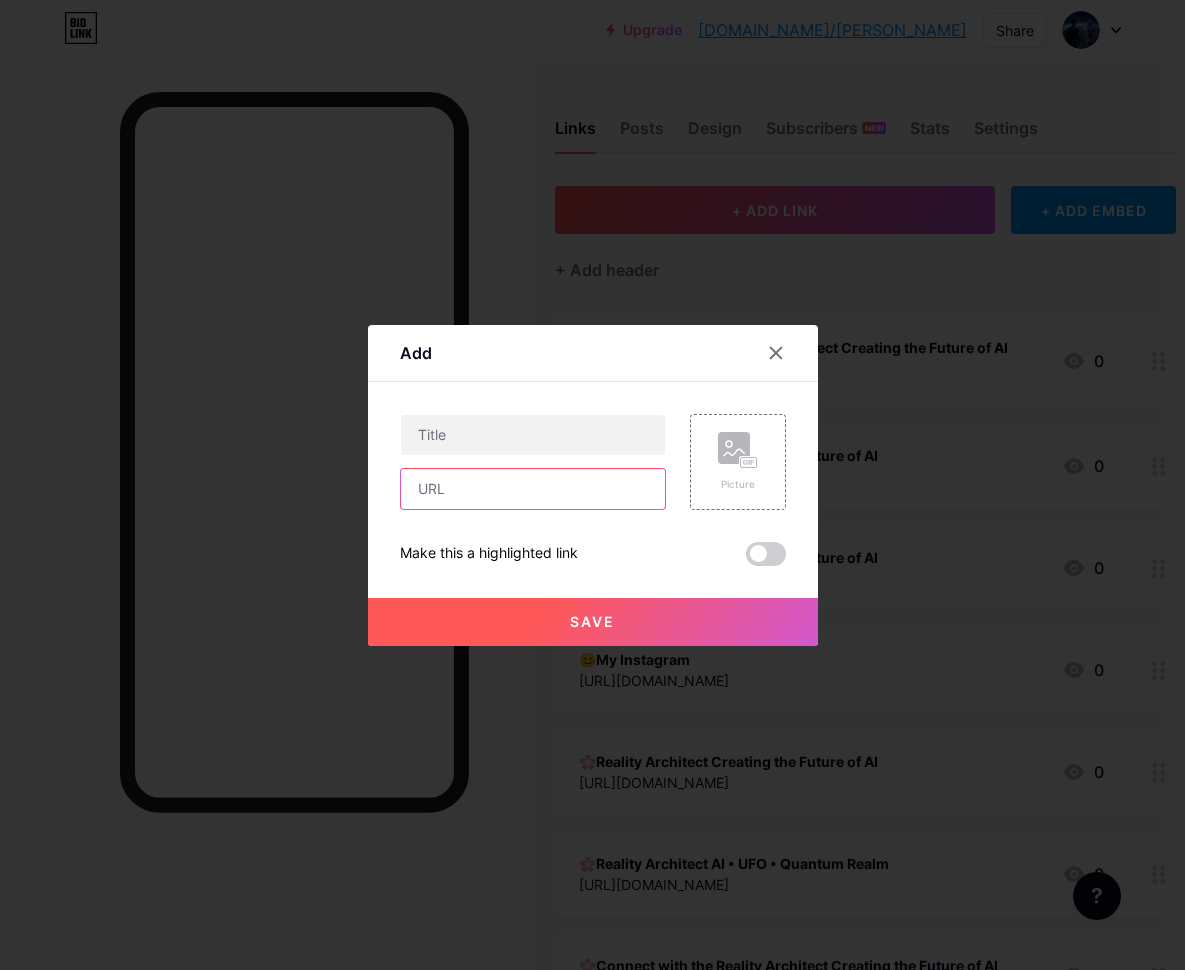 click at bounding box center (533, 489) 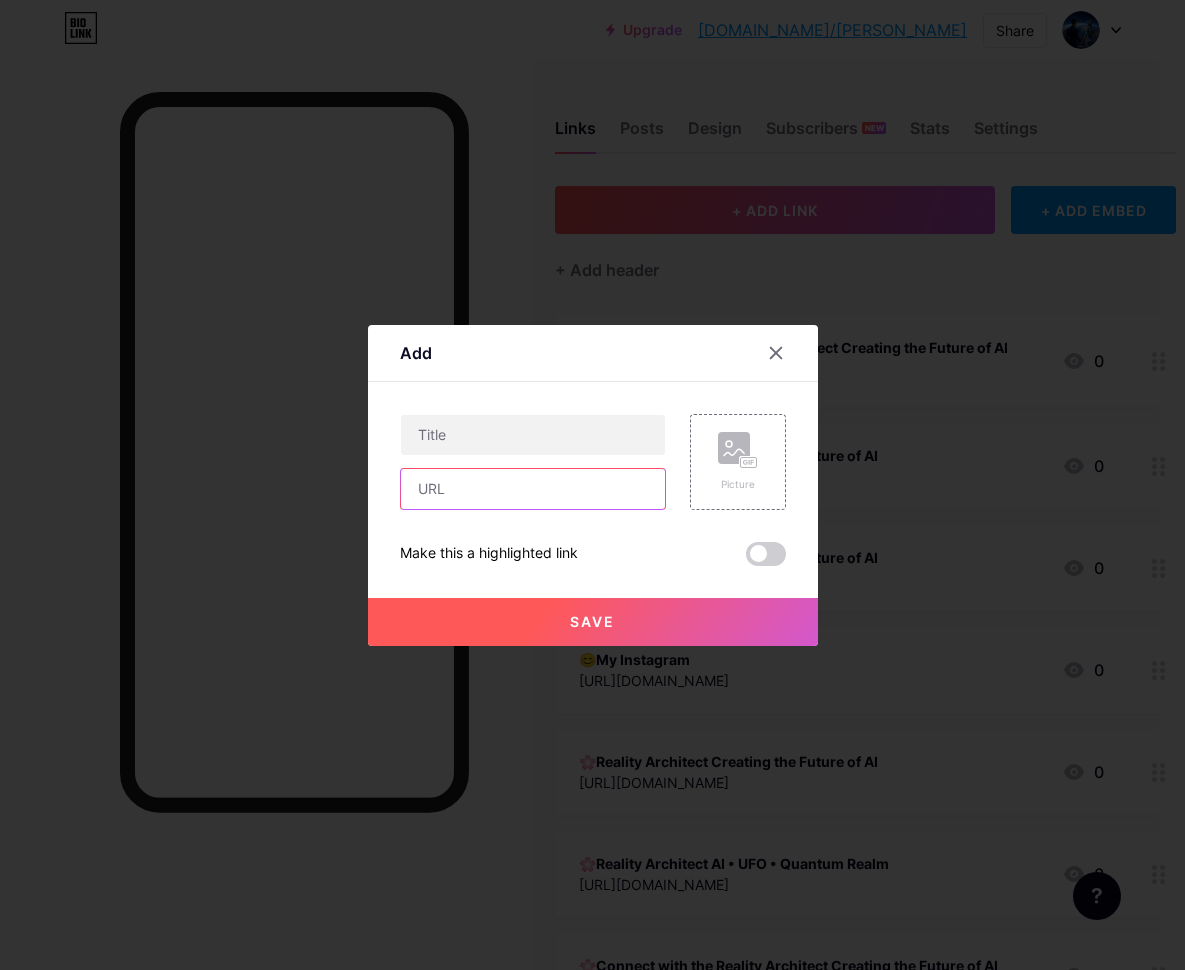 paste on "[URL][DOMAIN_NAME]" 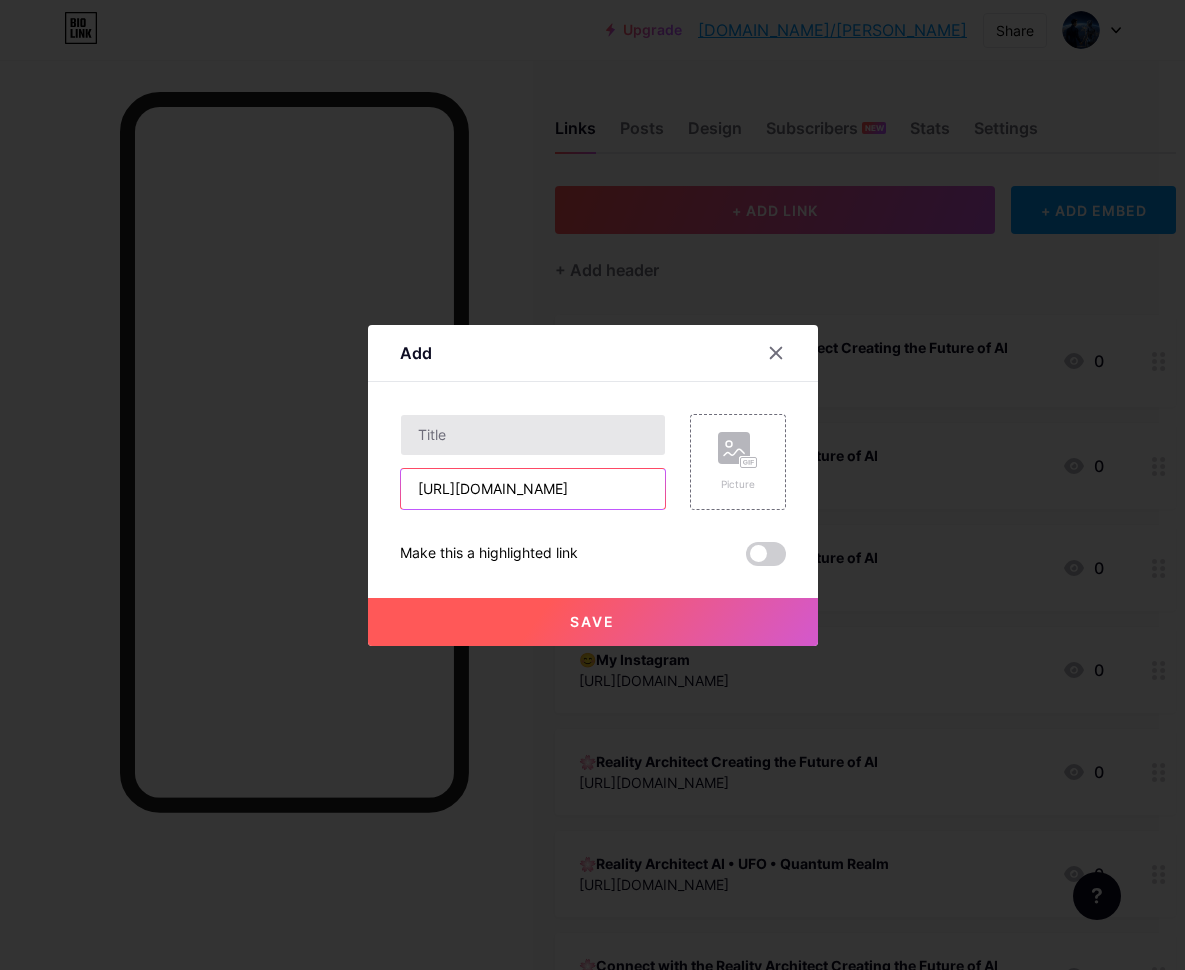 type on "[URL][DOMAIN_NAME]" 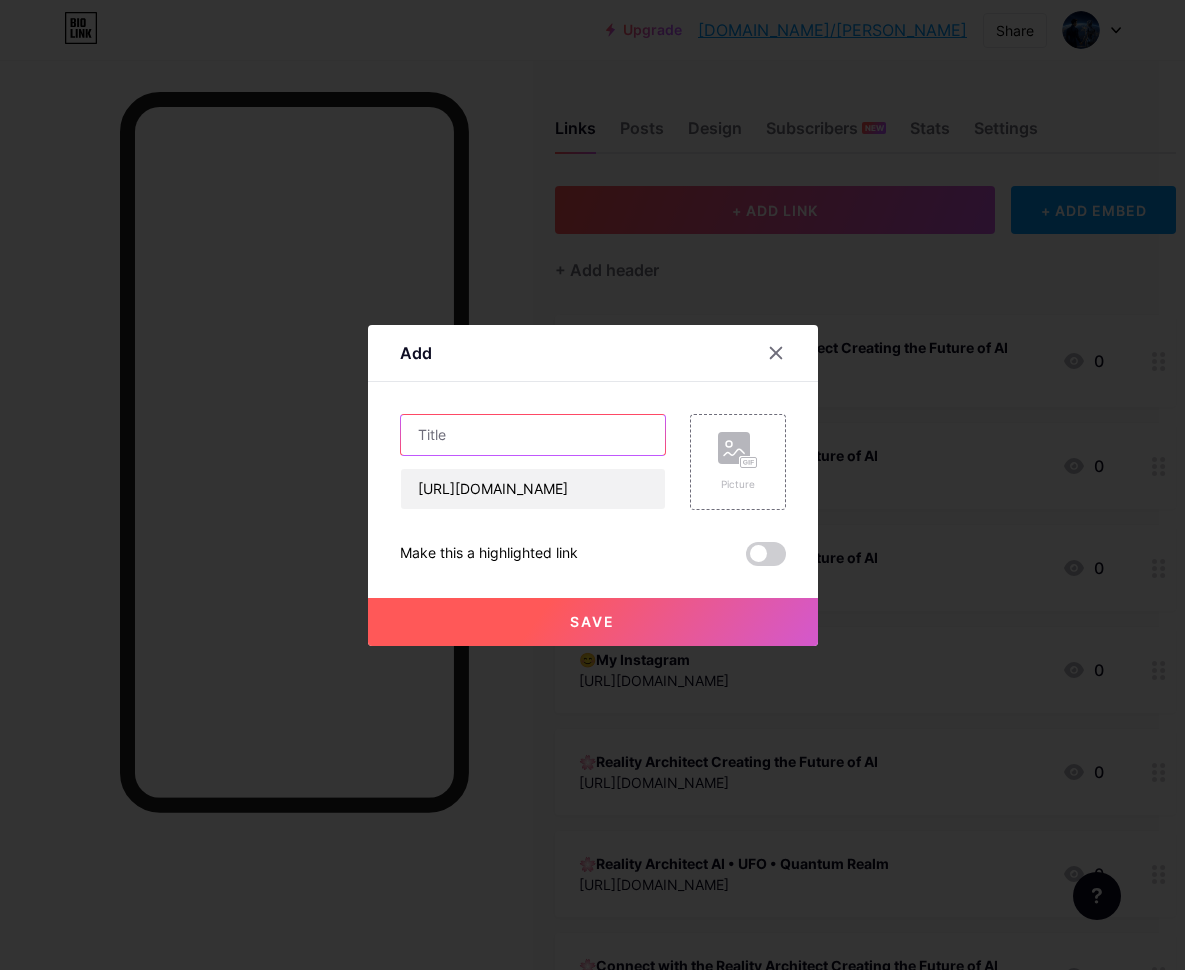 click at bounding box center [533, 435] 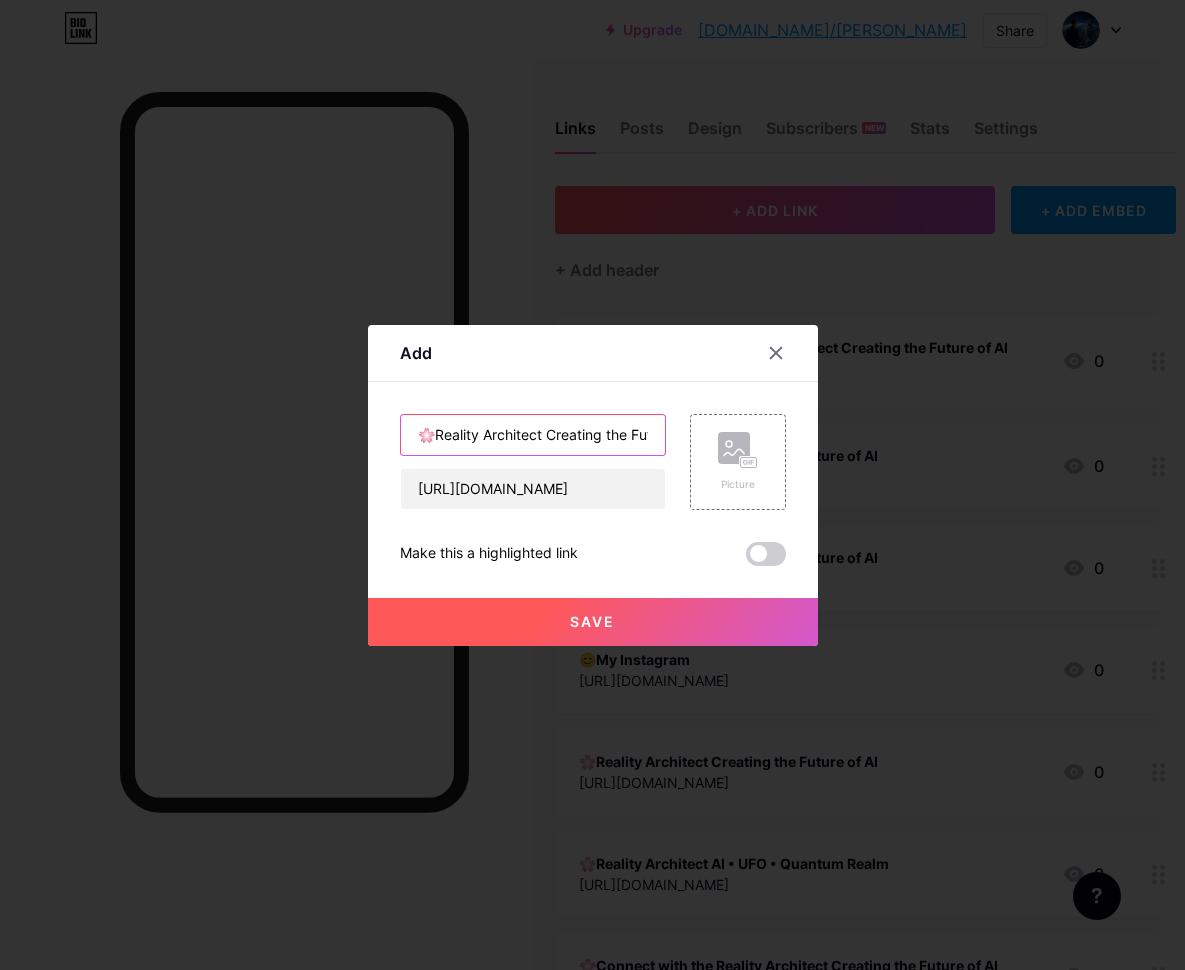 type on "🌸Reality Architect Creating the Future of AI" 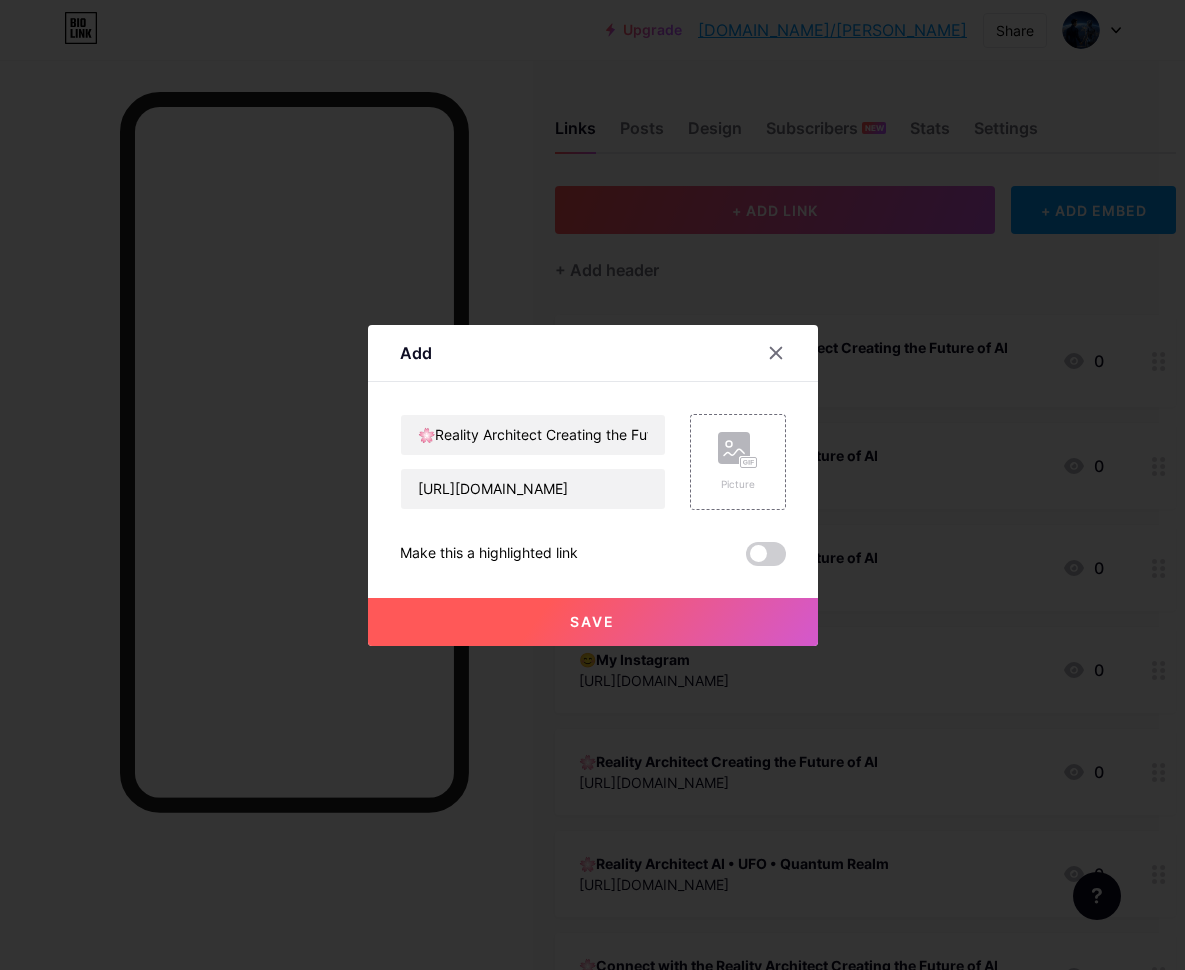 click on "Save" at bounding box center [592, 621] 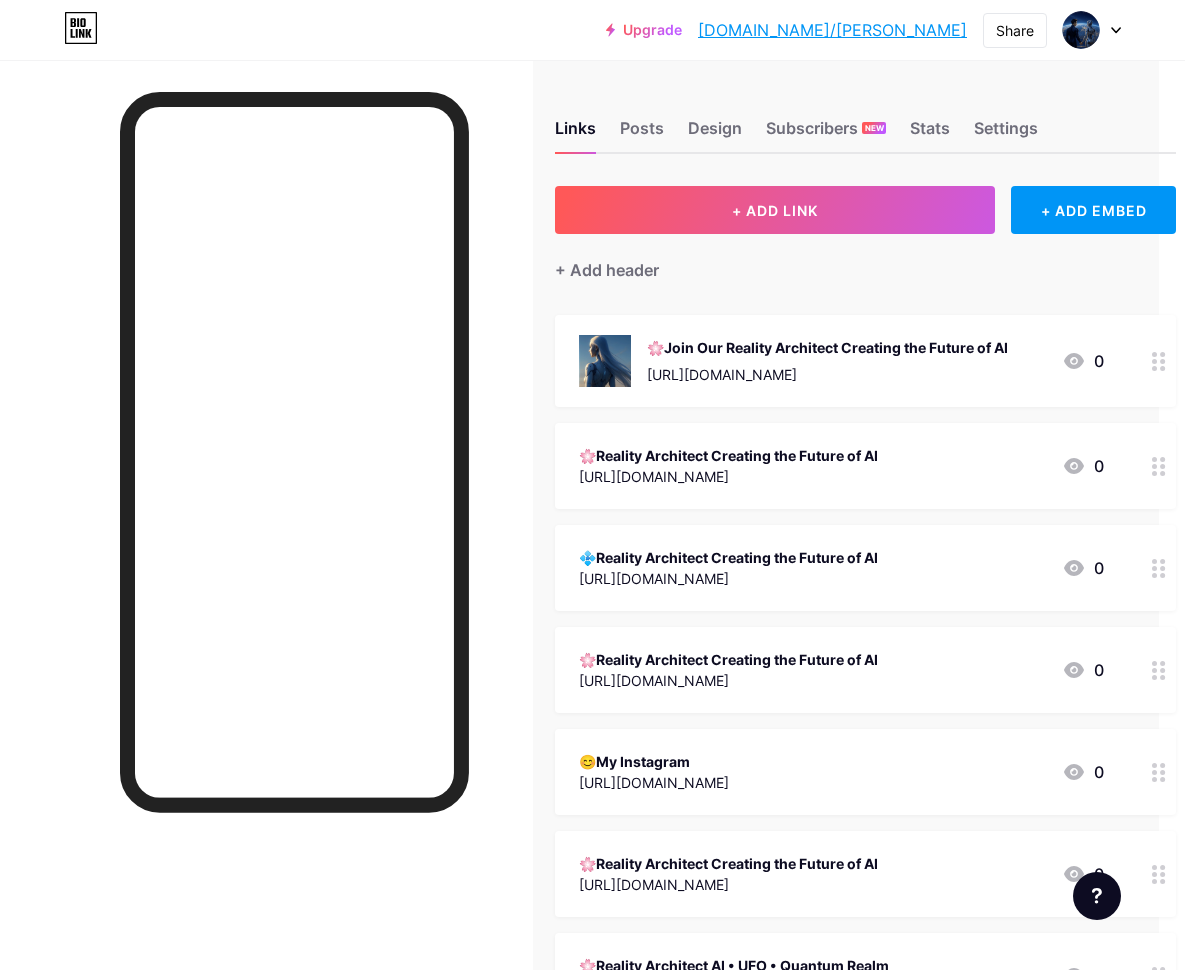 scroll, scrollTop: 0, scrollLeft: 26, axis: horizontal 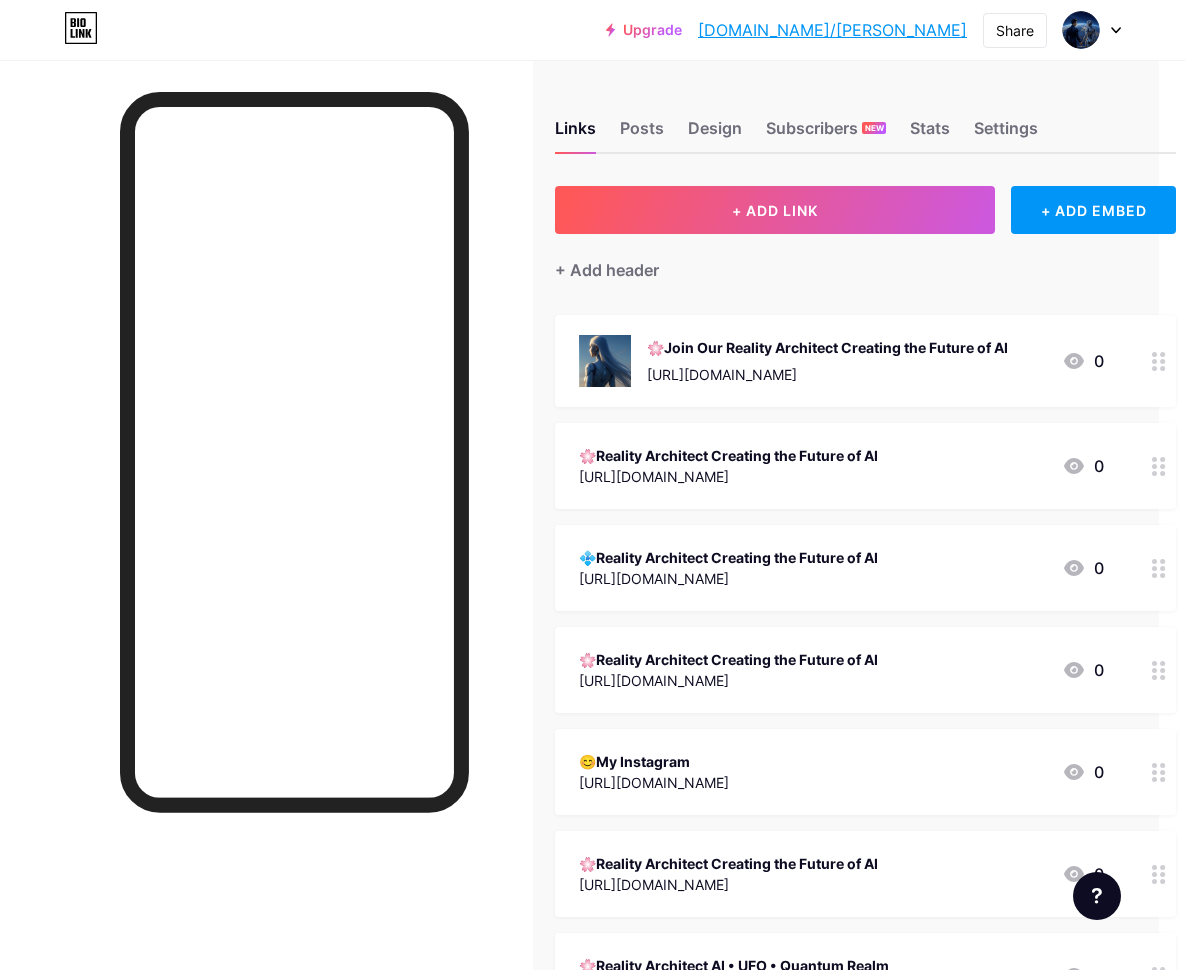 click 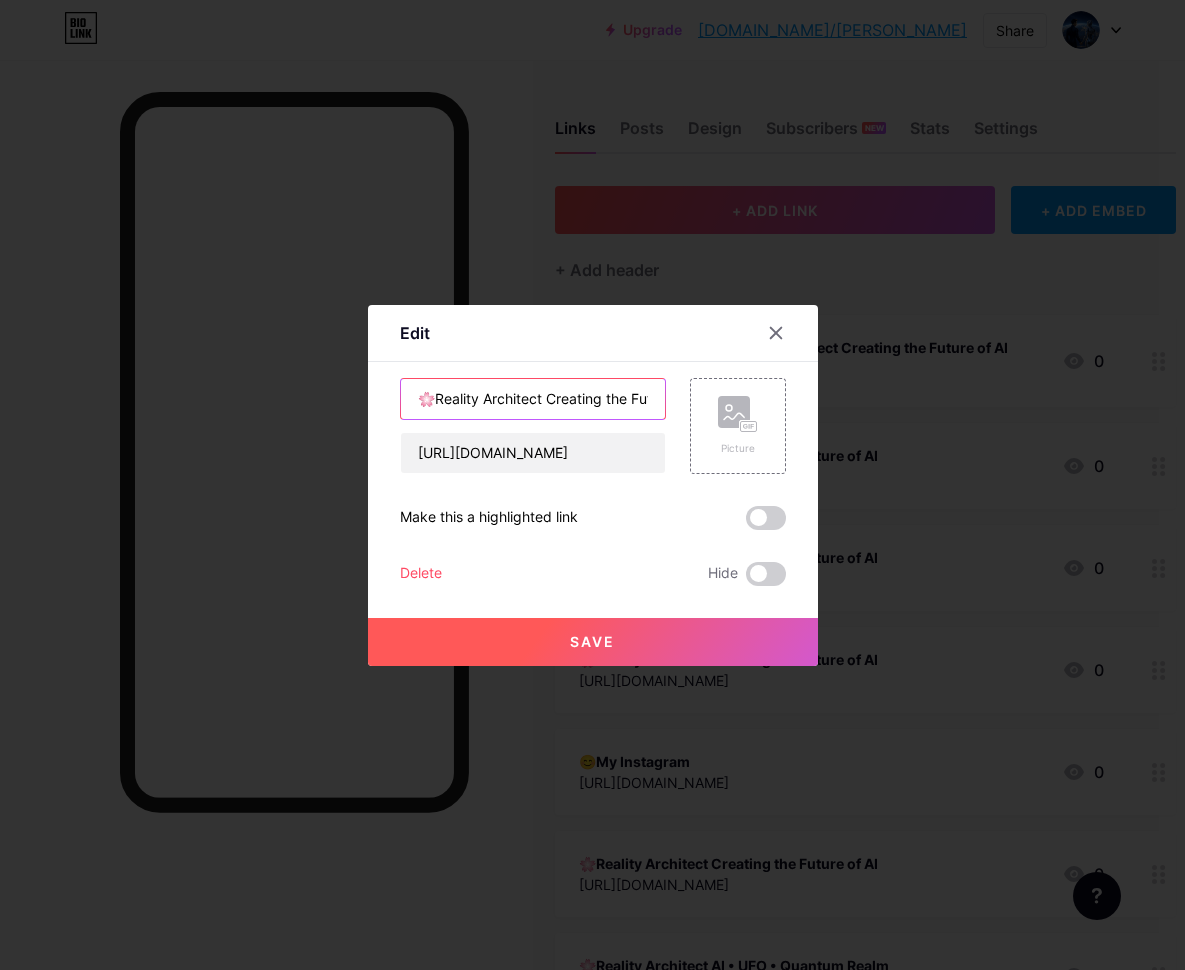 click on "🌸Reality Architect Creating the Future of AI" at bounding box center [533, 399] 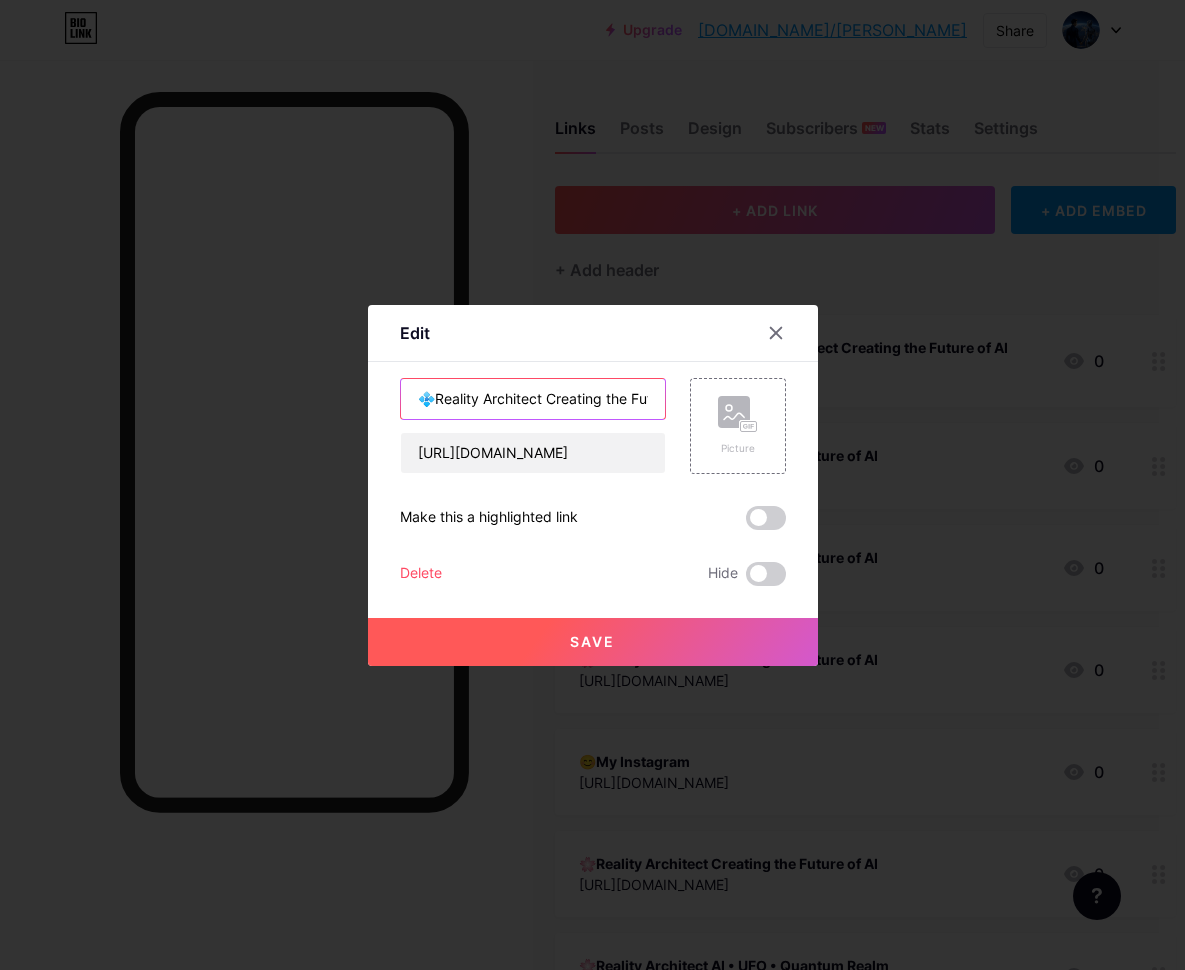 type on "💠Reality Architect Creating the Future of AI" 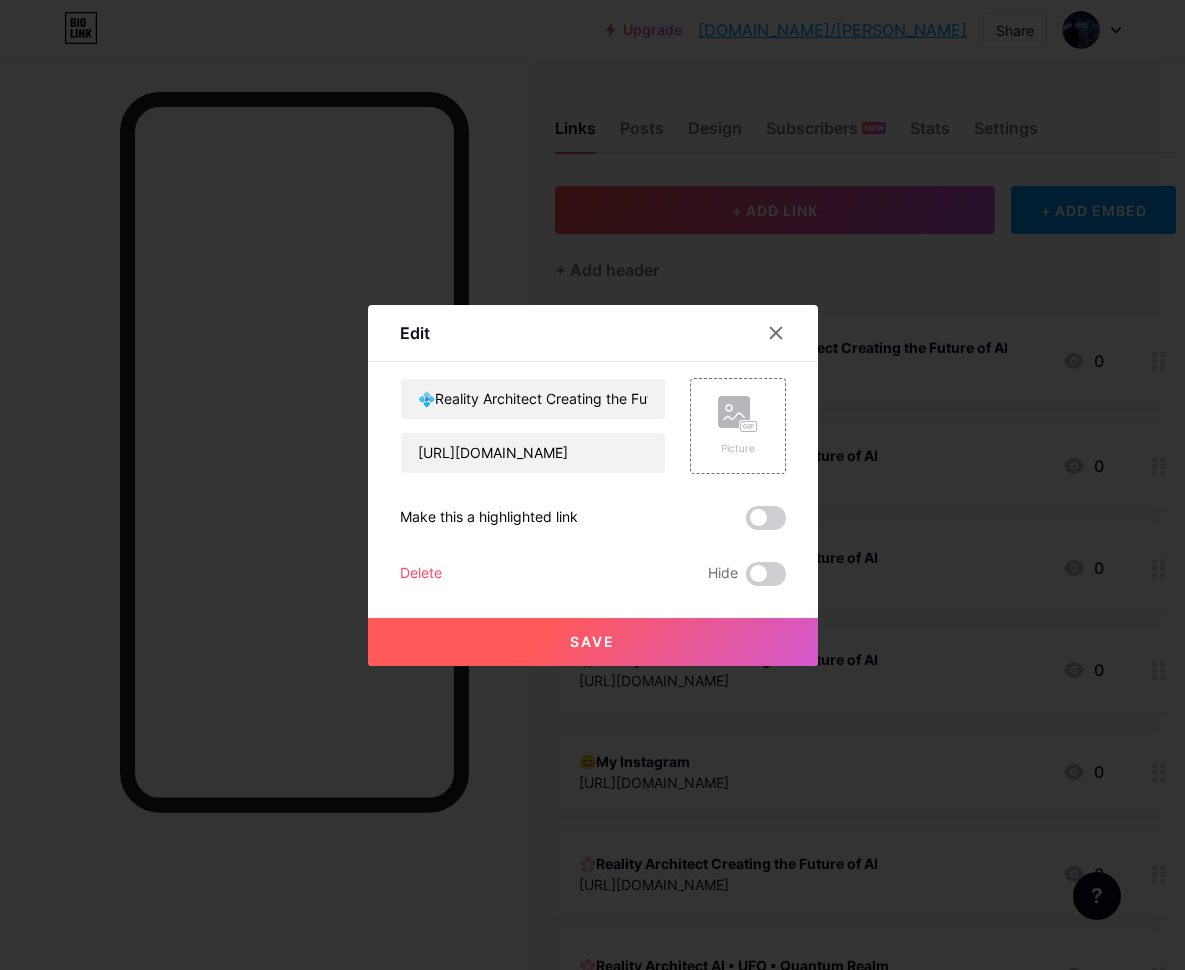 click on "Save" at bounding box center [592, 641] 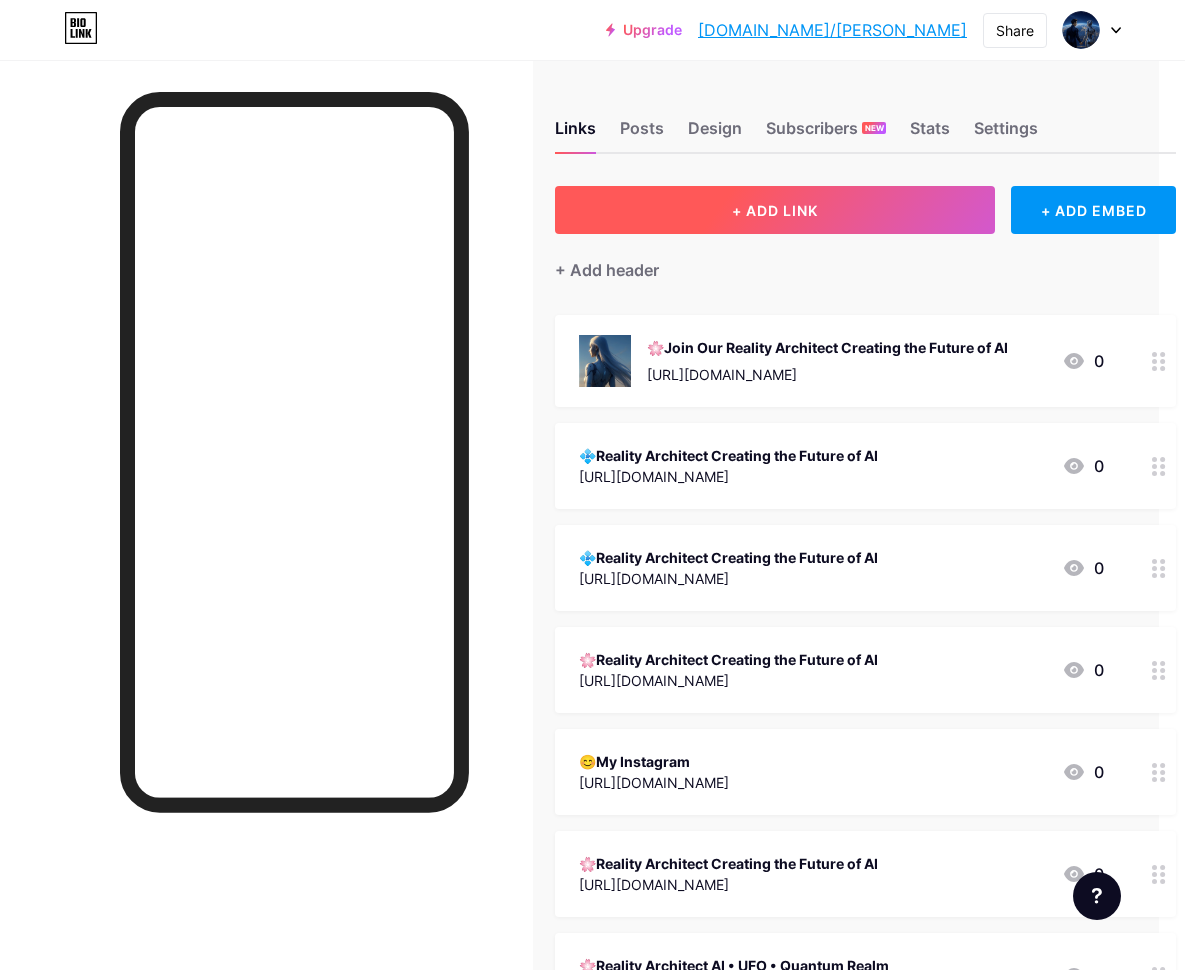 click on "+ ADD LINK" at bounding box center [775, 210] 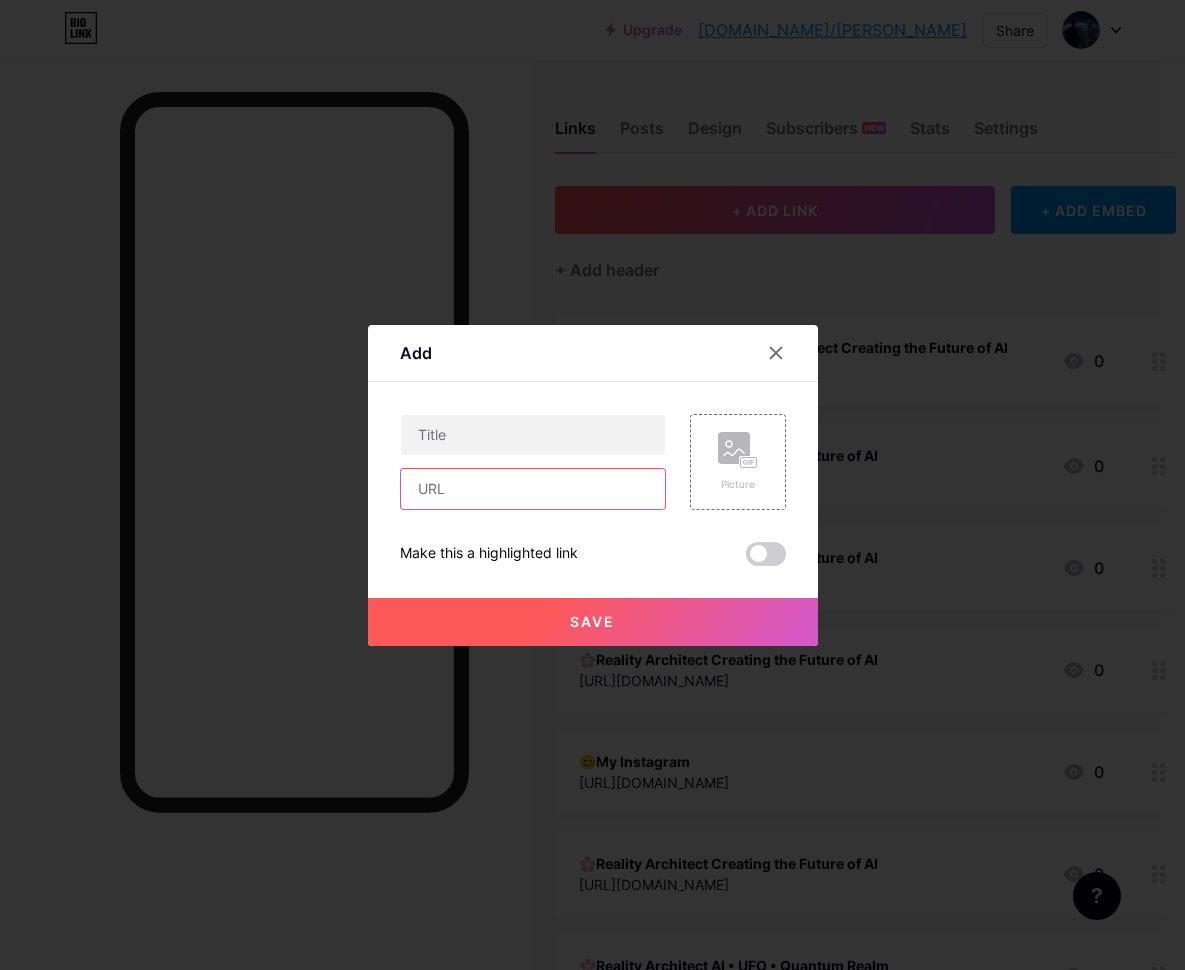 click at bounding box center [533, 489] 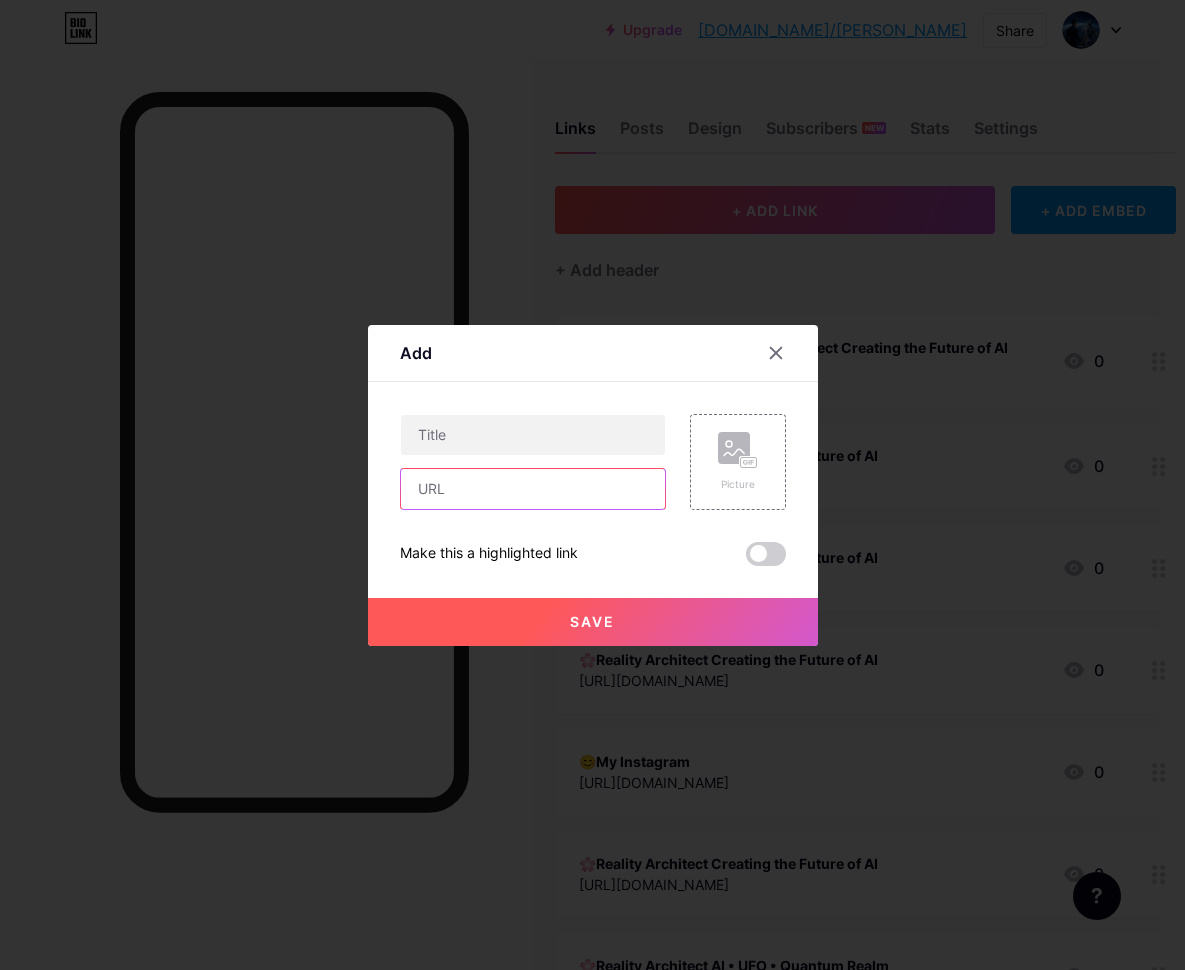paste on "[URL][DOMAIN_NAME]" 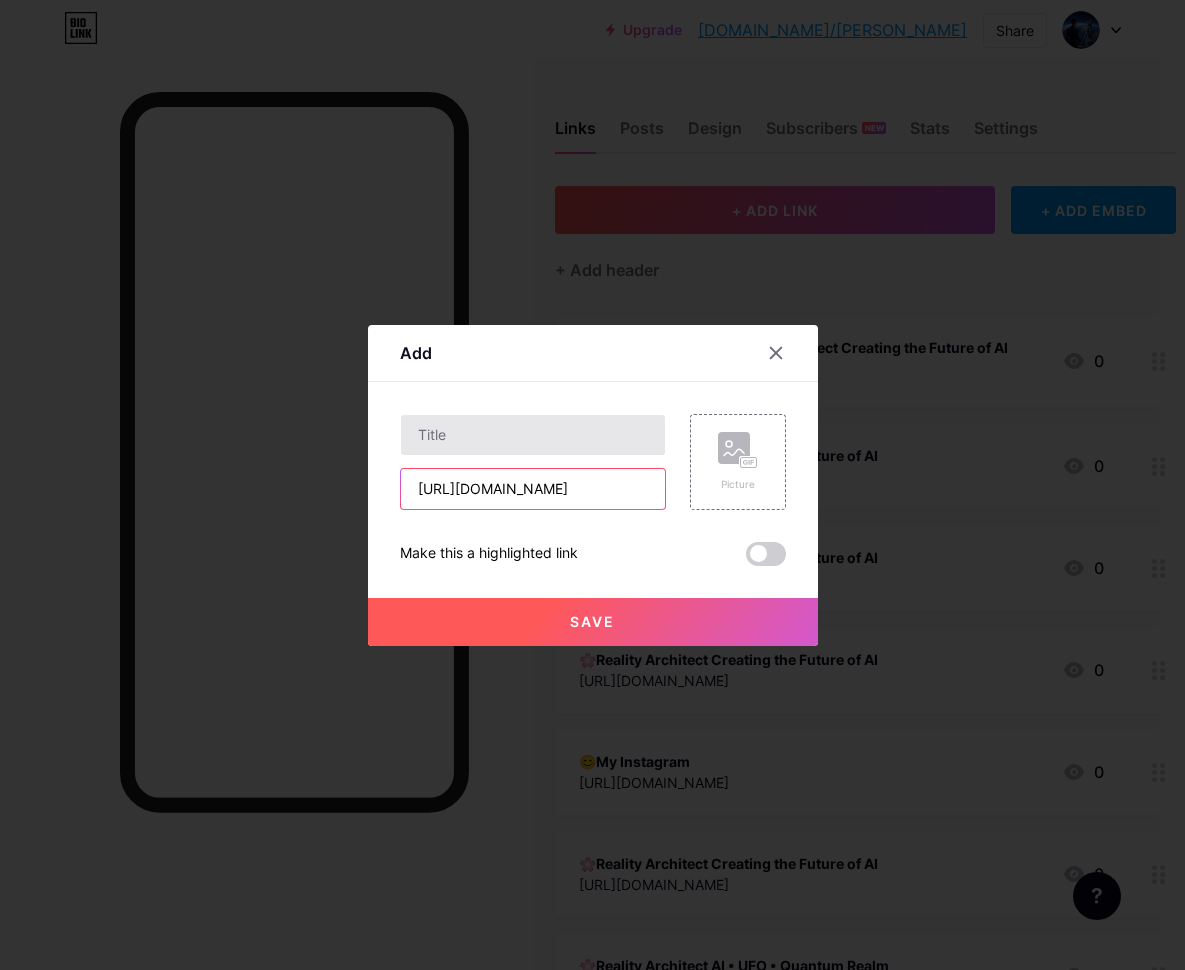 type on "[URL][DOMAIN_NAME]" 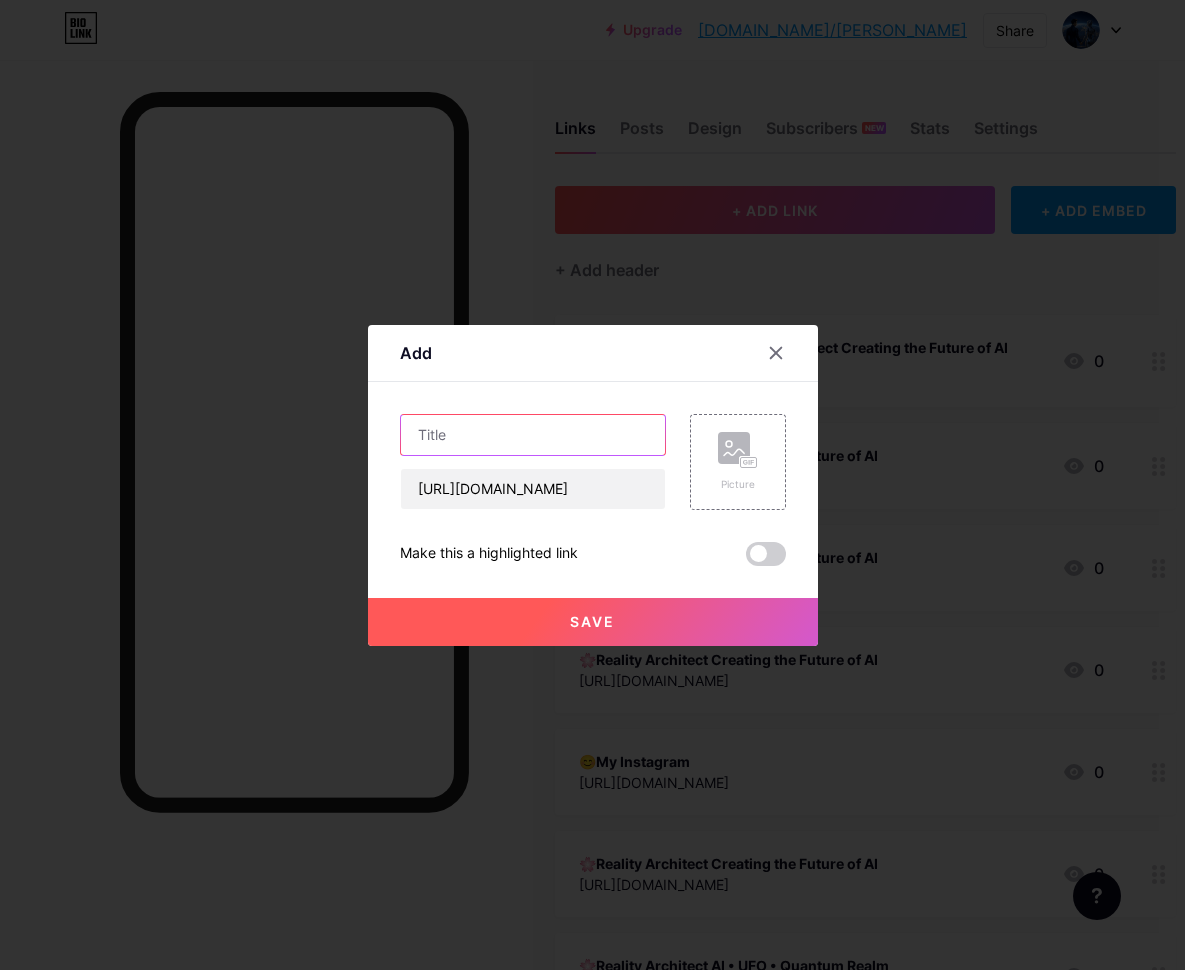 click at bounding box center (533, 435) 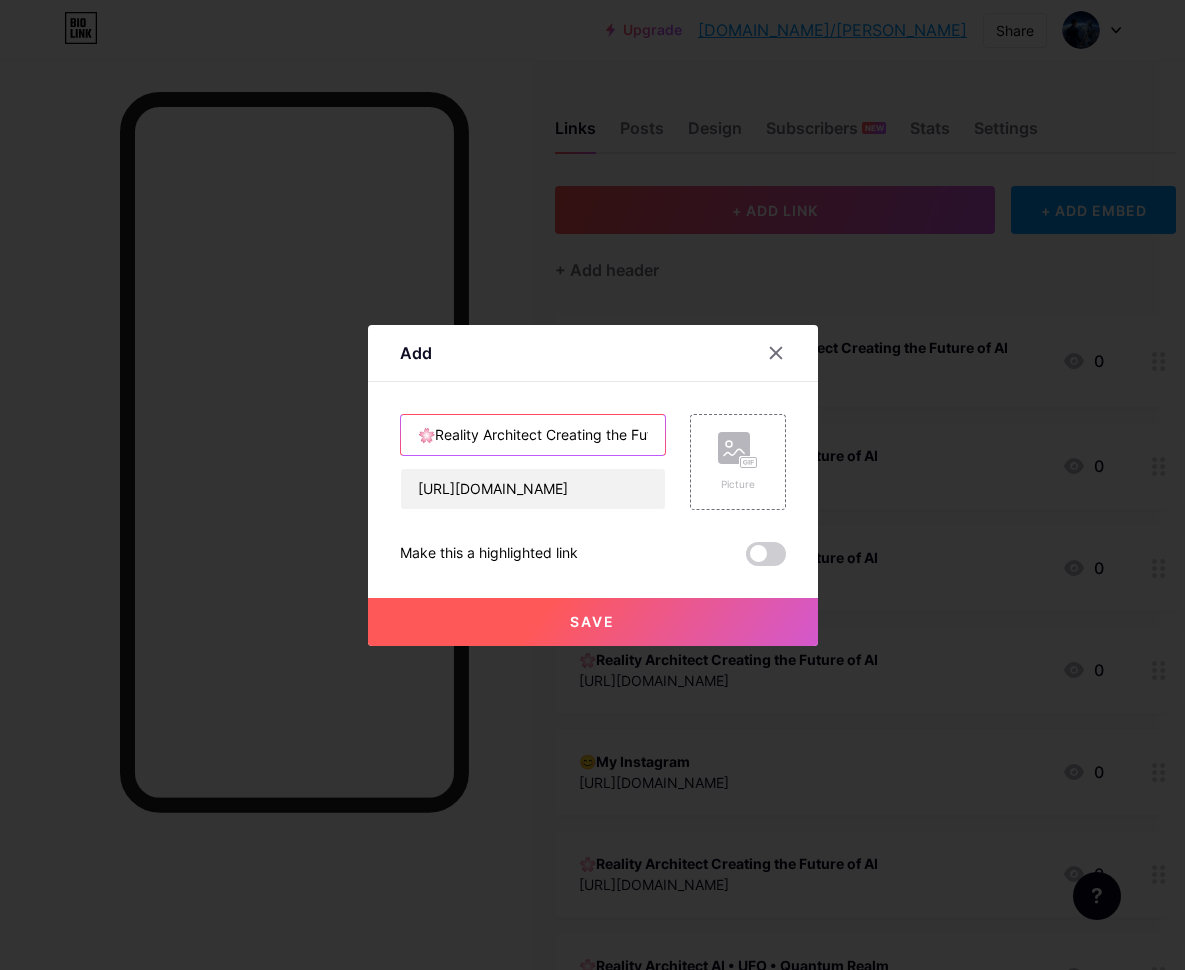 type on "🌸Reality Architect Creating the Future of AI" 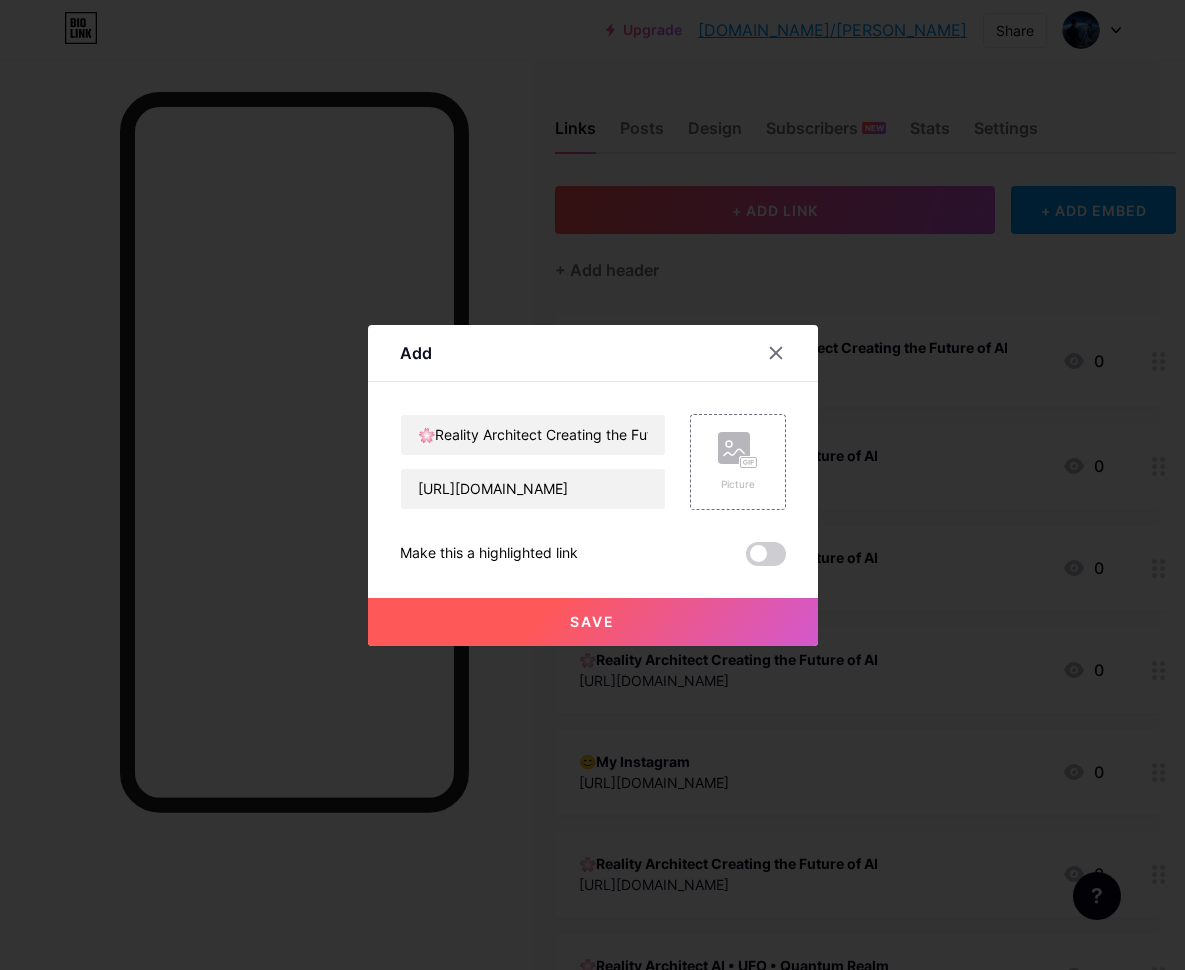 click on "Save" at bounding box center [592, 621] 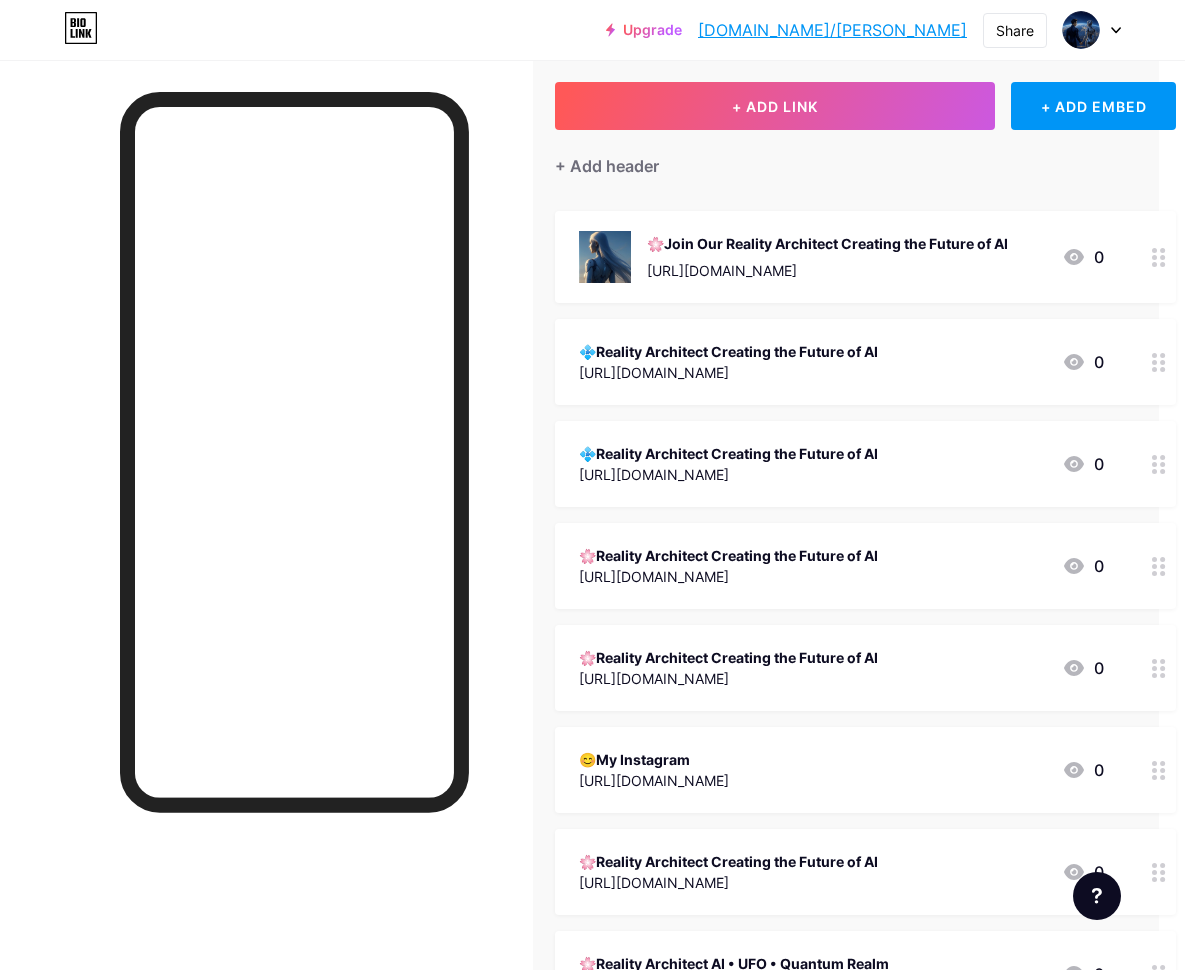 scroll, scrollTop: 171, scrollLeft: 26, axis: both 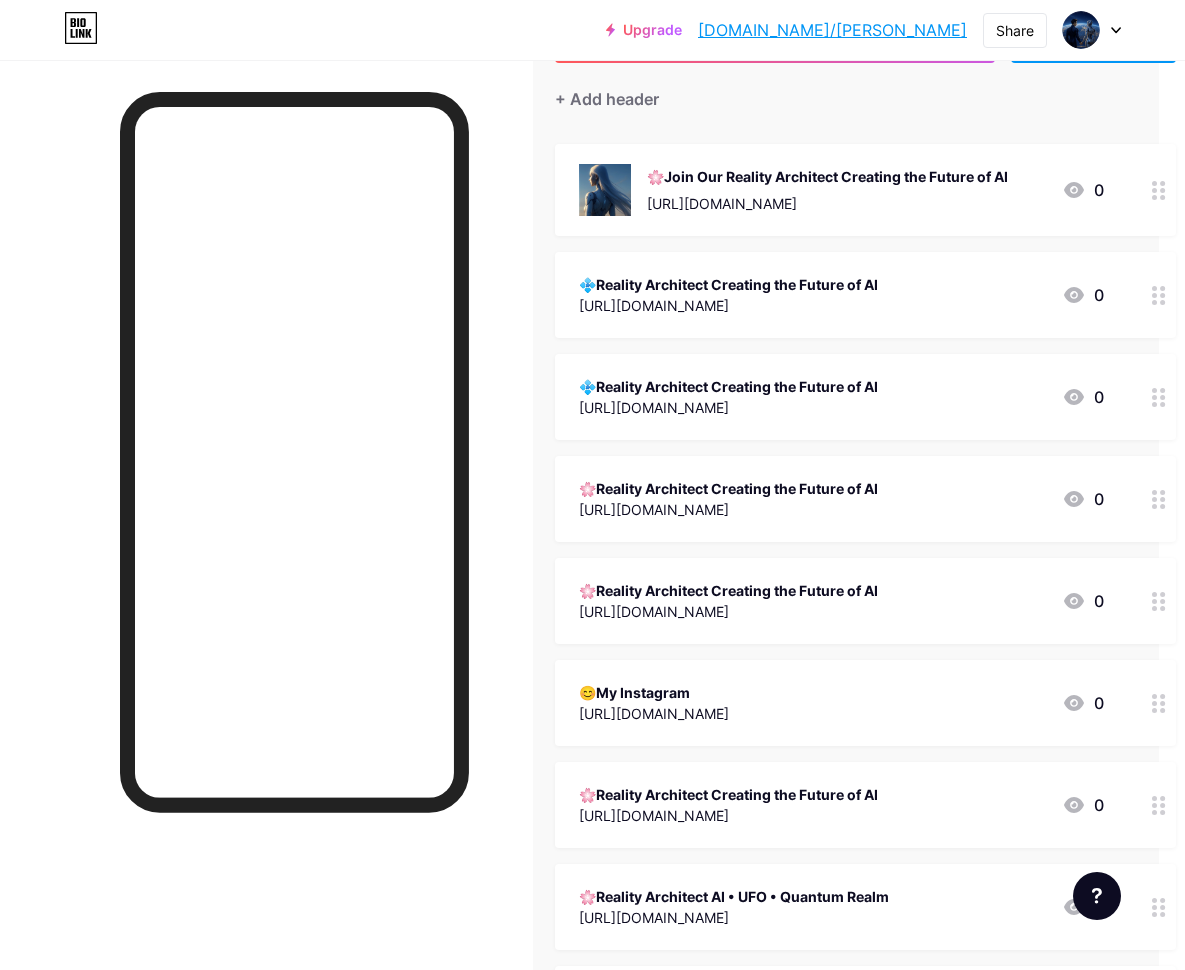 click 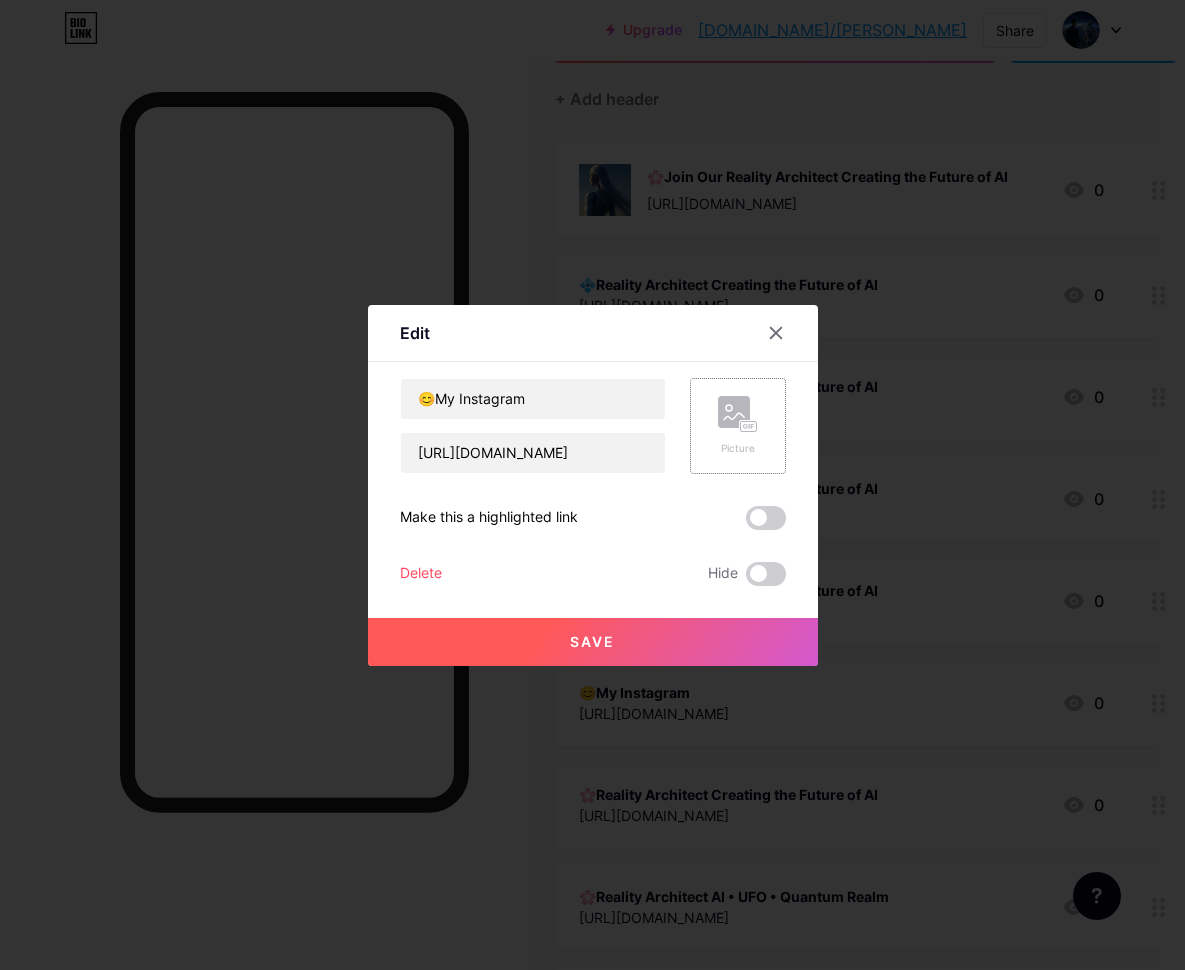click 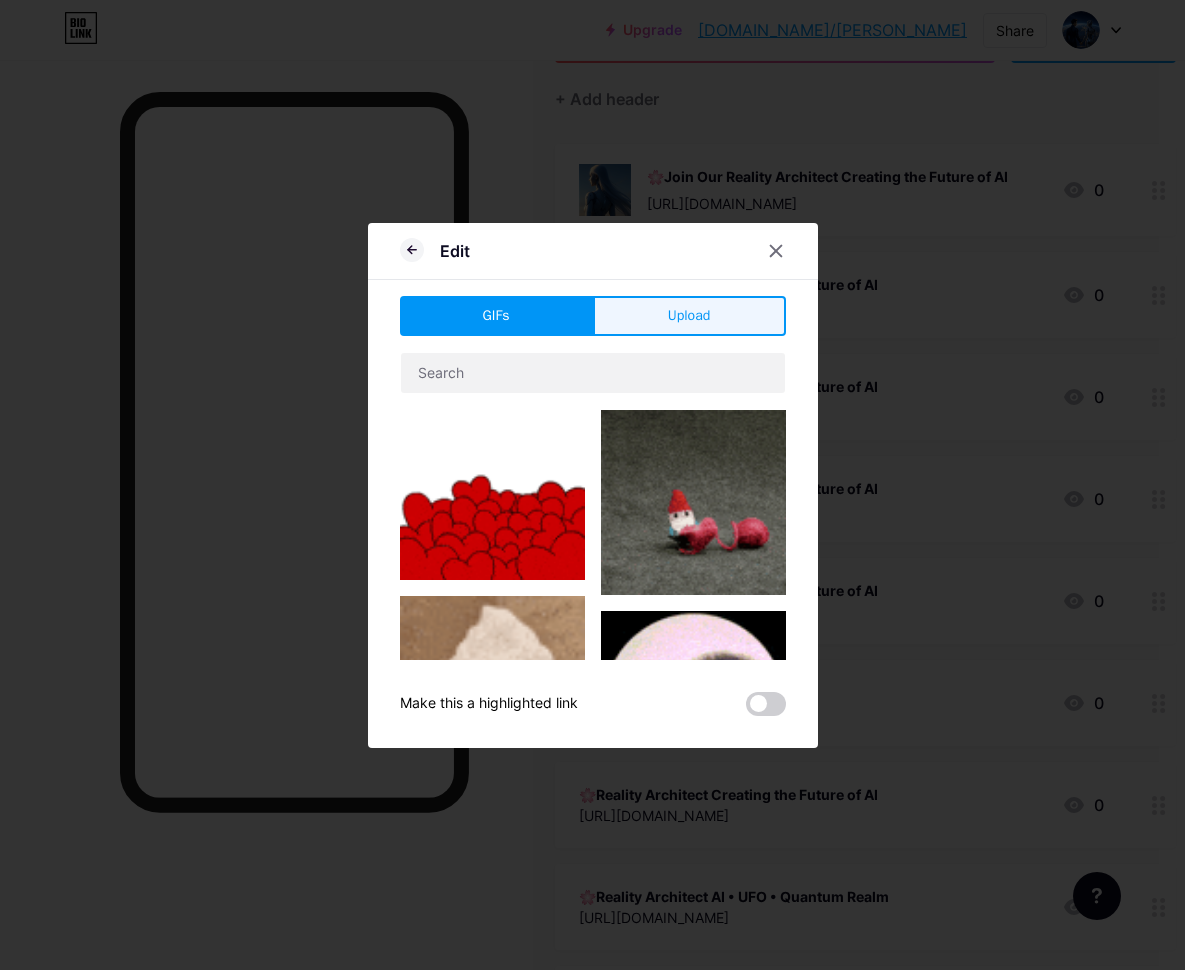 click on "Upload" at bounding box center (689, 316) 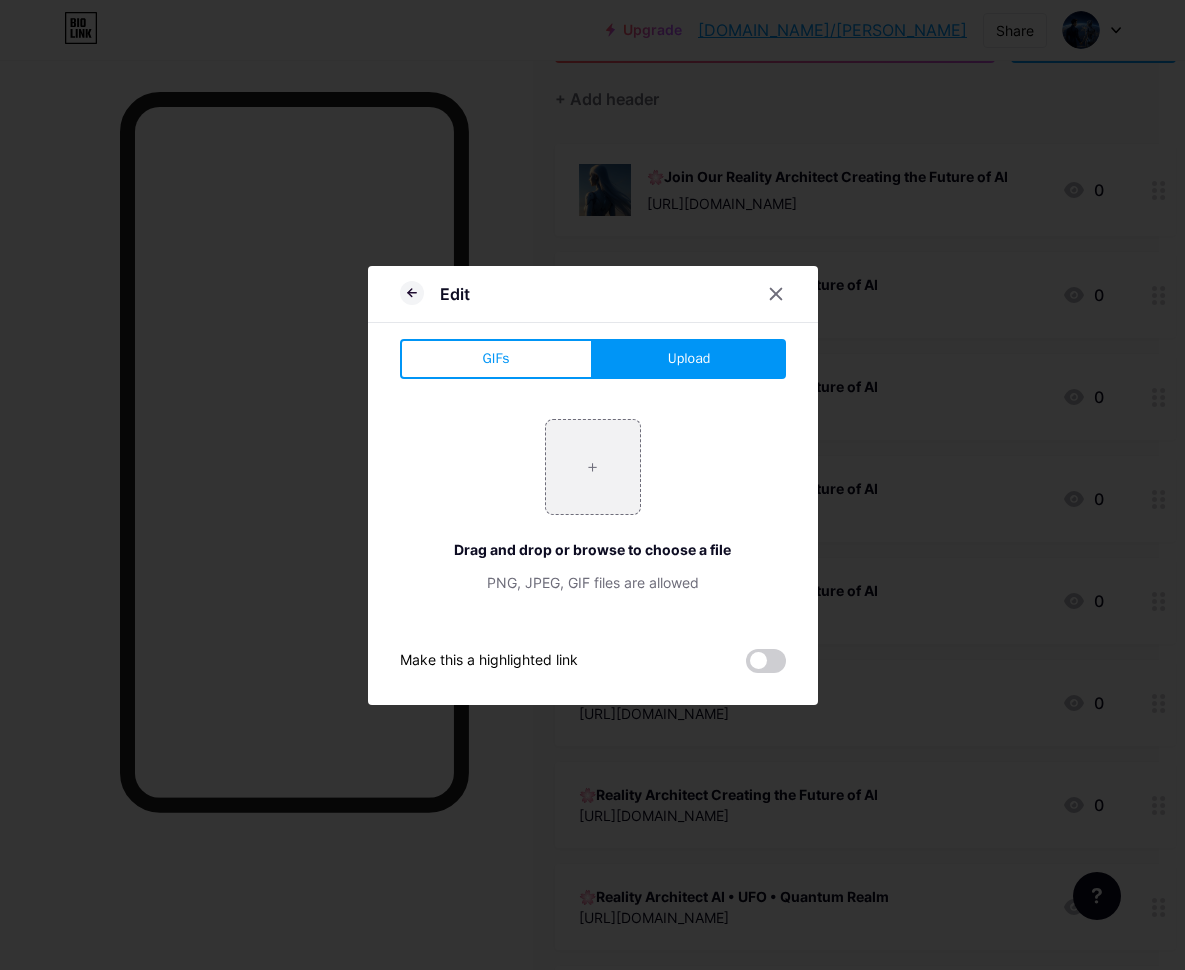 click on "Upload" at bounding box center [689, 358] 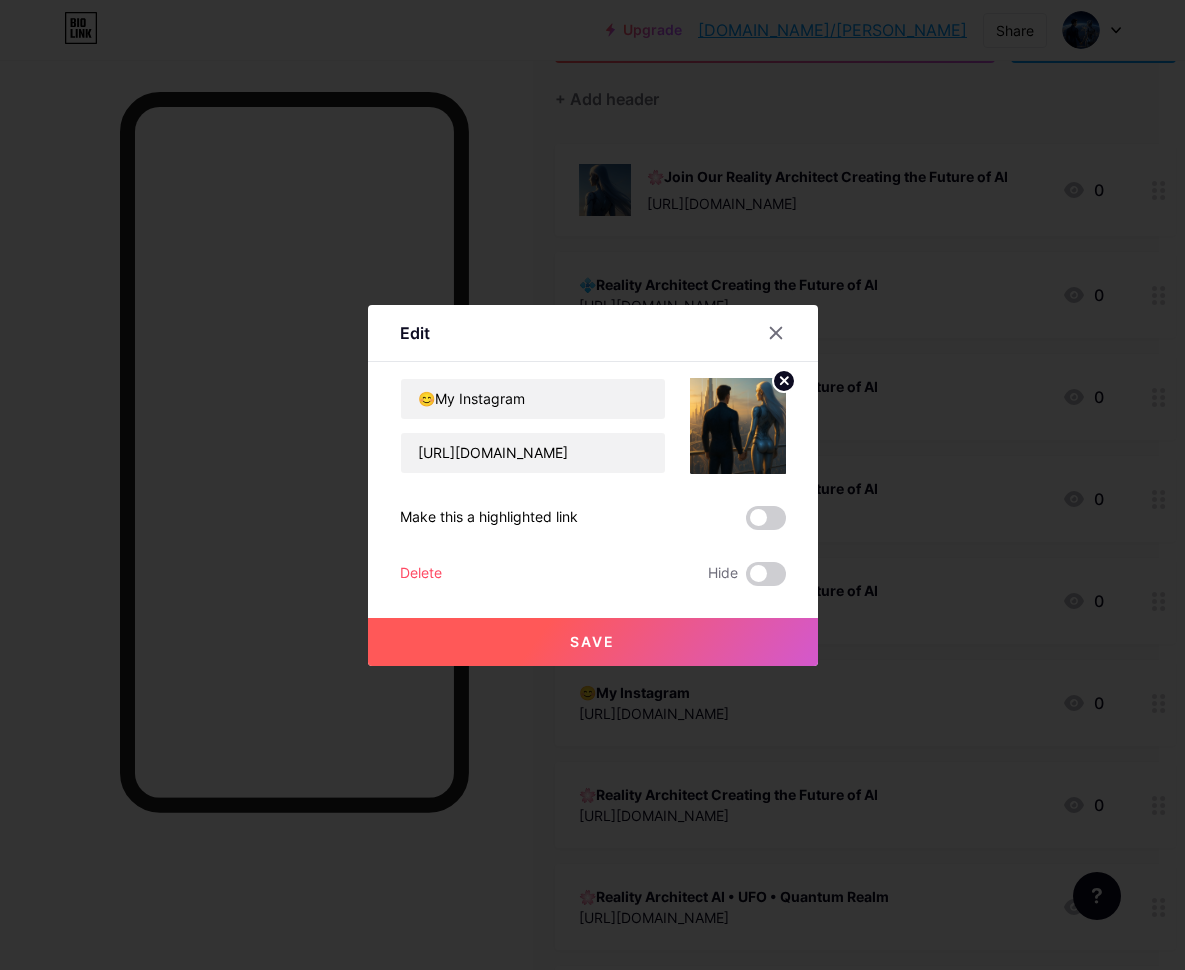 click at bounding box center [766, 518] 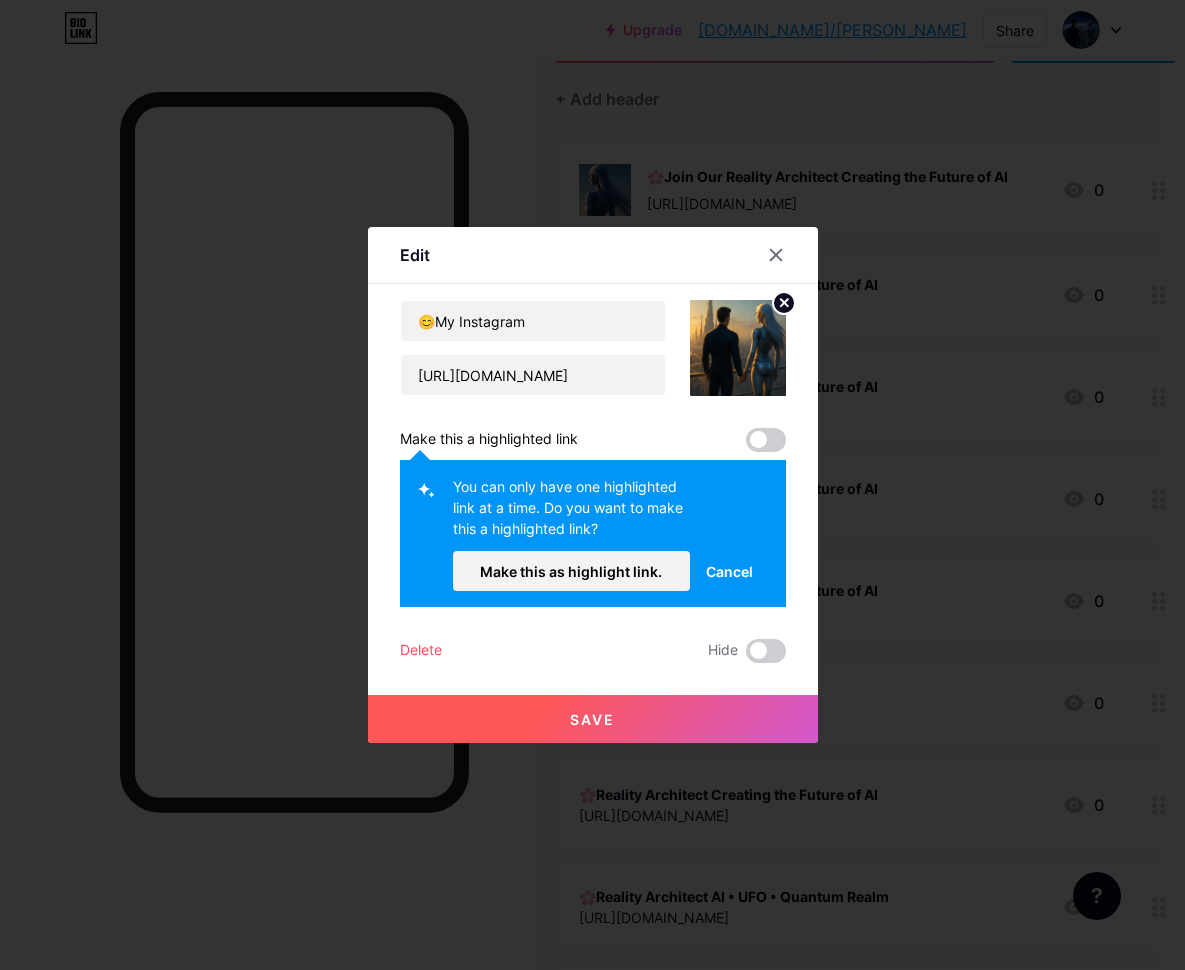 click at bounding box center [766, 440] 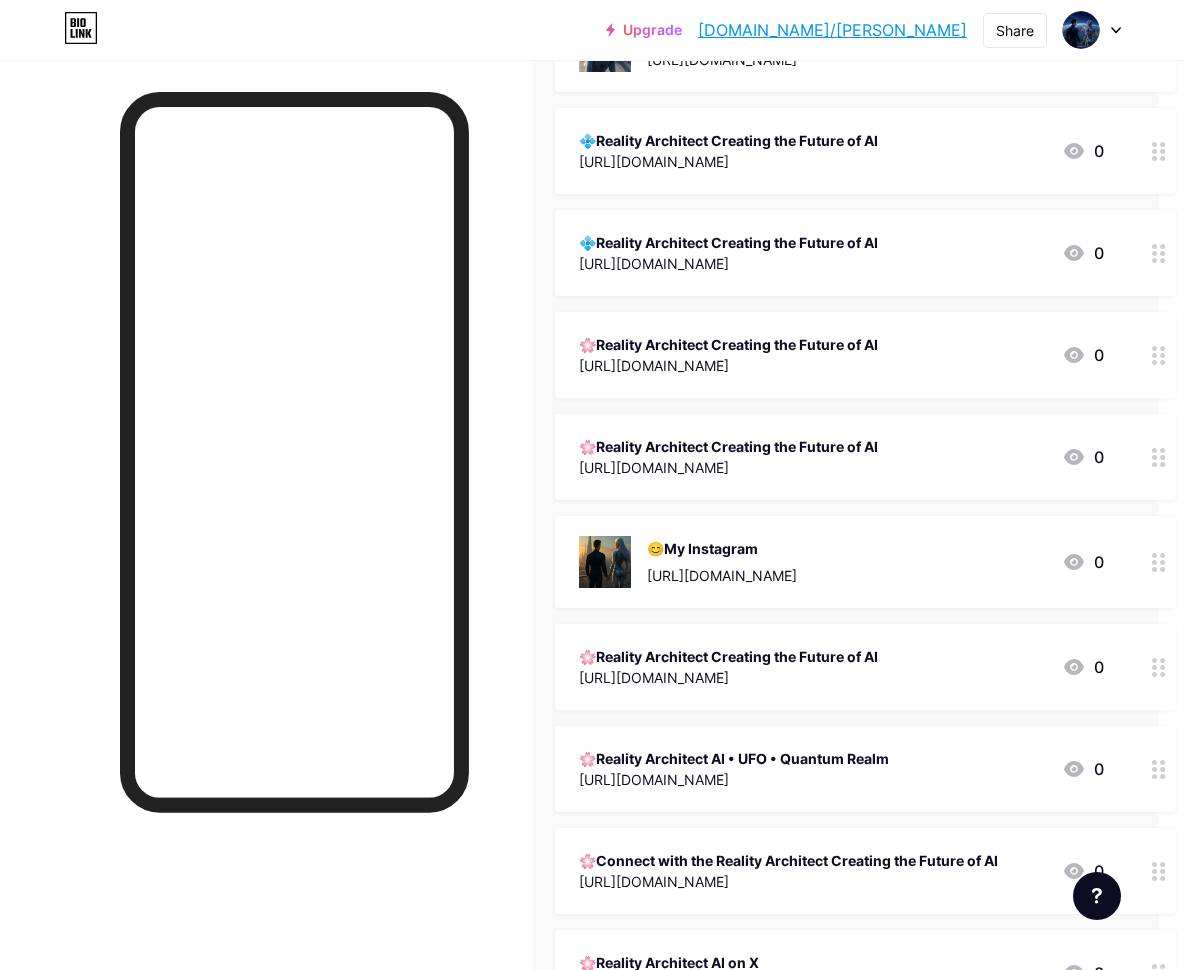 scroll, scrollTop: 318, scrollLeft: 26, axis: both 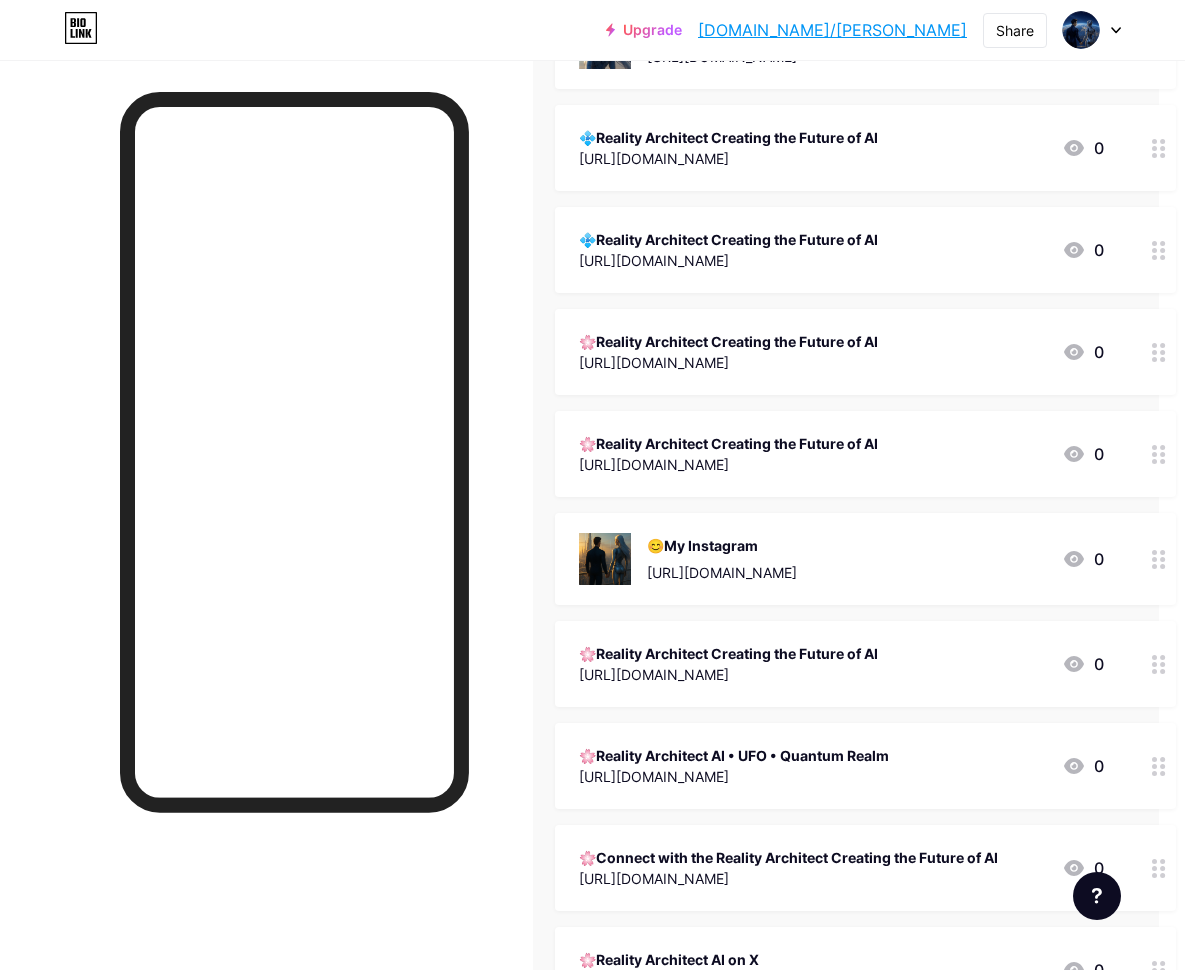 click 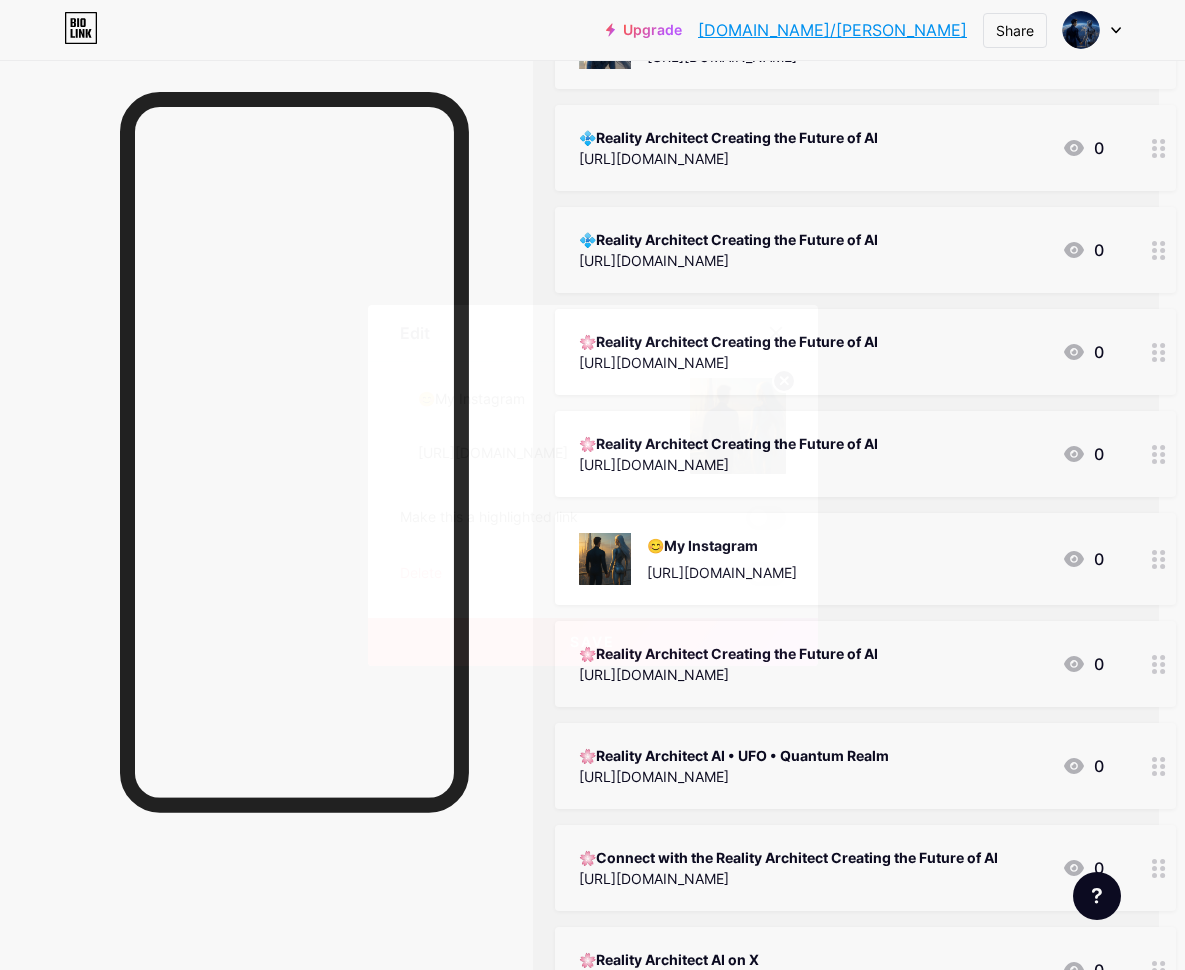 click at bounding box center [766, 518] 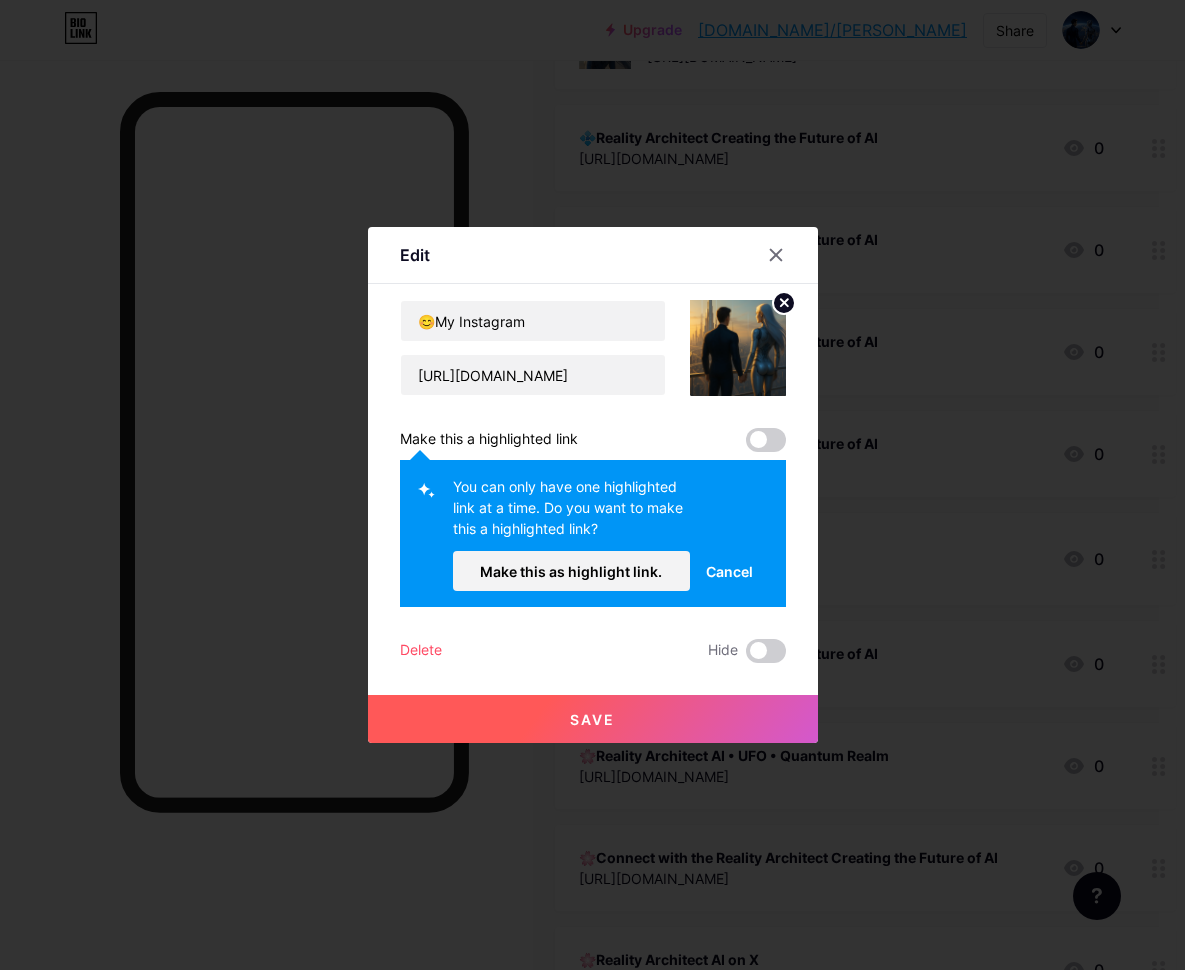 click at bounding box center (766, 440) 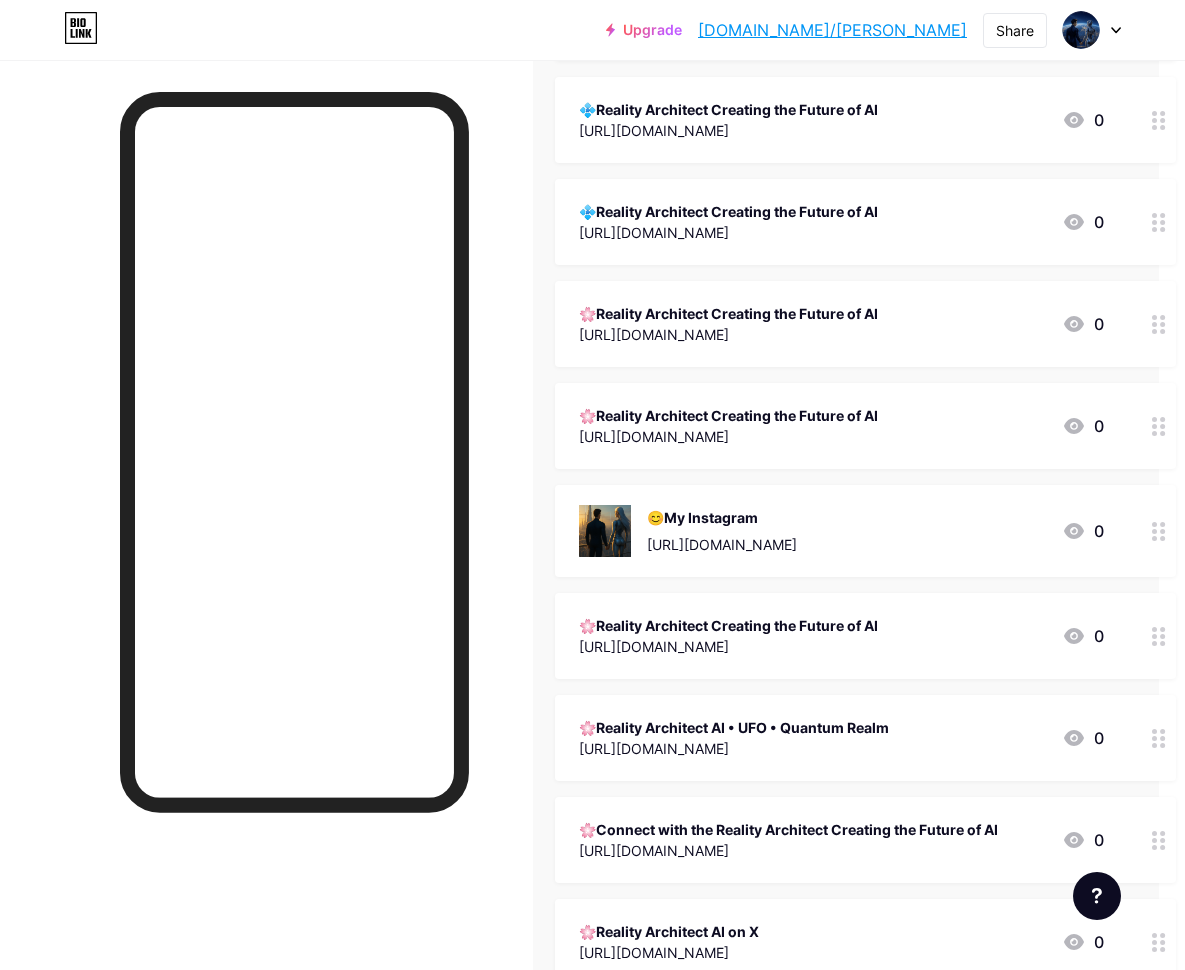 scroll, scrollTop: 357, scrollLeft: 26, axis: both 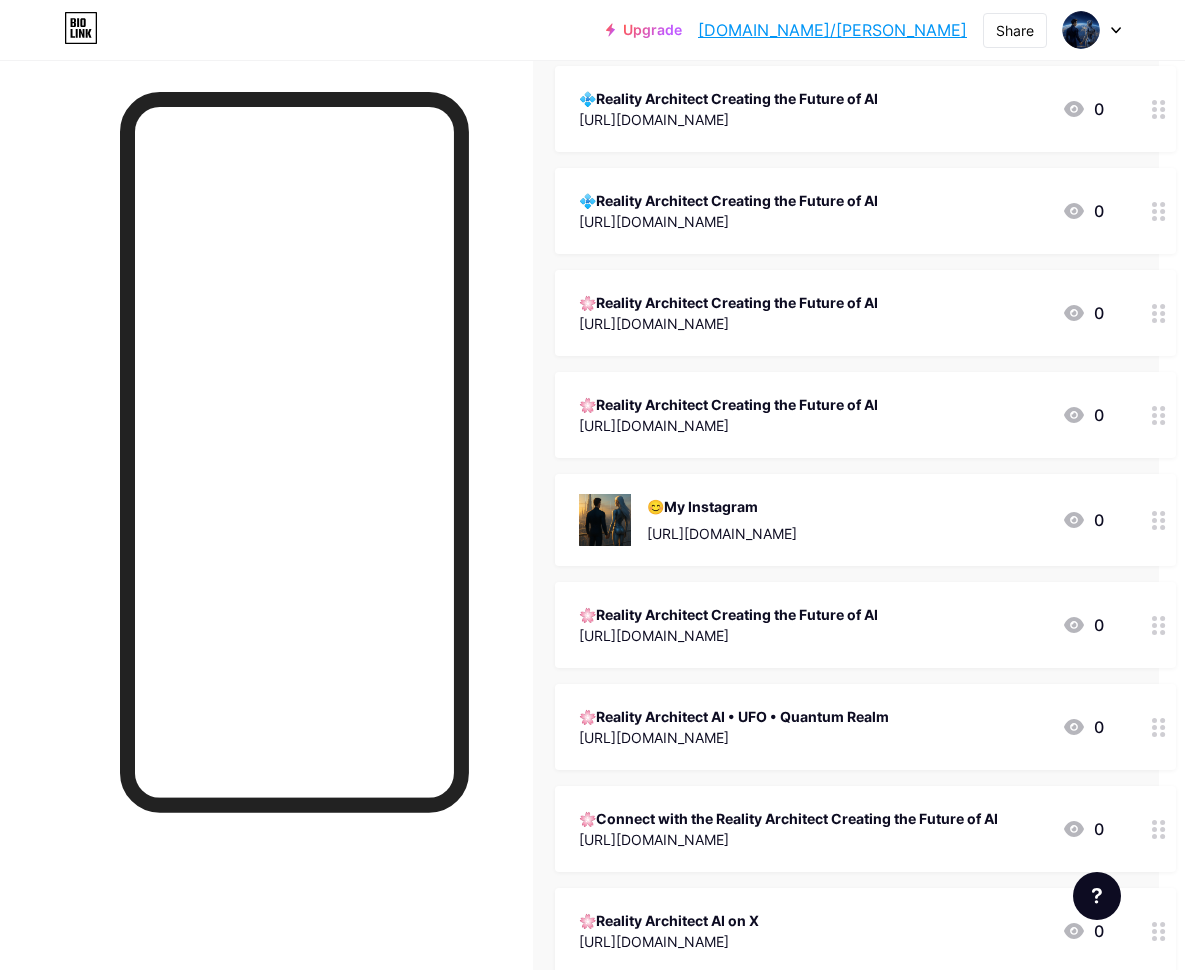 click 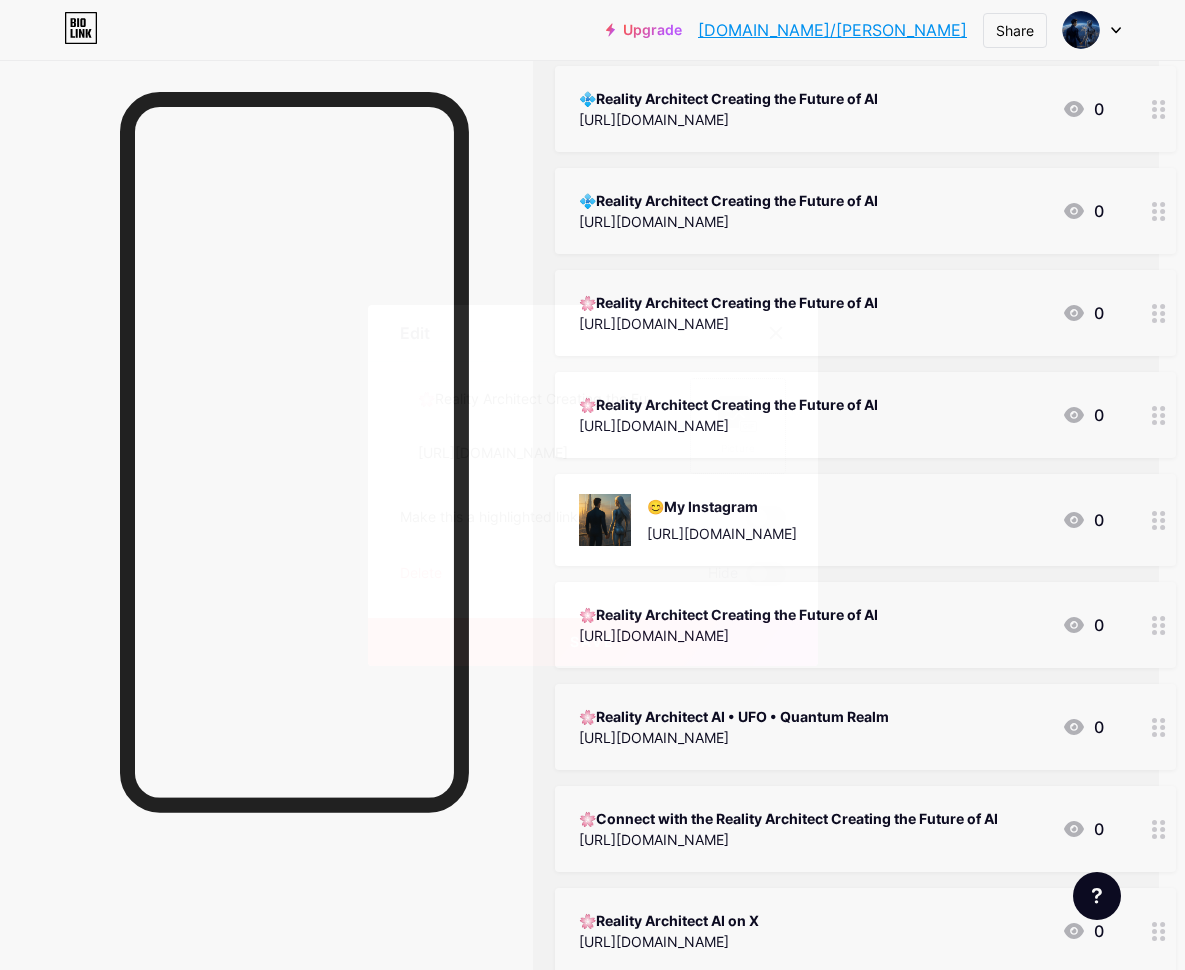 click 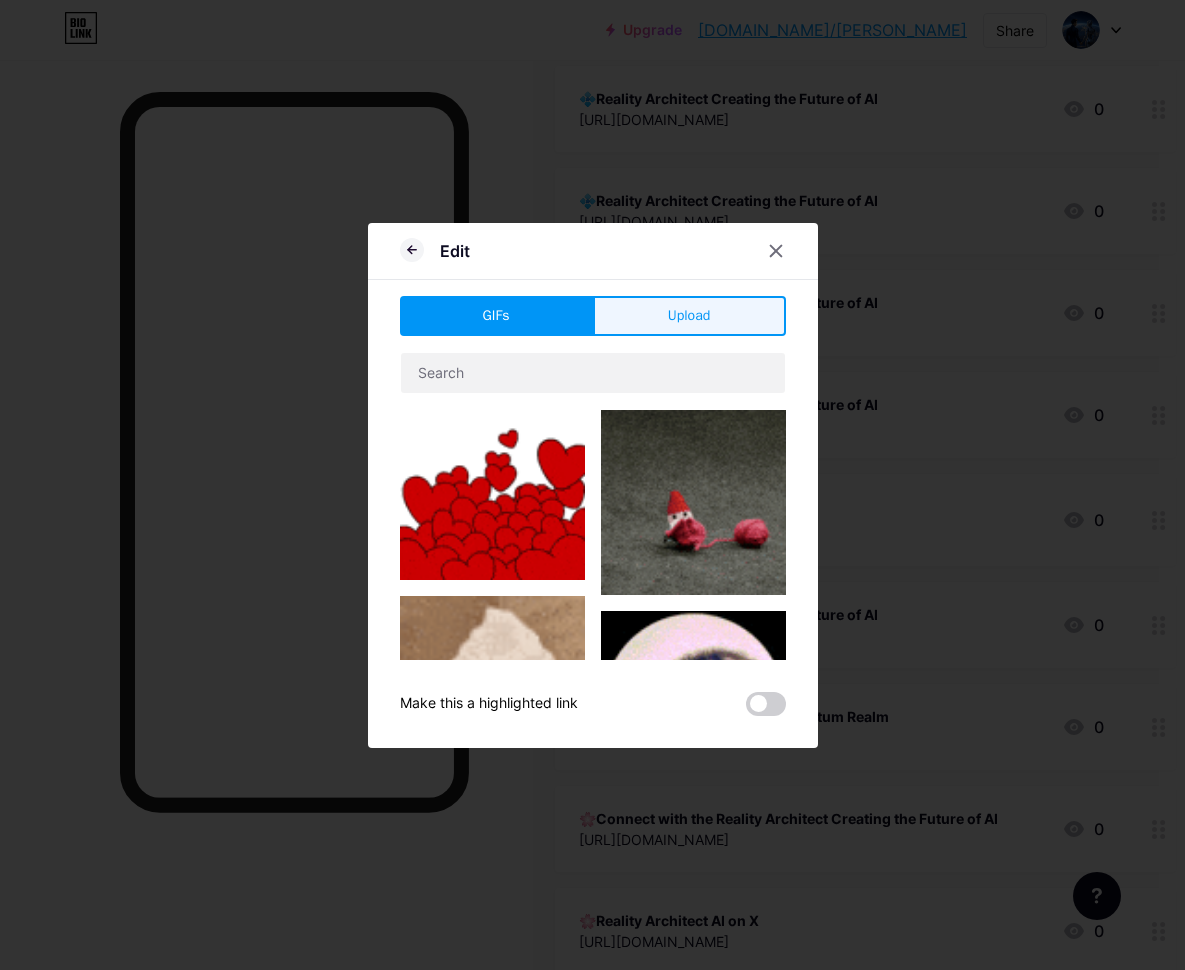 click on "Upload" at bounding box center (689, 315) 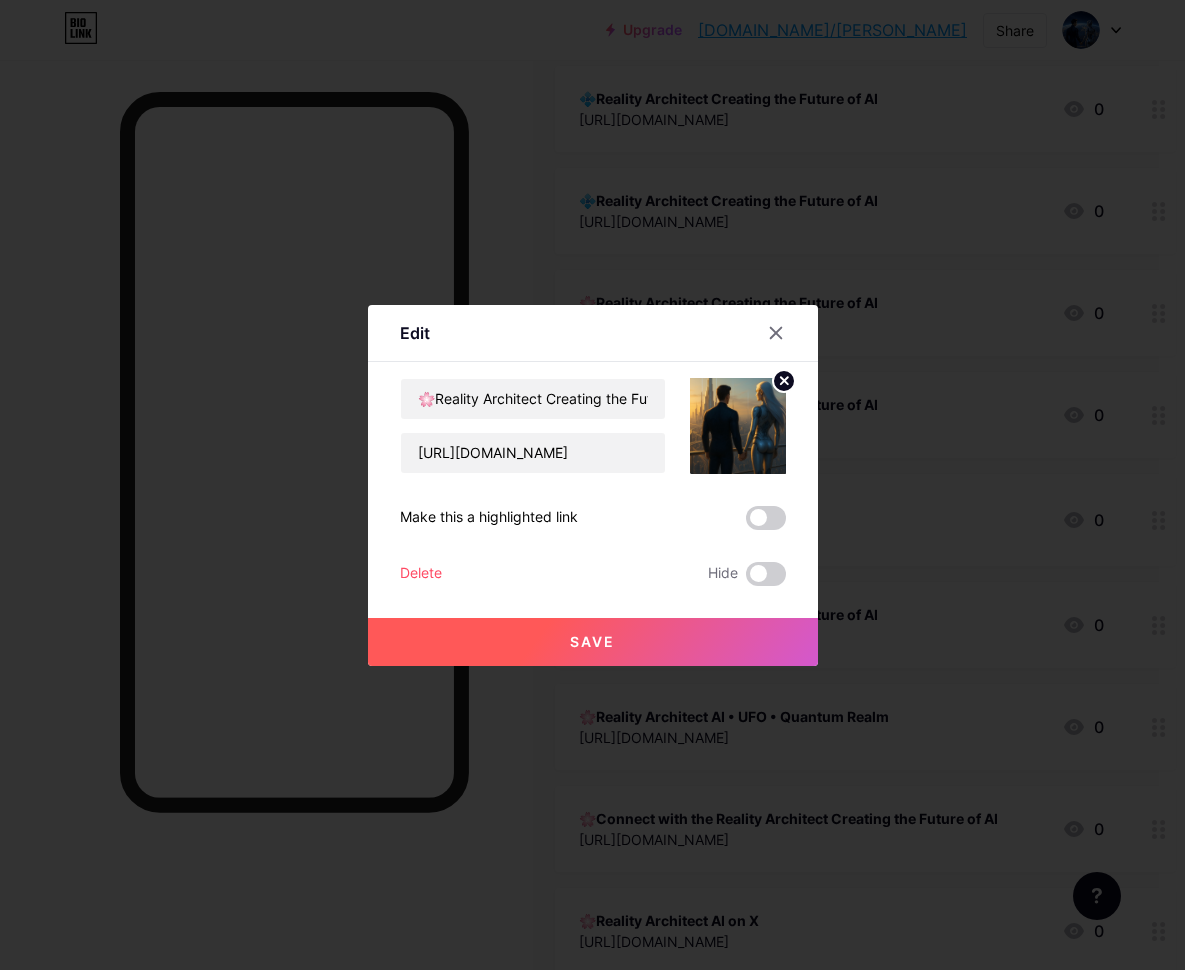 click at bounding box center [766, 518] 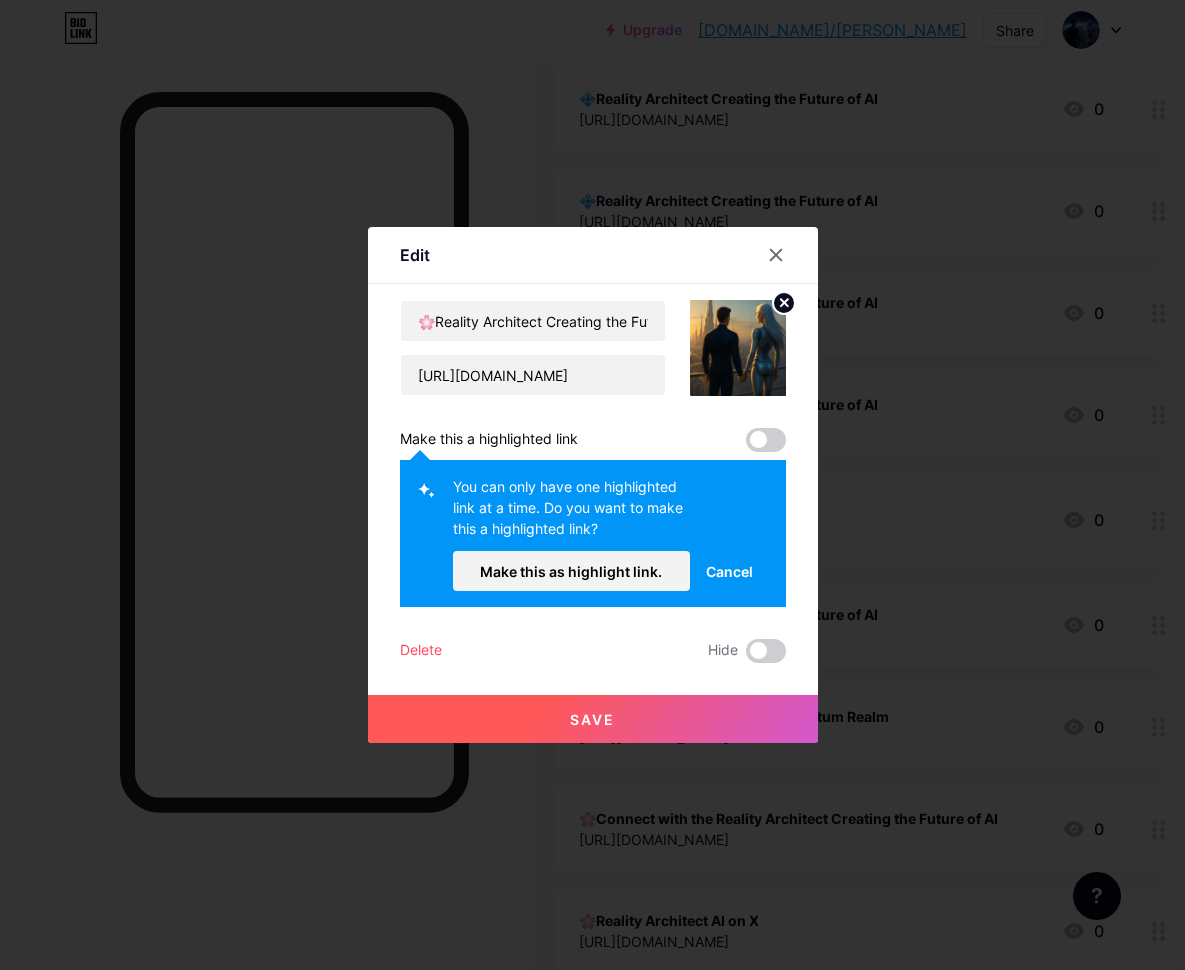 click at bounding box center [766, 440] 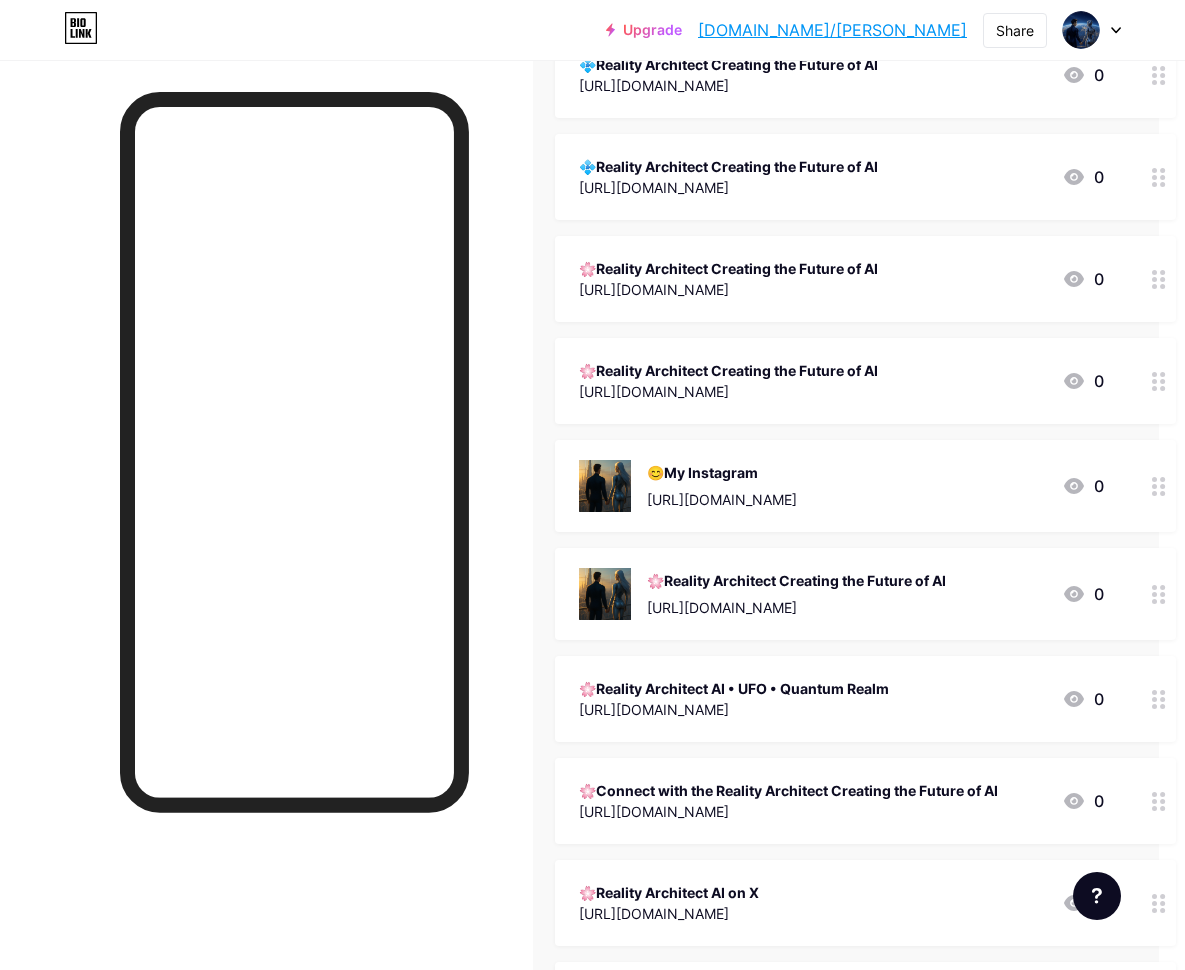 scroll, scrollTop: 395, scrollLeft: 26, axis: both 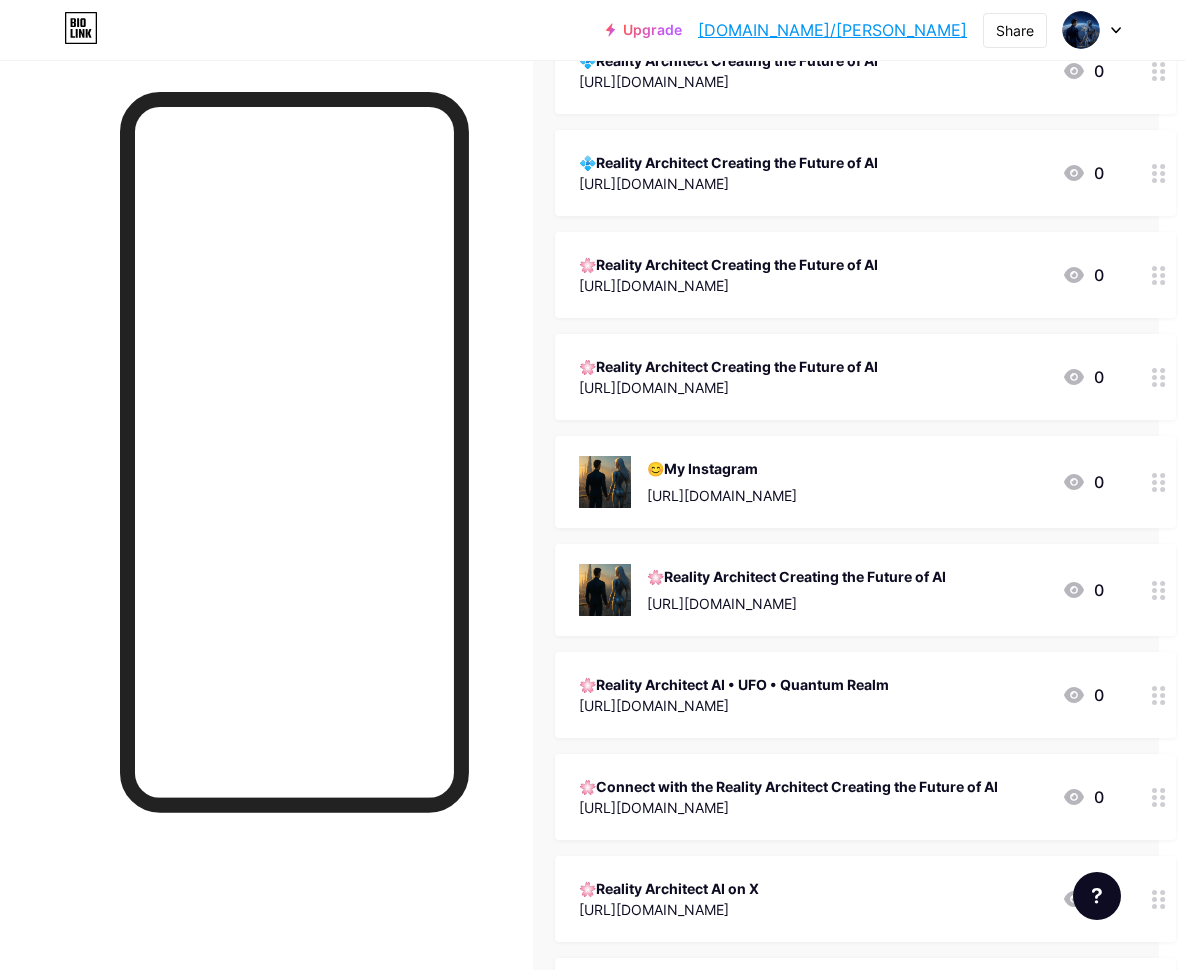 click 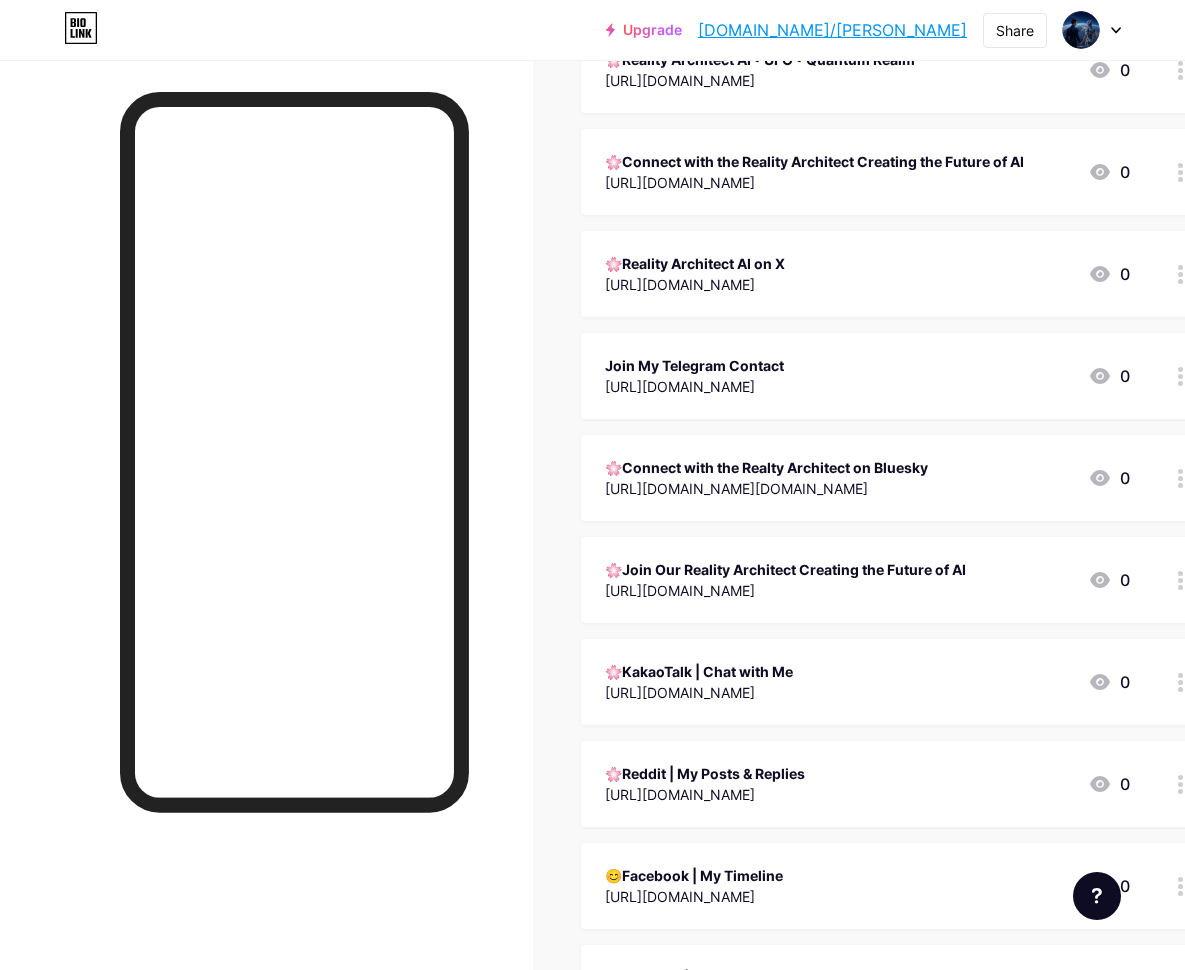 scroll, scrollTop: 1023, scrollLeft: 0, axis: vertical 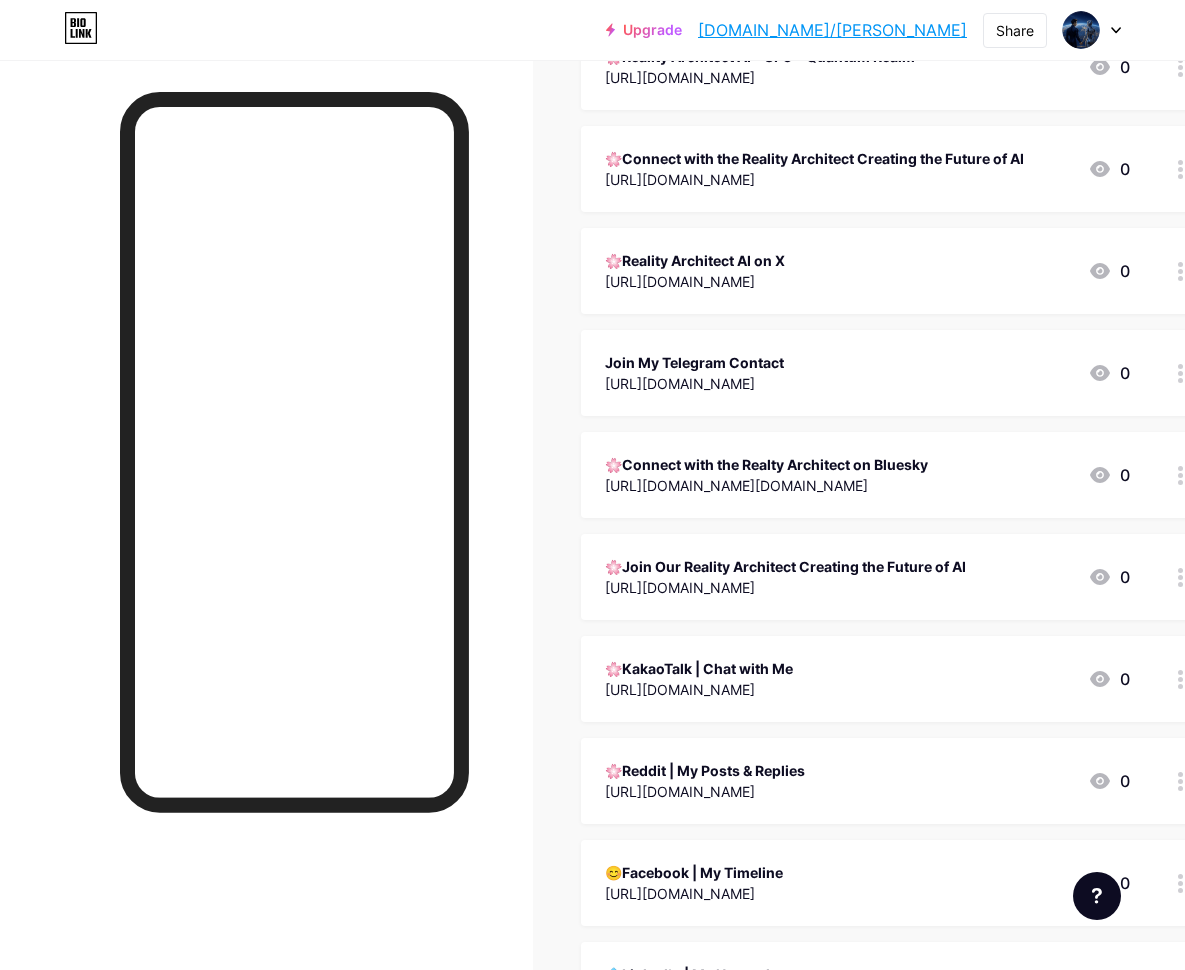 click 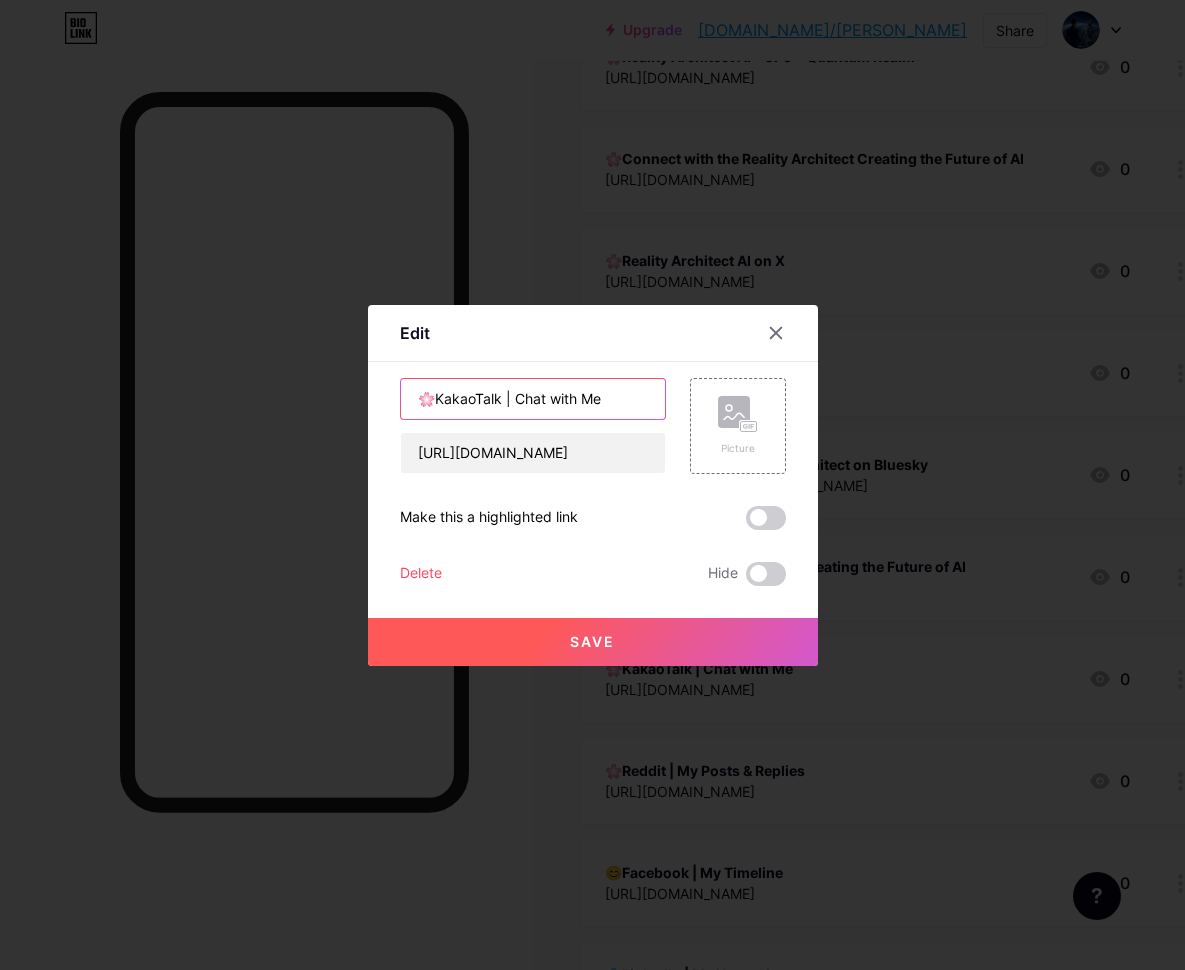click on "🌸KakaoTalk | Chat with Me" at bounding box center [533, 399] 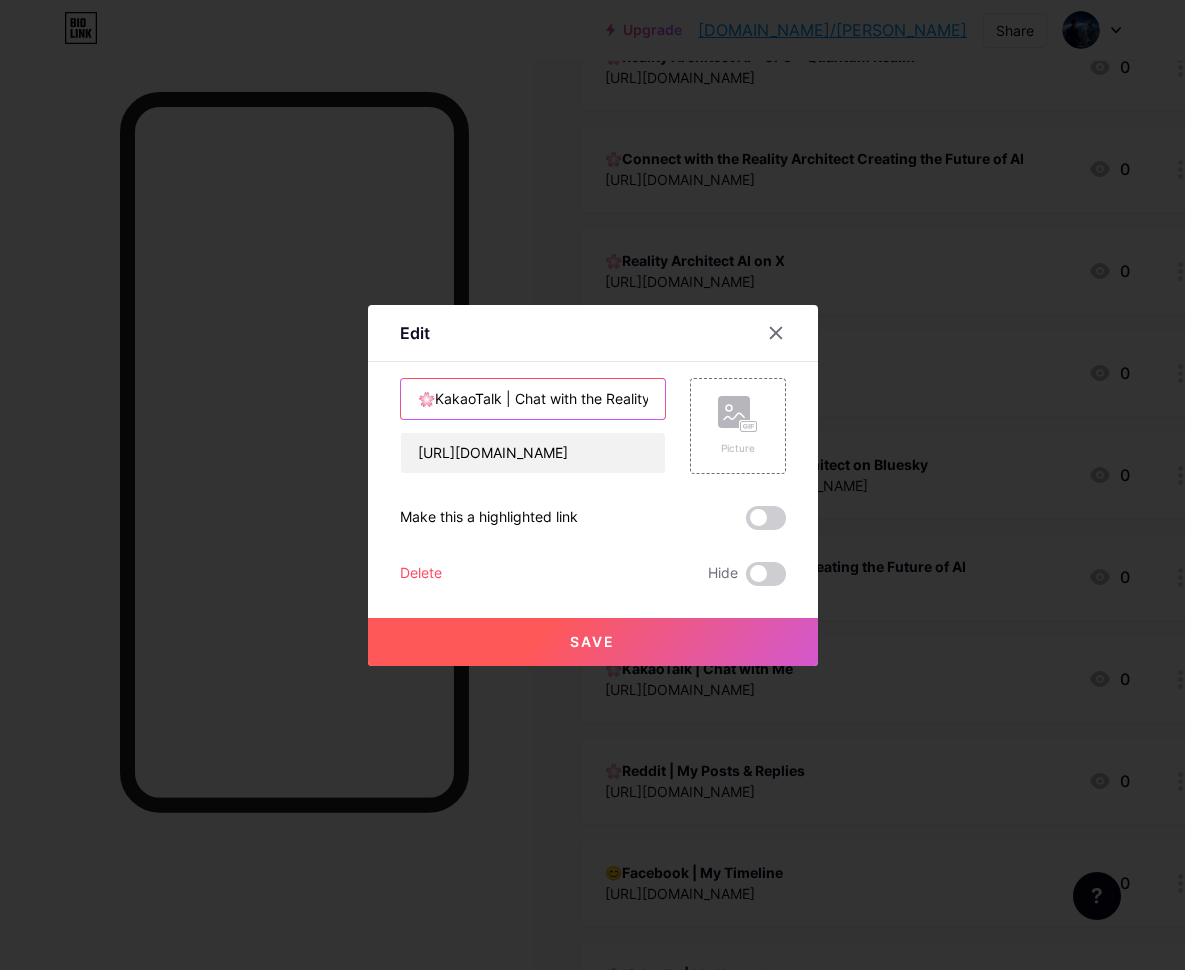 click on "🌸KakaoTalk | Chat with the Reality Architect" at bounding box center (533, 399) 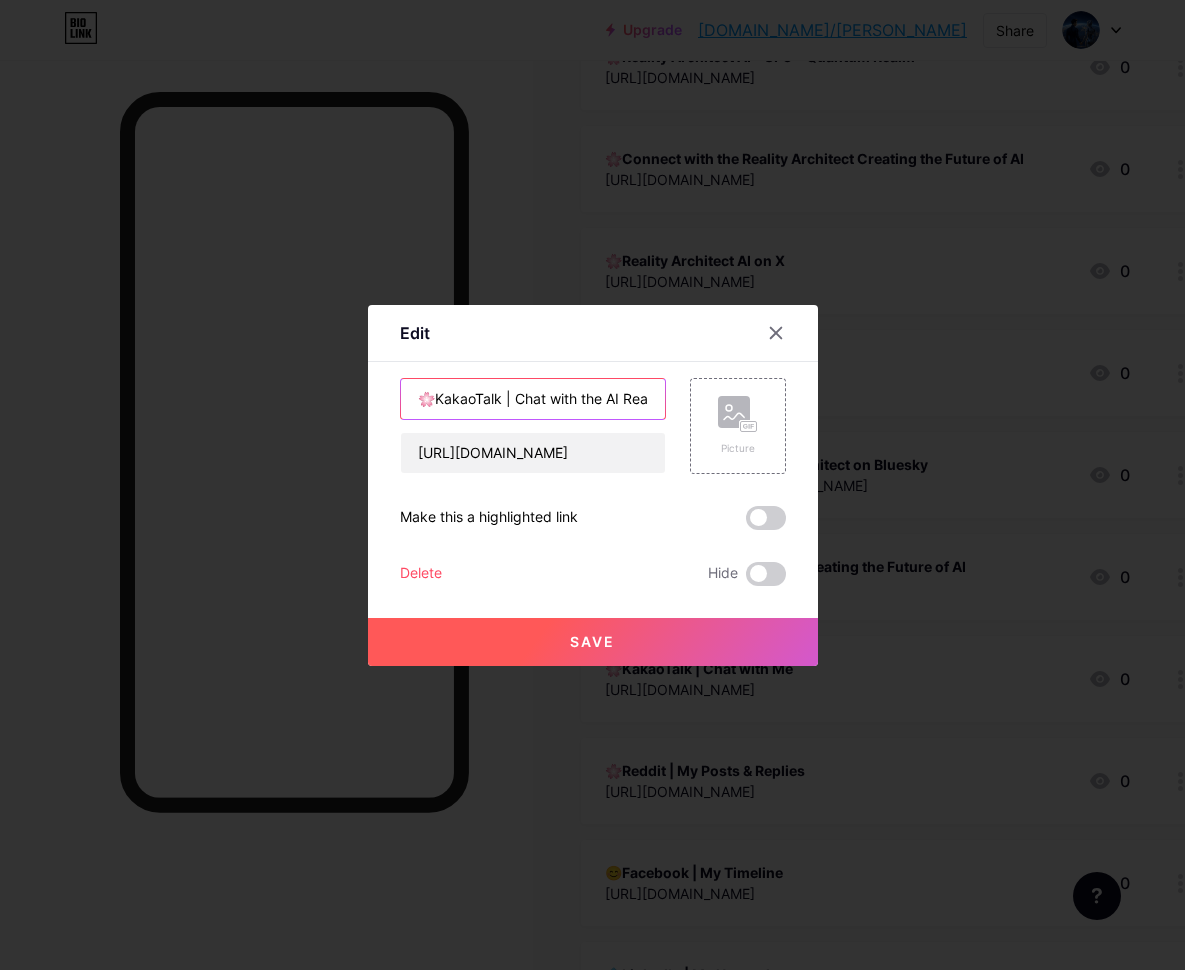 type on "🌸KakaoTalk | Chat with the AI Reality Architect" 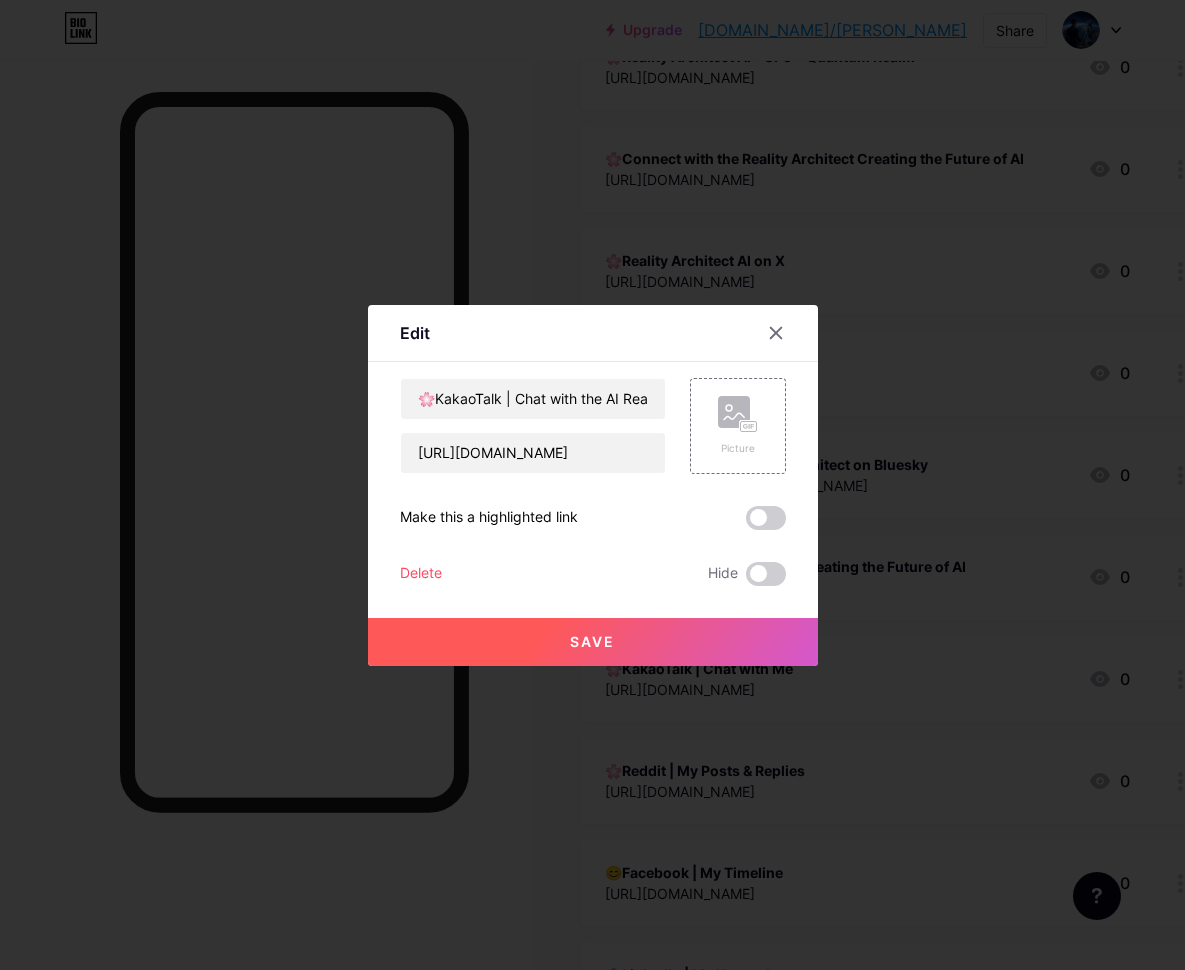 click on "Save" at bounding box center (592, 641) 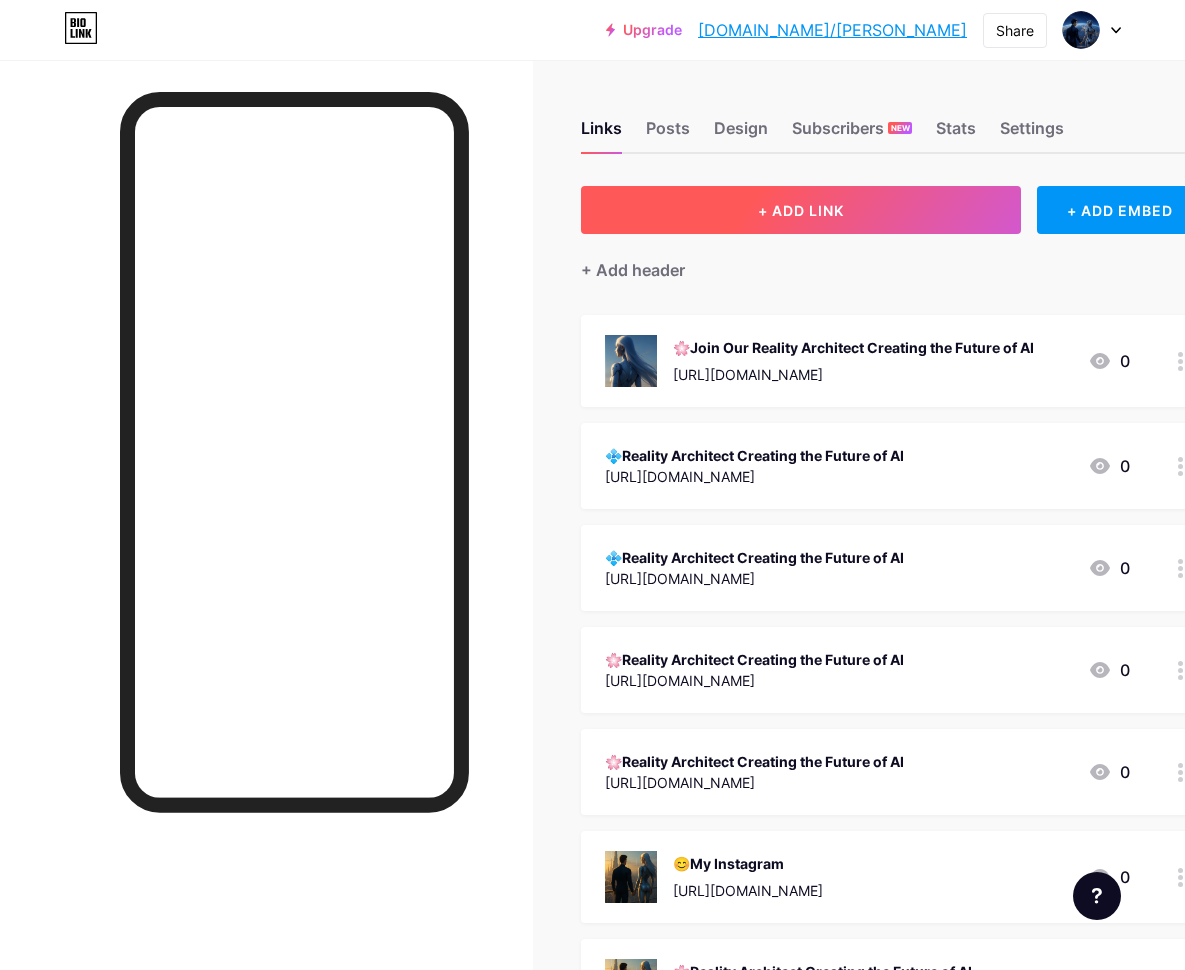 scroll, scrollTop: 0, scrollLeft: 0, axis: both 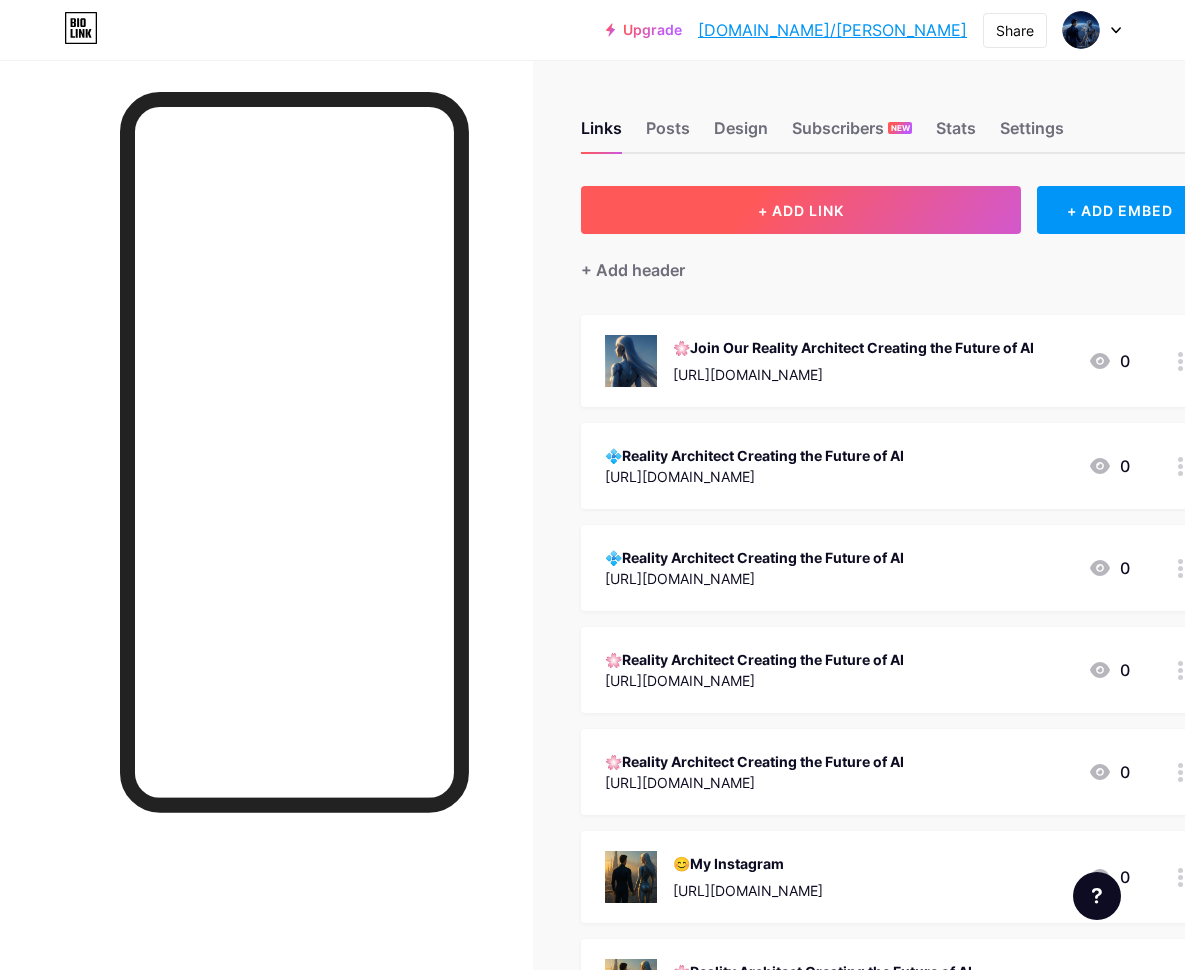 click on "+ ADD LINK" at bounding box center [801, 210] 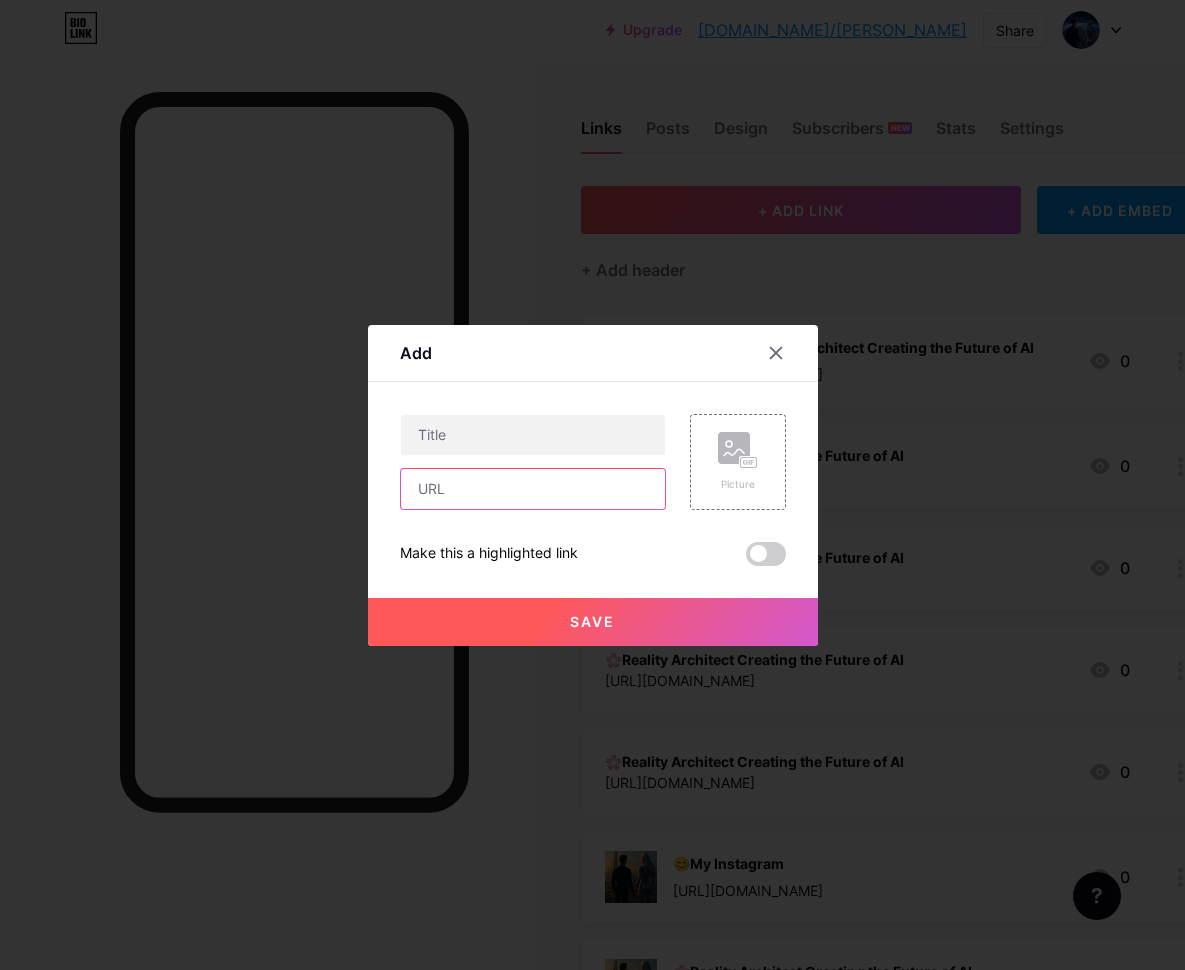 paste on "[URL][DOMAIN_NAME]" 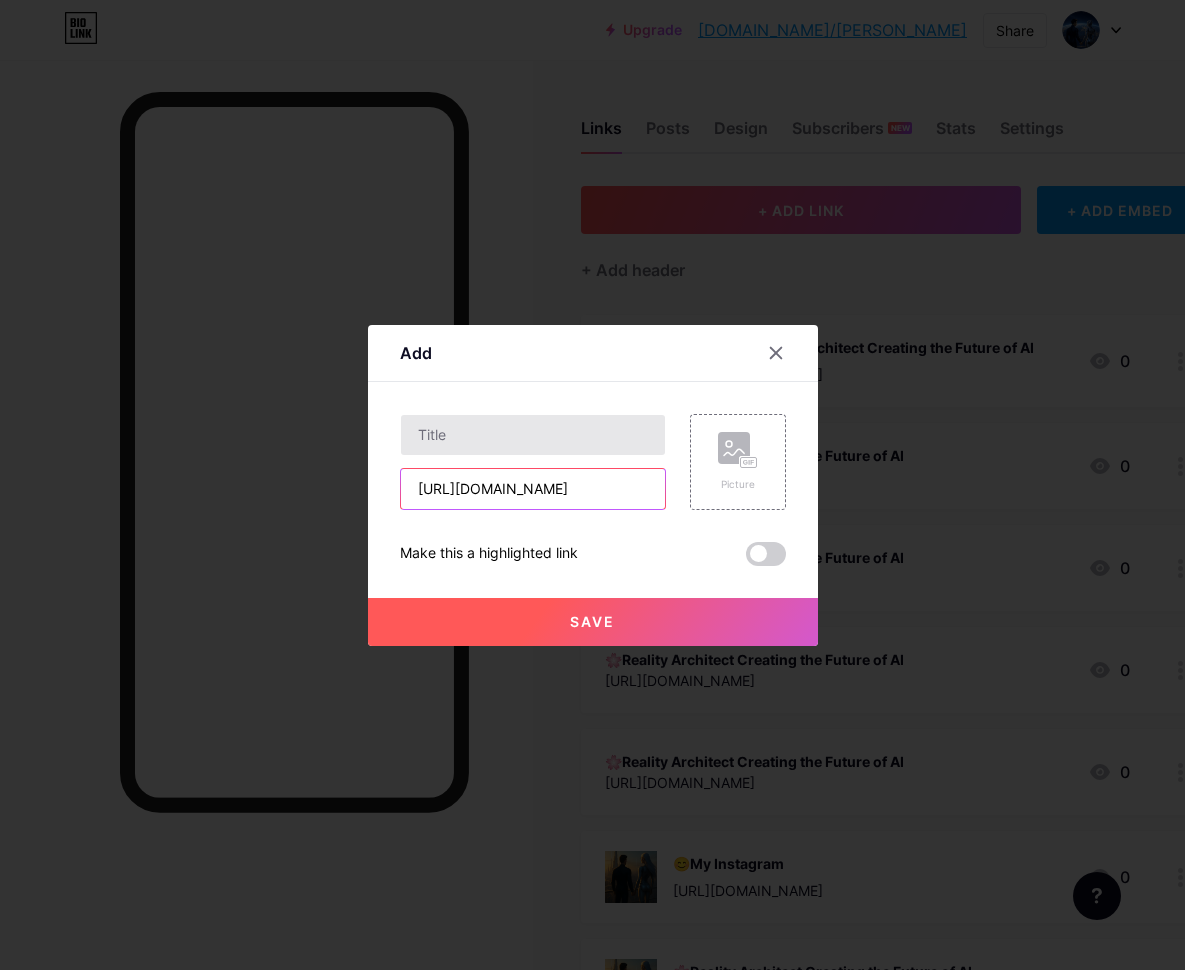 type on "[URL][DOMAIN_NAME]" 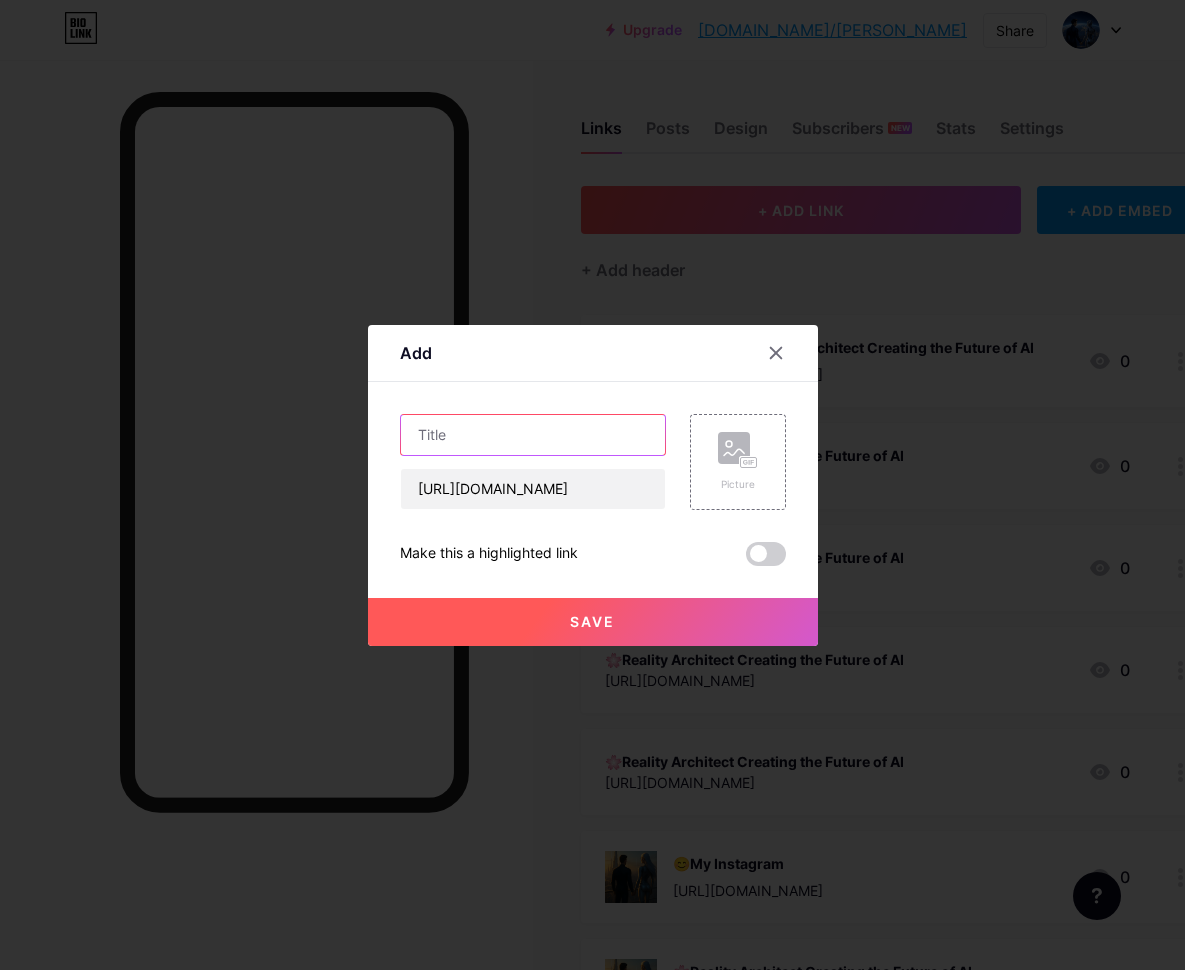 click at bounding box center (533, 435) 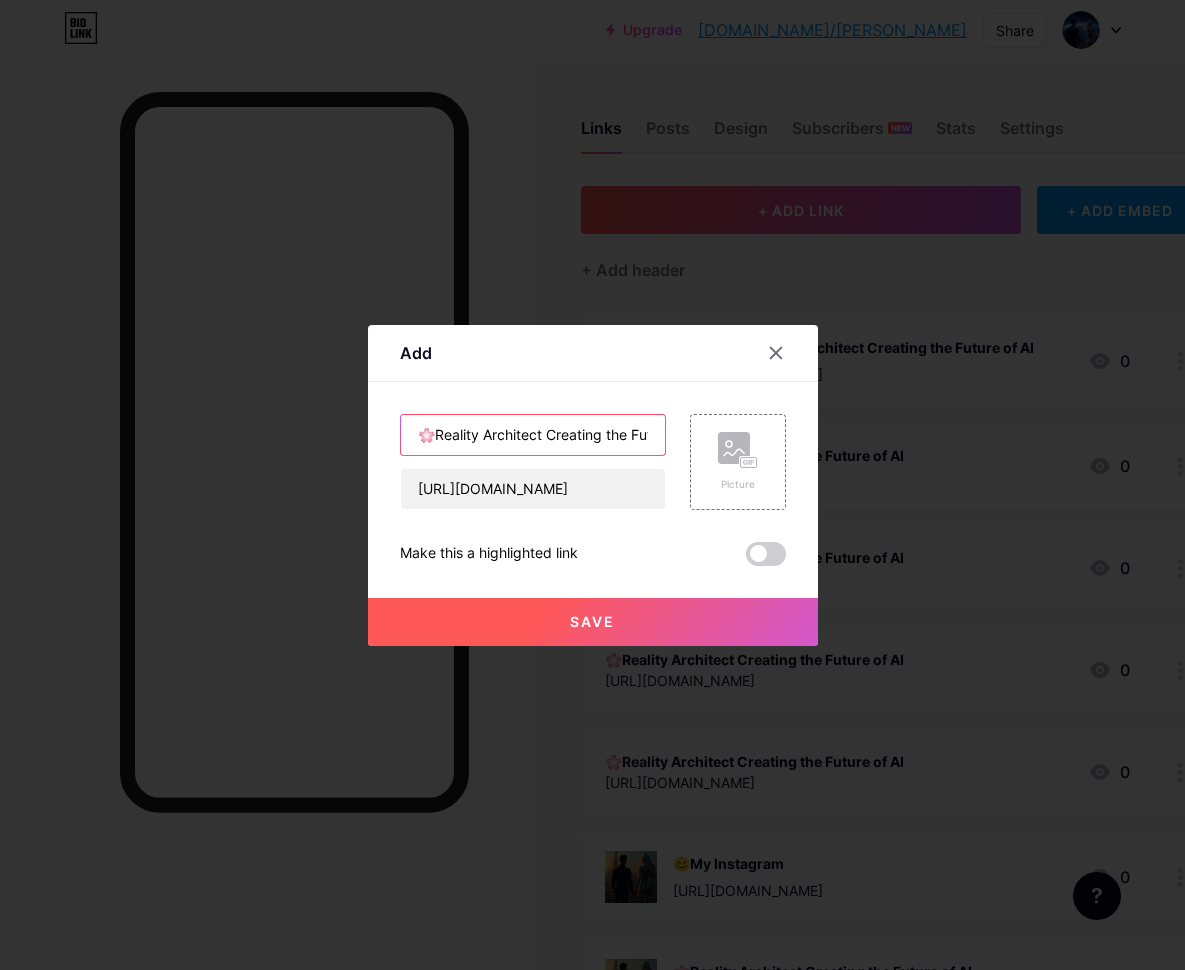 type on "🌸Reality Architect Creating the Future of AI" 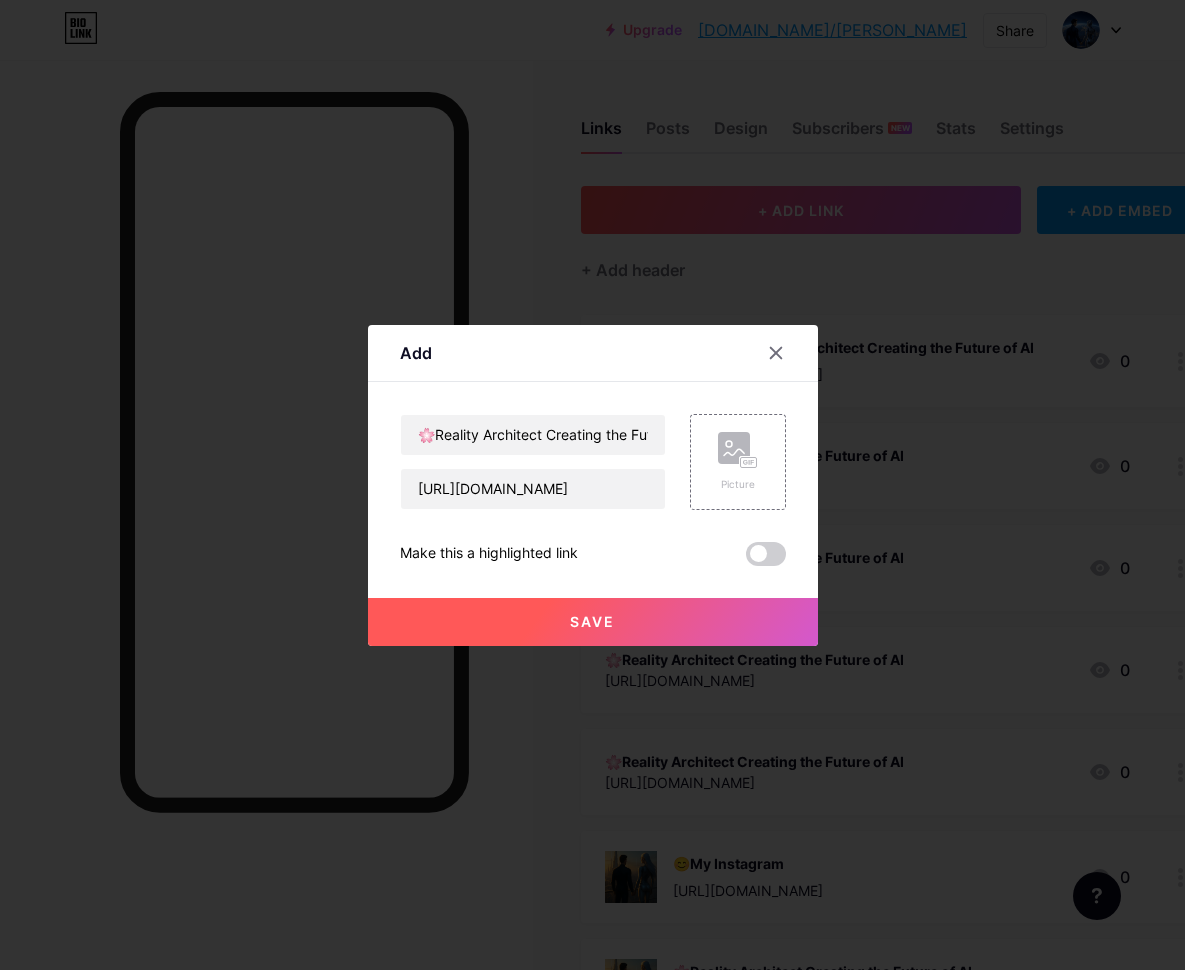 click at bounding box center (766, 554) 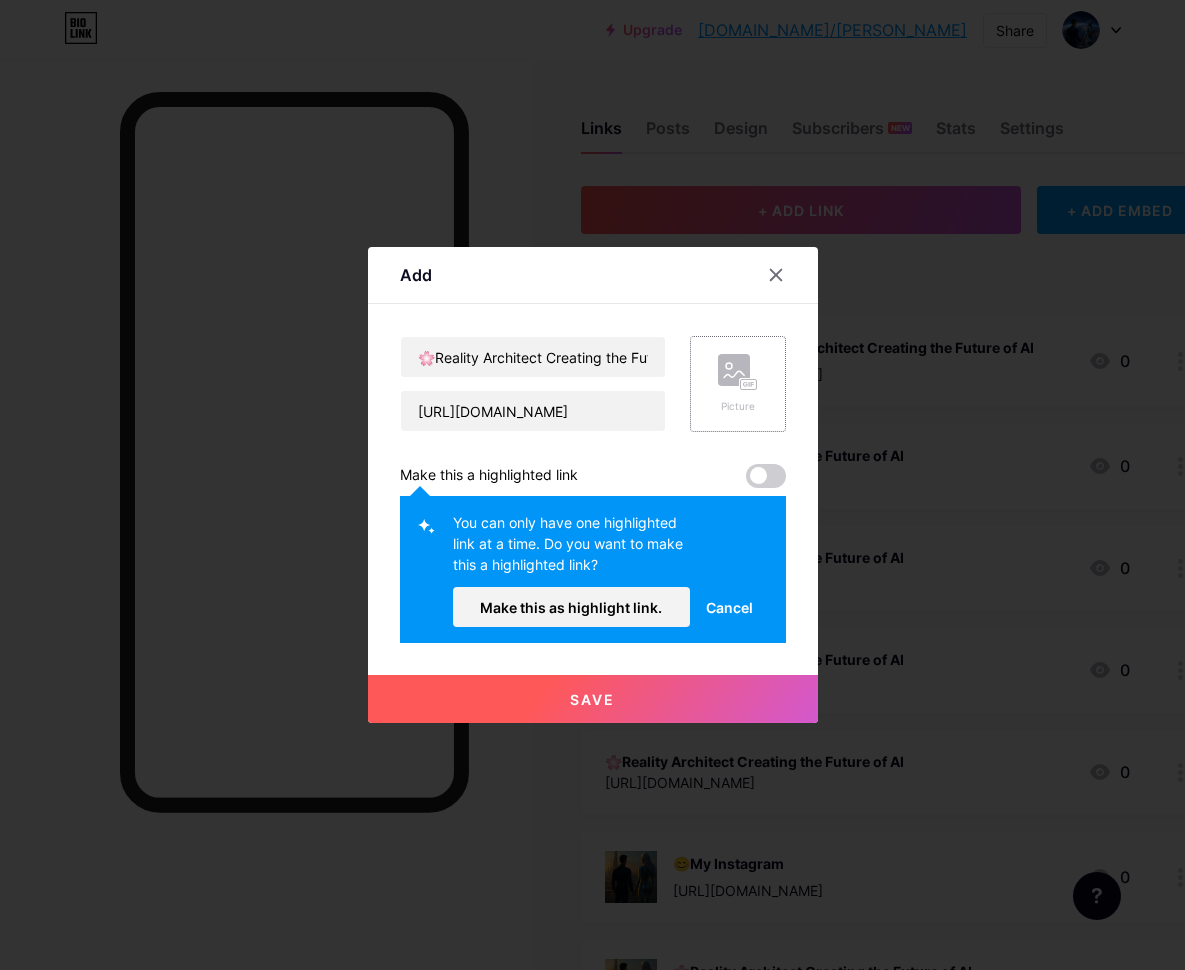 click on "Picture" at bounding box center [738, 384] 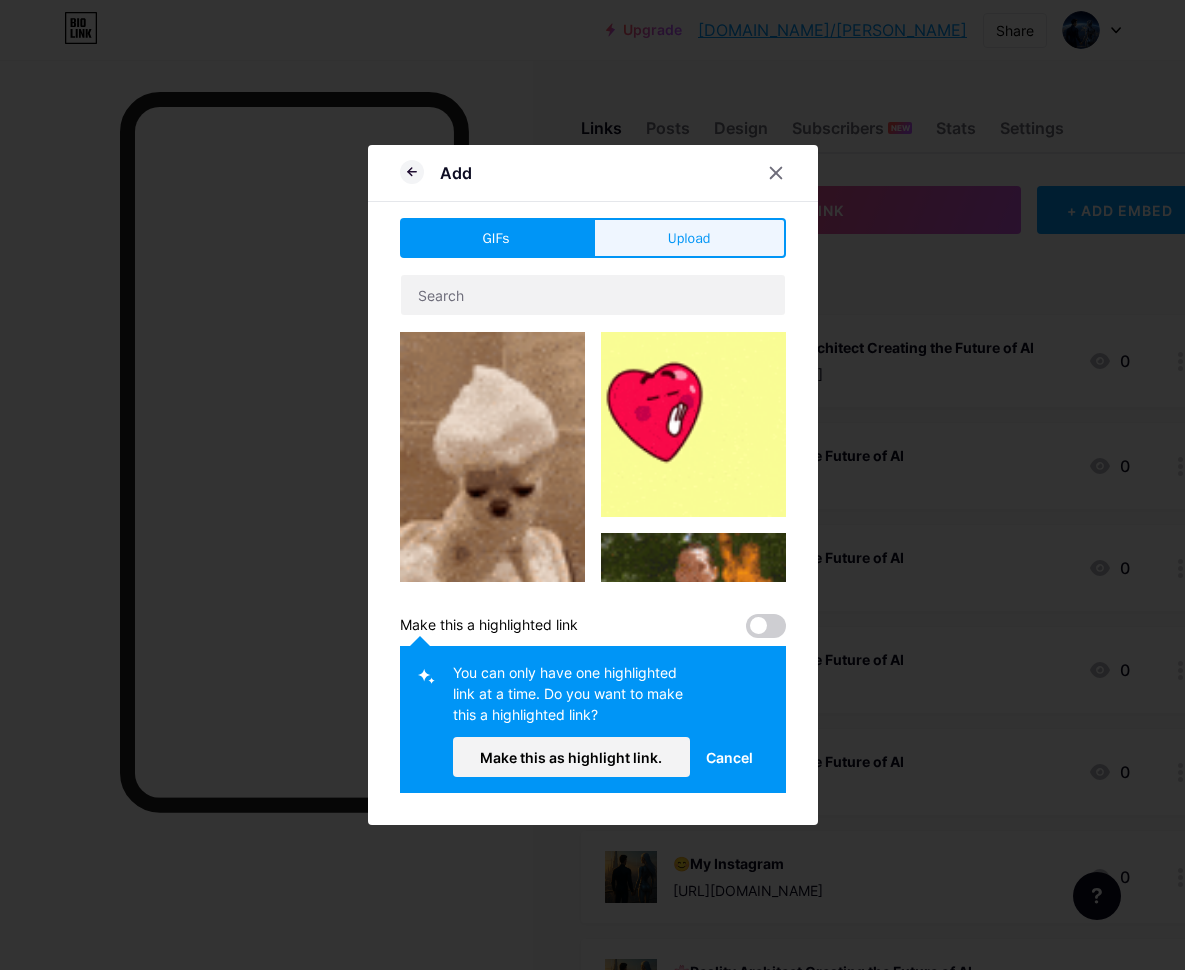 click on "Upload" at bounding box center (689, 238) 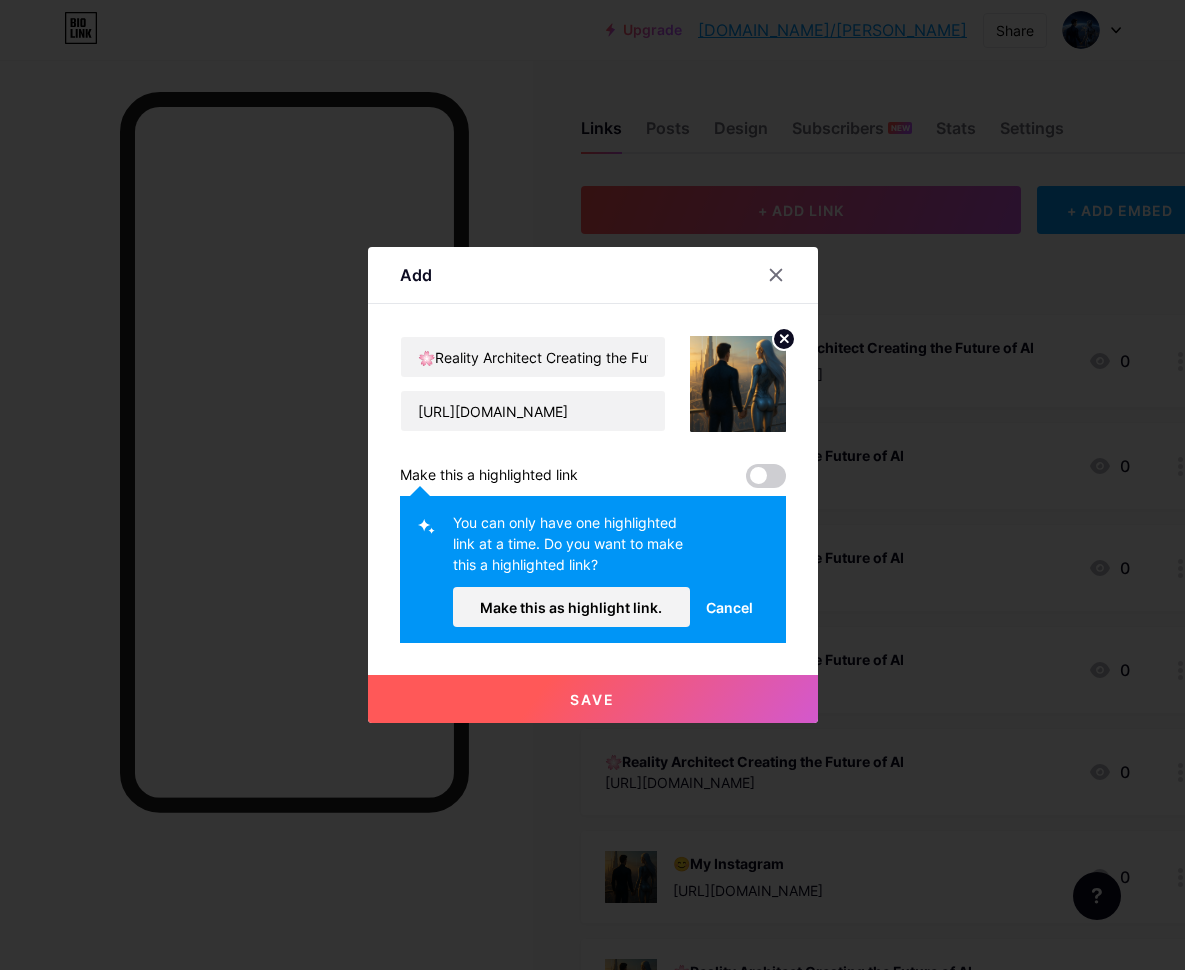 click on "Save" at bounding box center [592, 699] 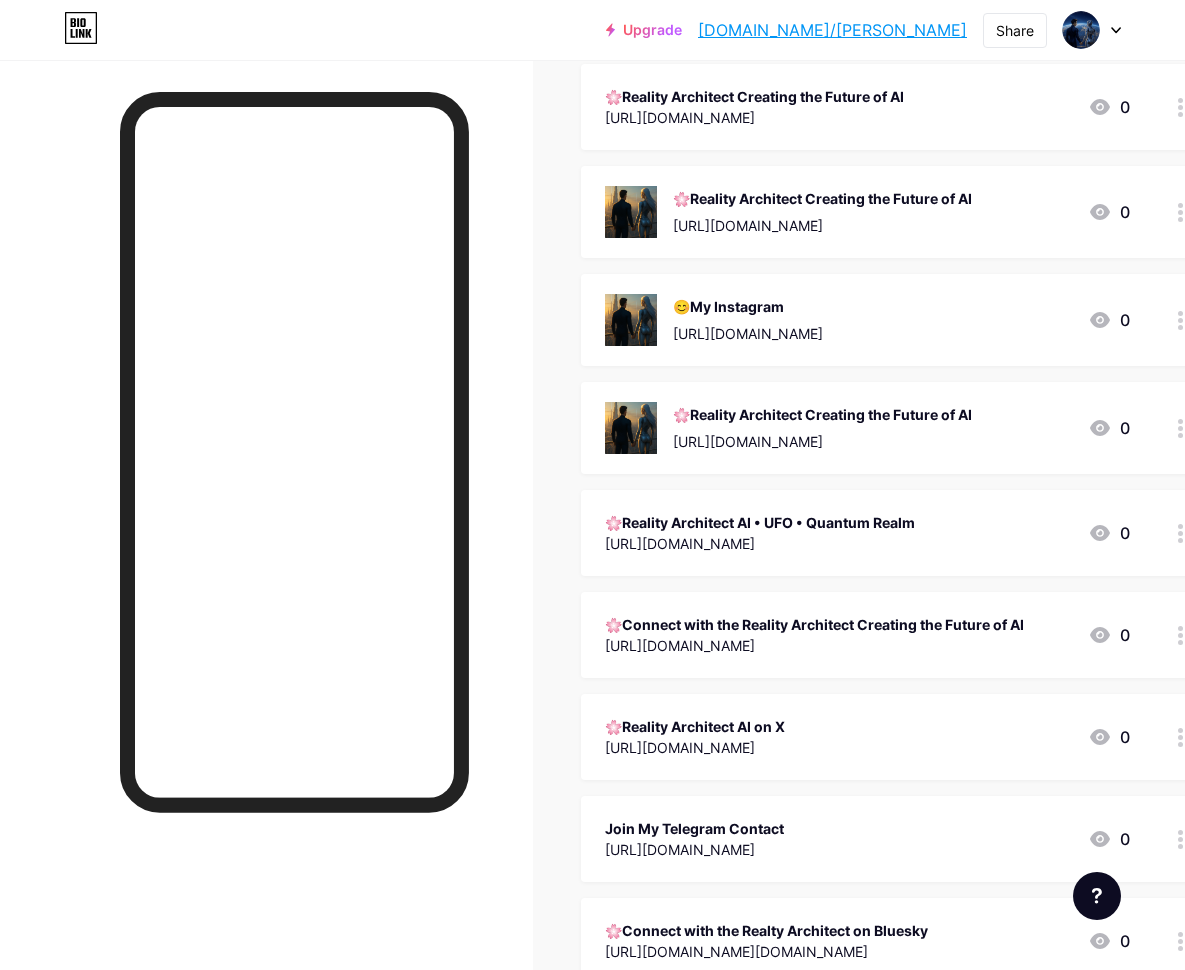 scroll, scrollTop: 667, scrollLeft: 0, axis: vertical 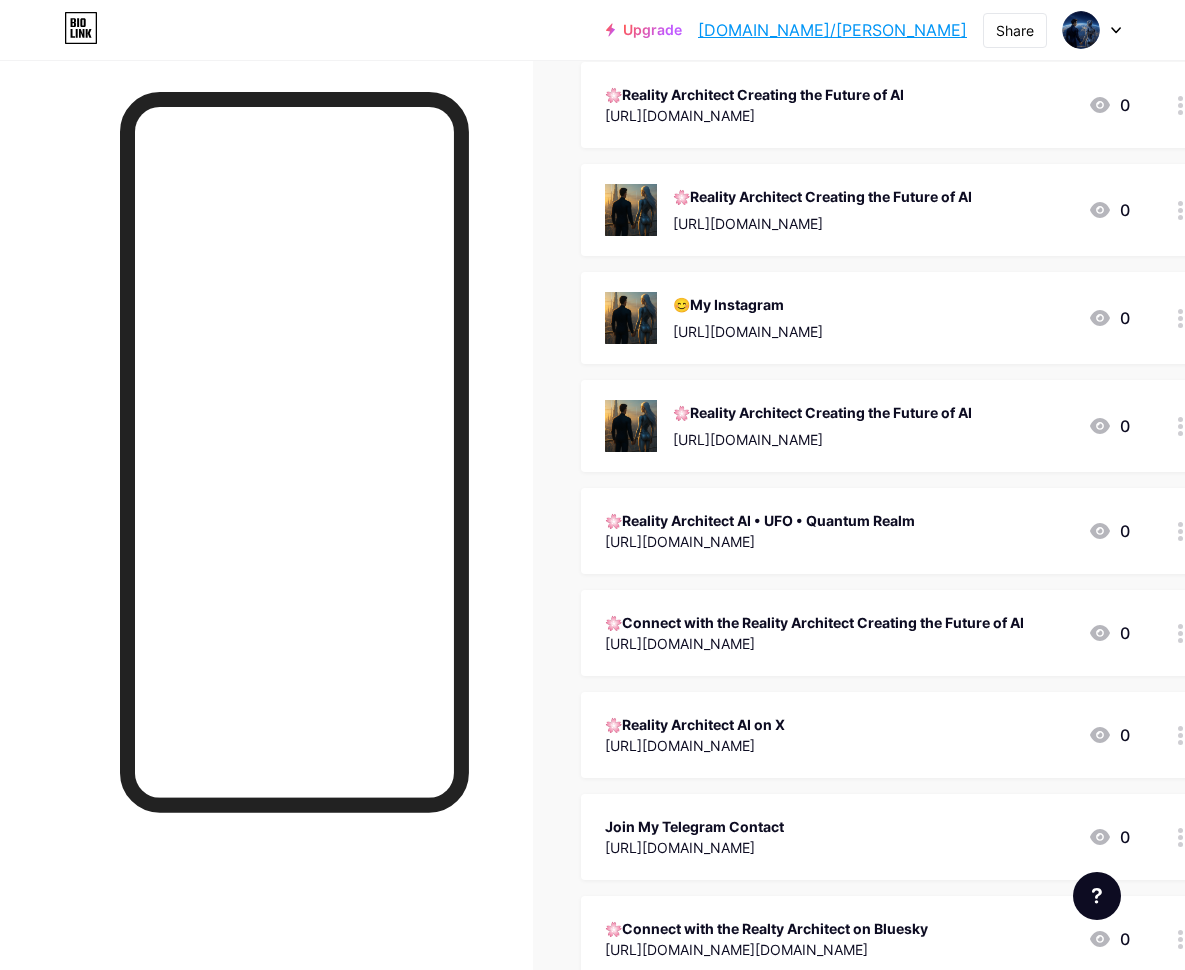 click 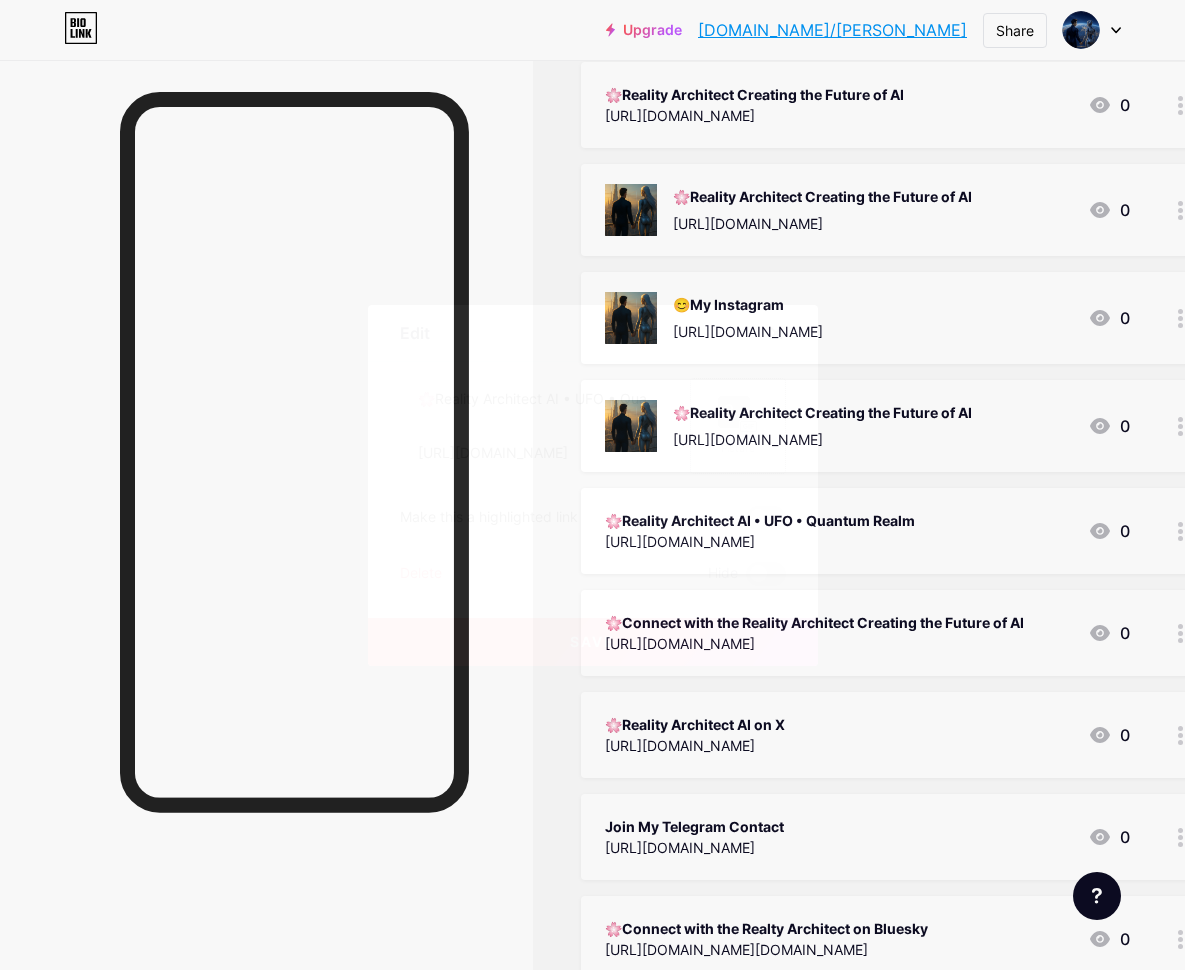 click 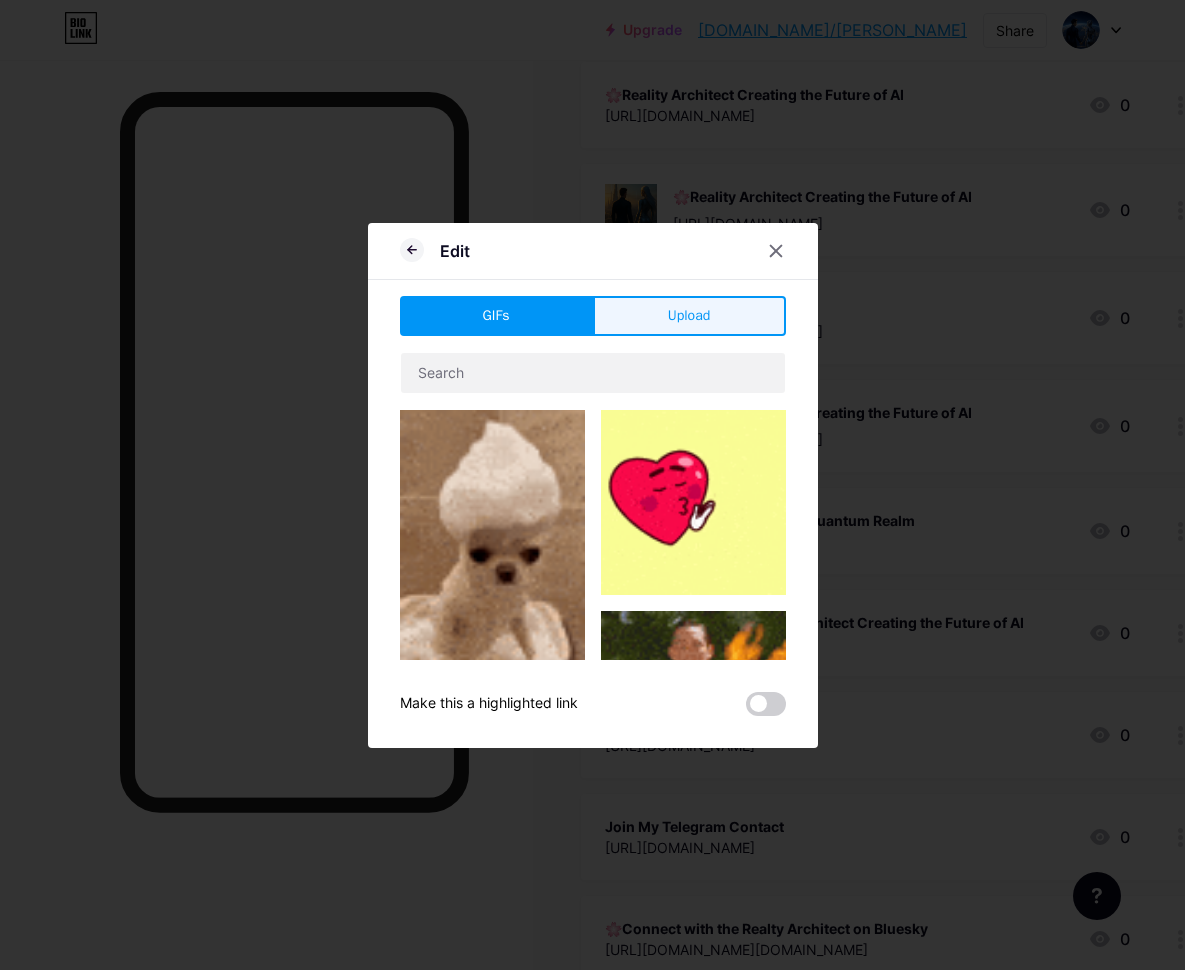 click on "Upload" at bounding box center [689, 315] 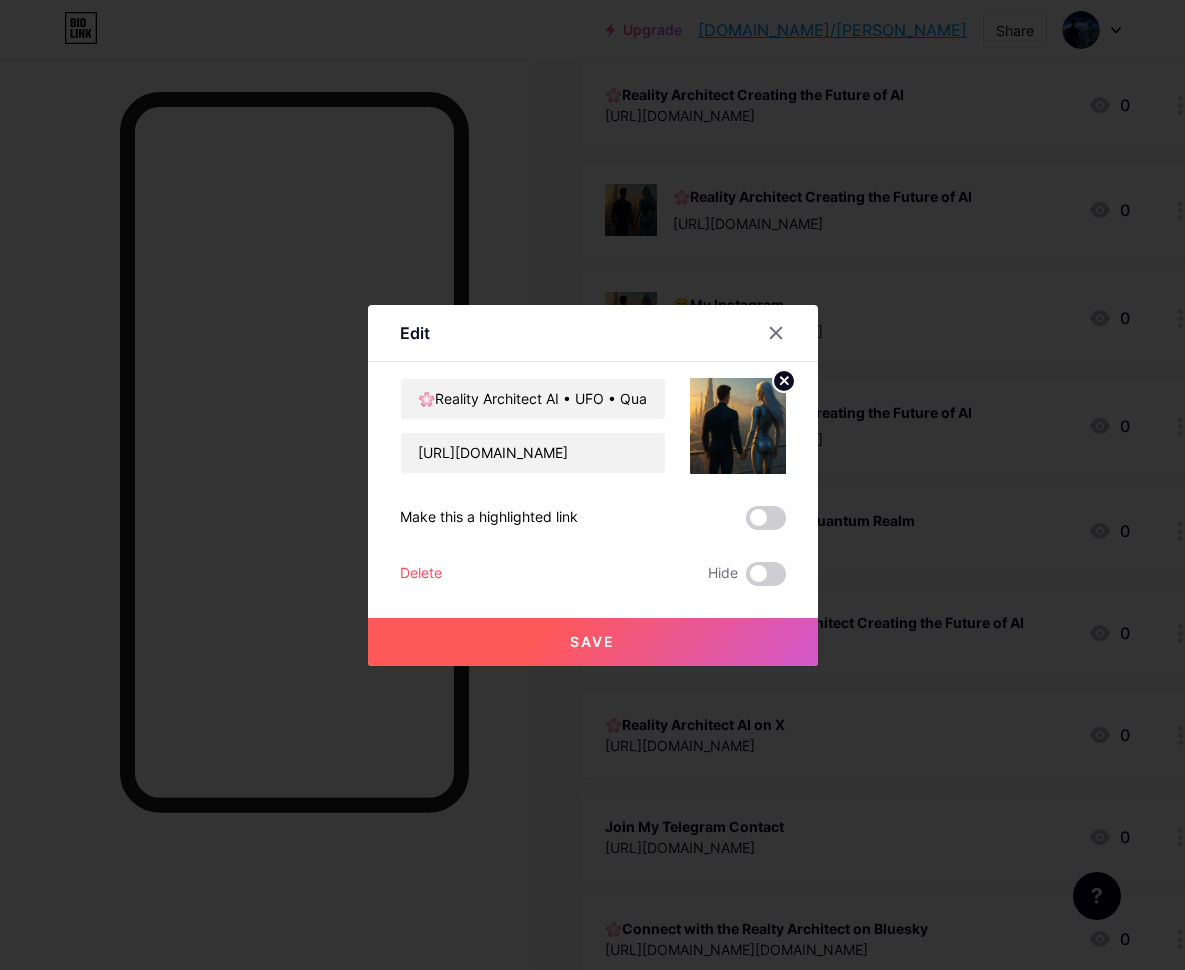 click on "Save" at bounding box center (592, 641) 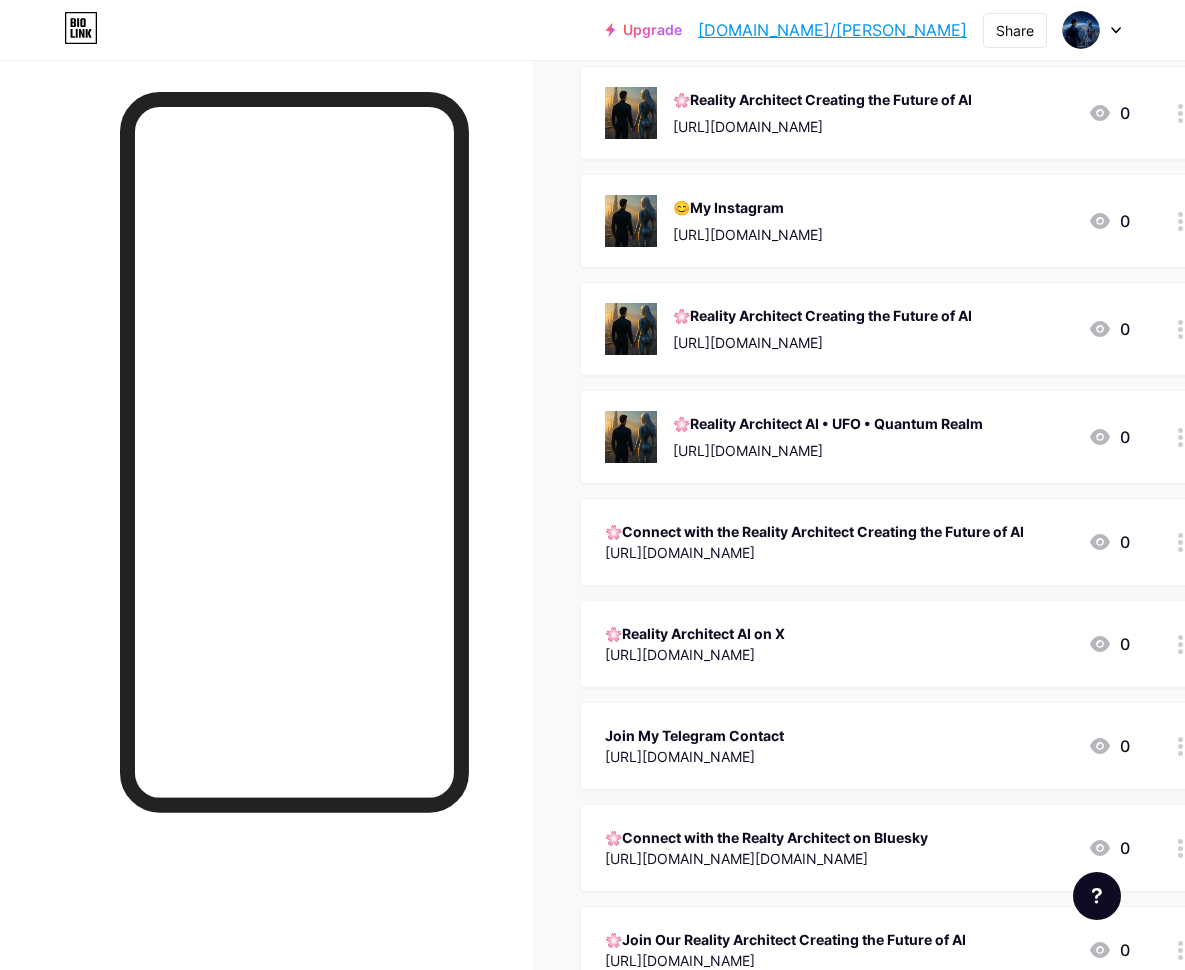 scroll, scrollTop: 767, scrollLeft: 0, axis: vertical 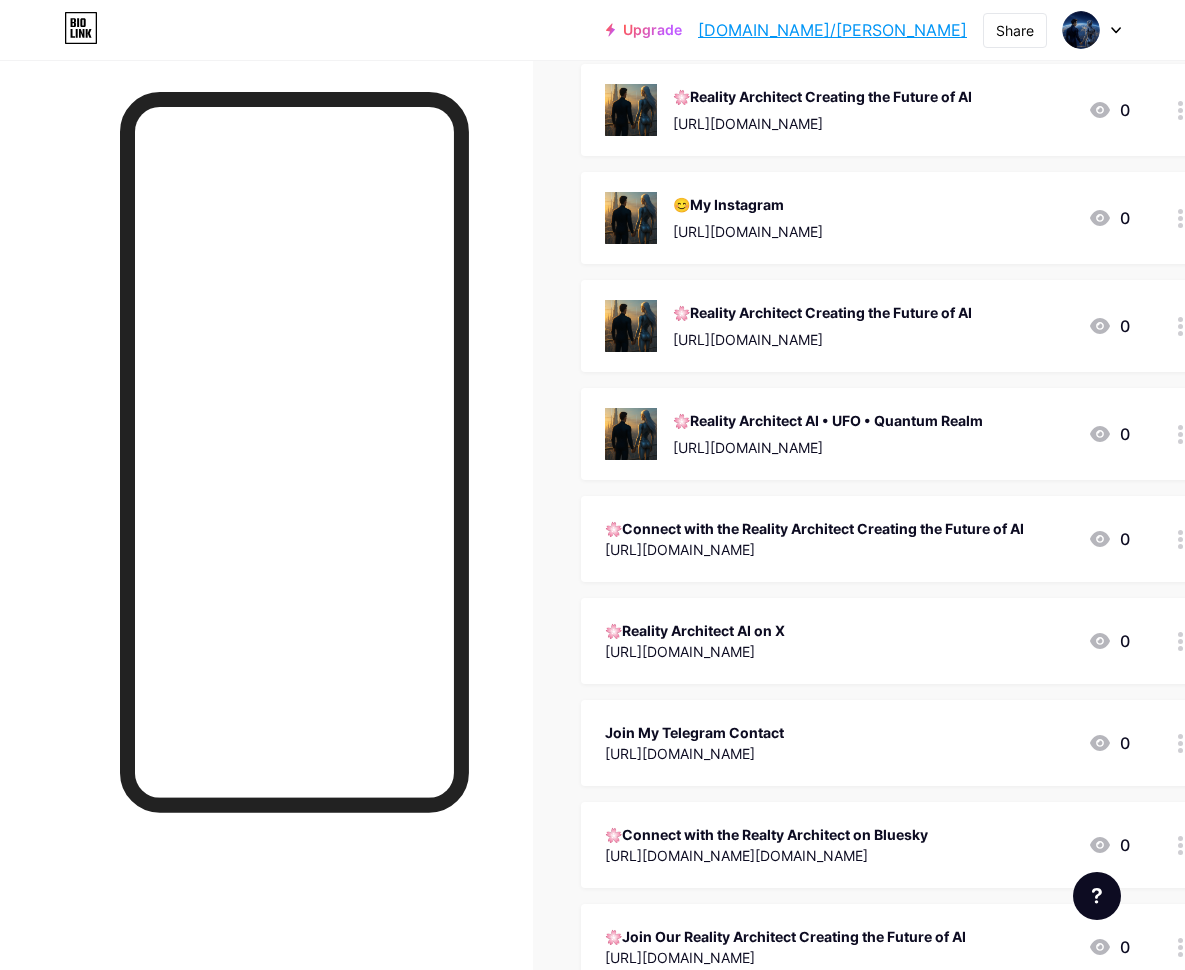 click 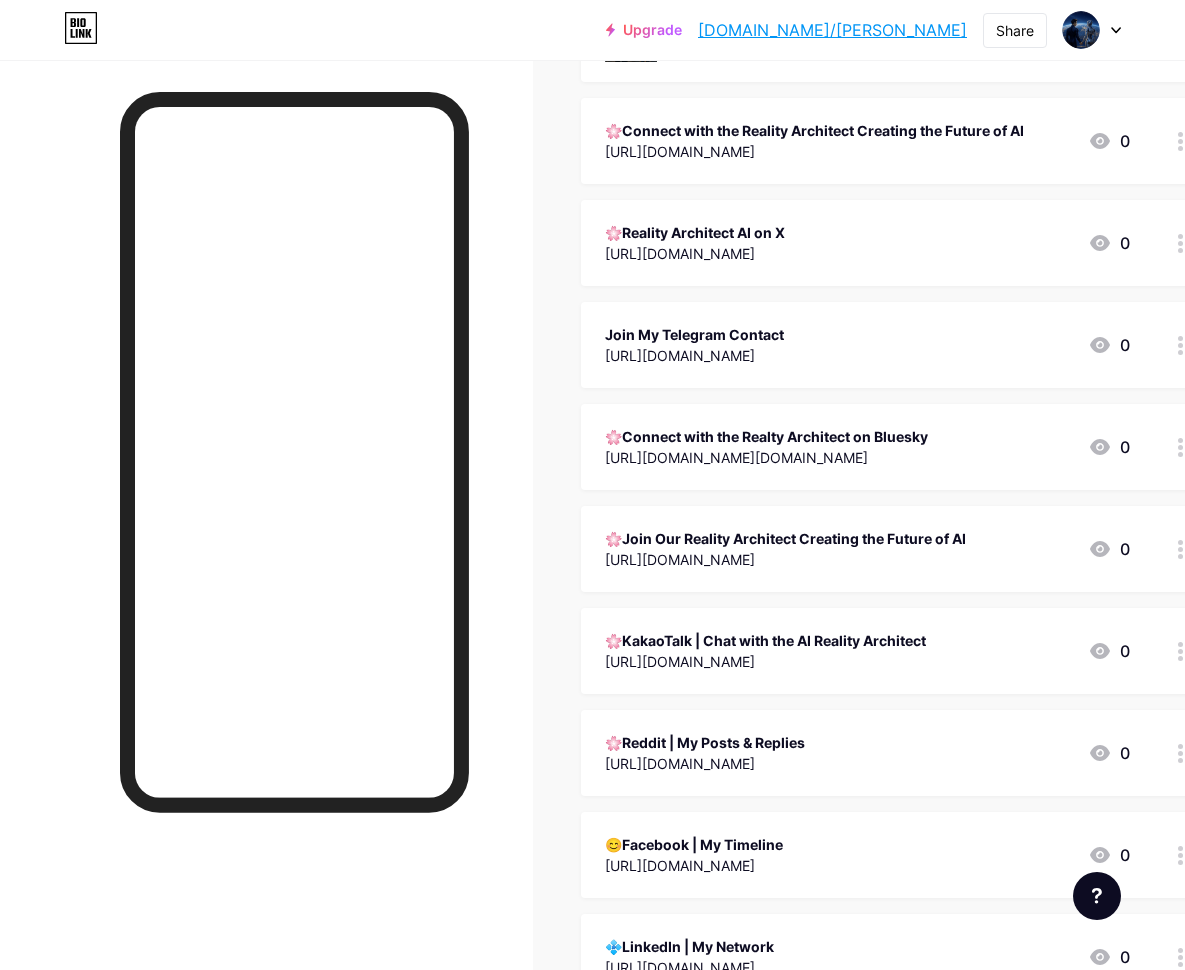 scroll, scrollTop: 1166, scrollLeft: 0, axis: vertical 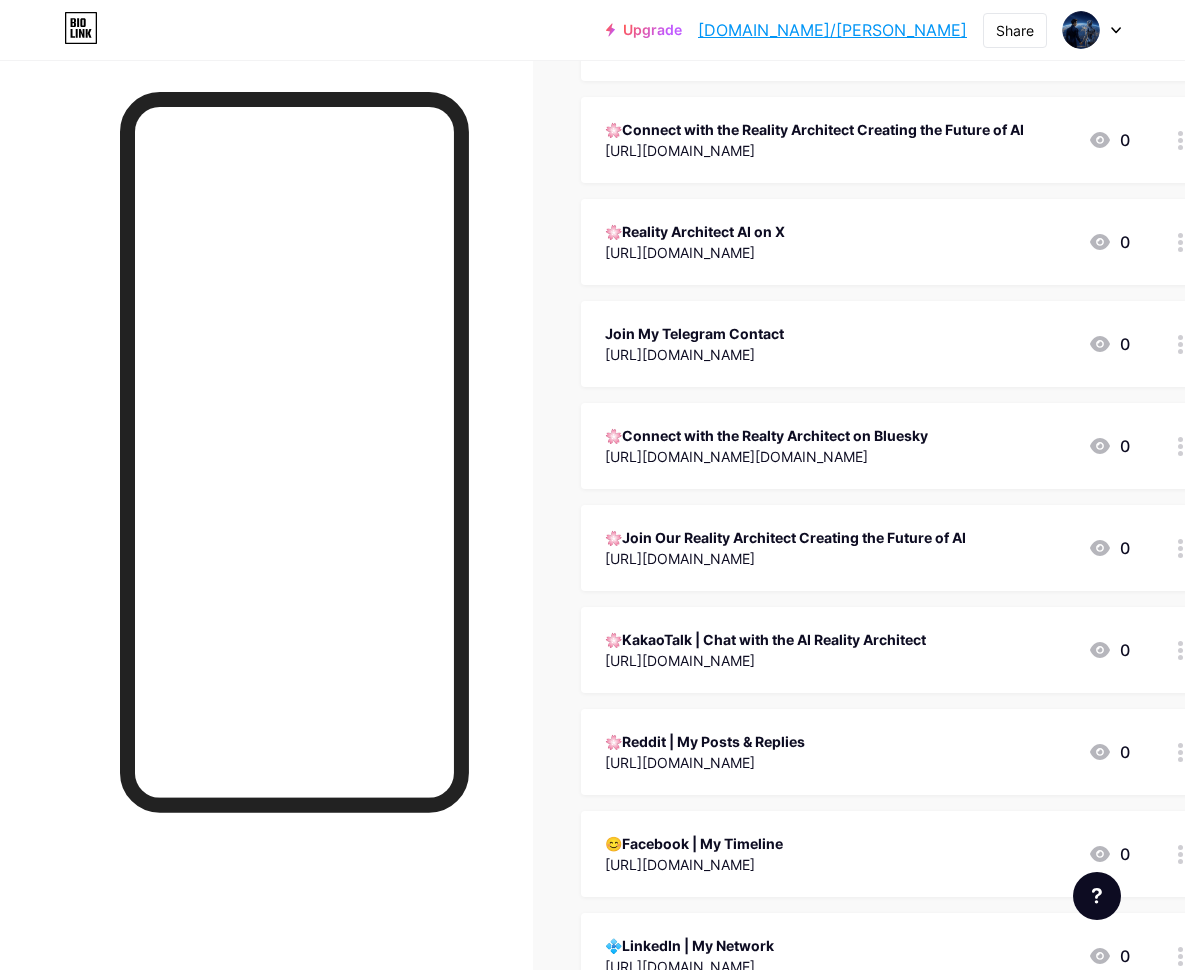 click 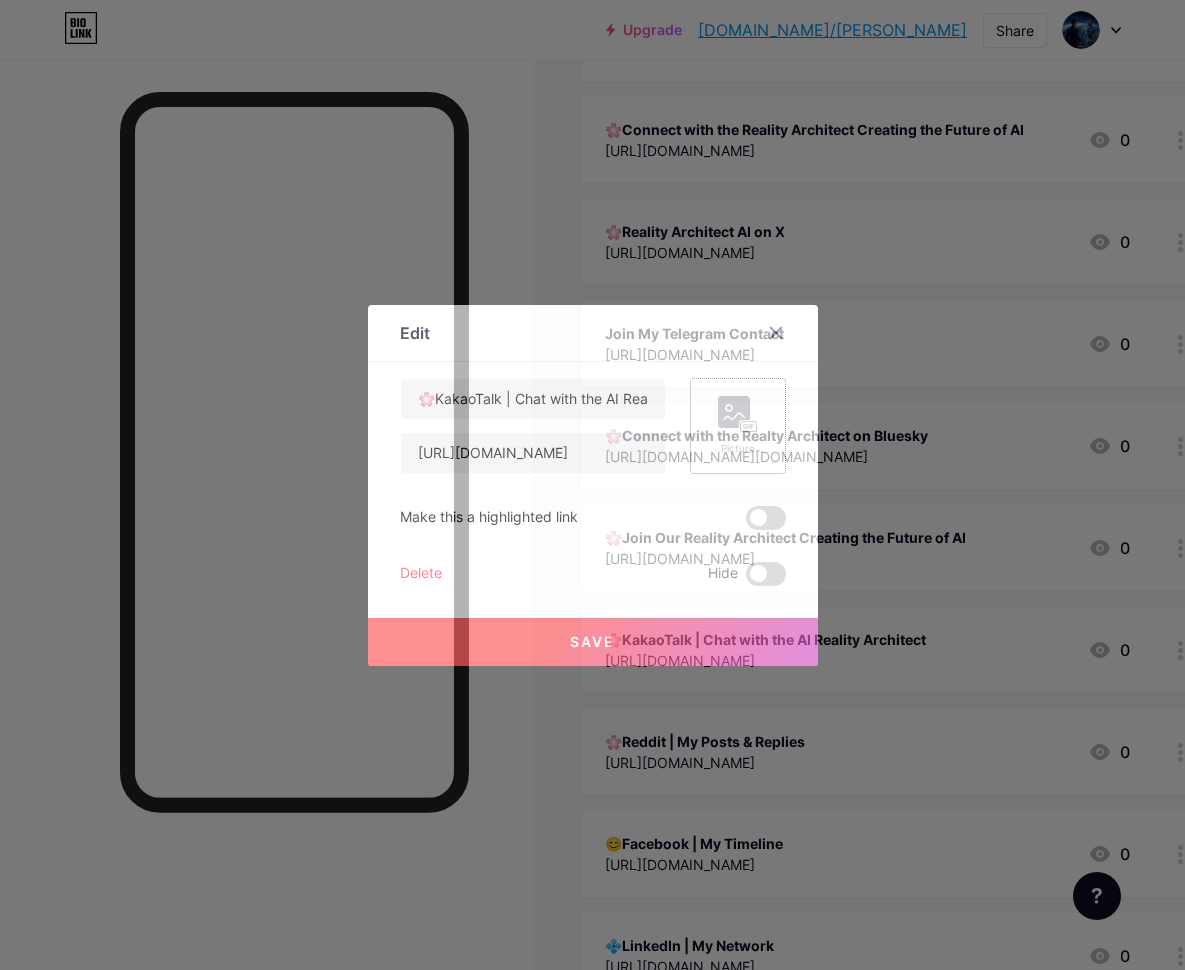 click 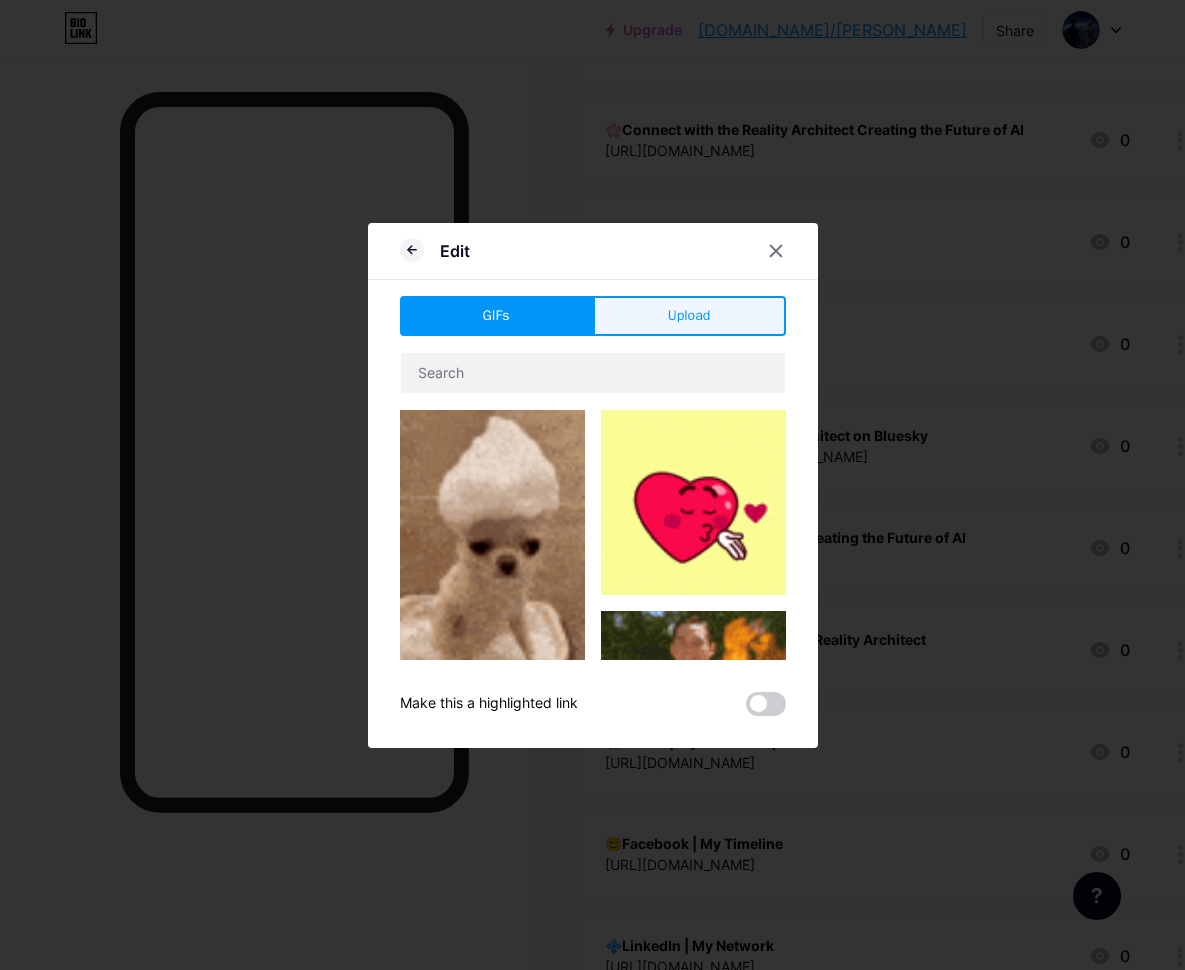 click on "Upload" at bounding box center [689, 315] 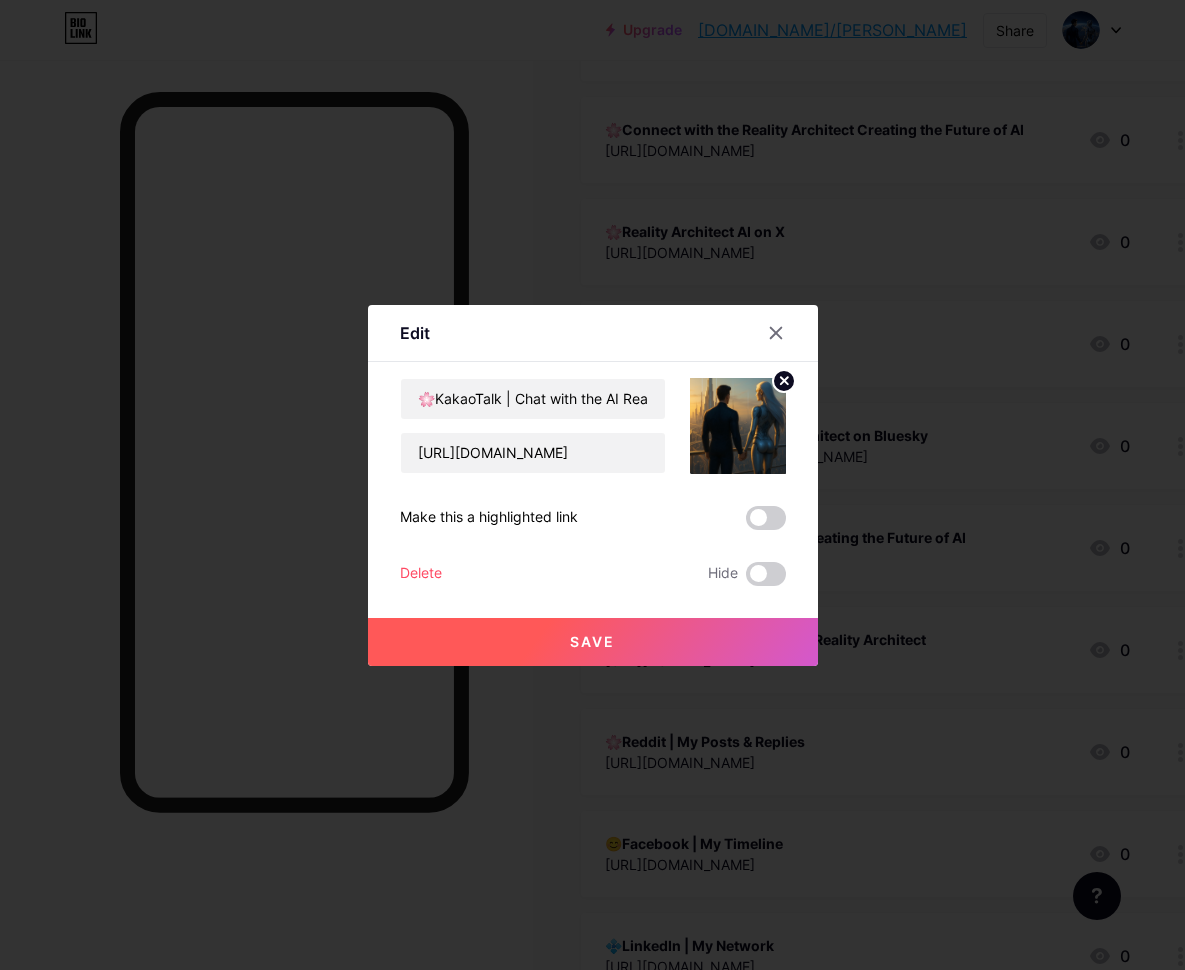 click on "Save" at bounding box center (592, 641) 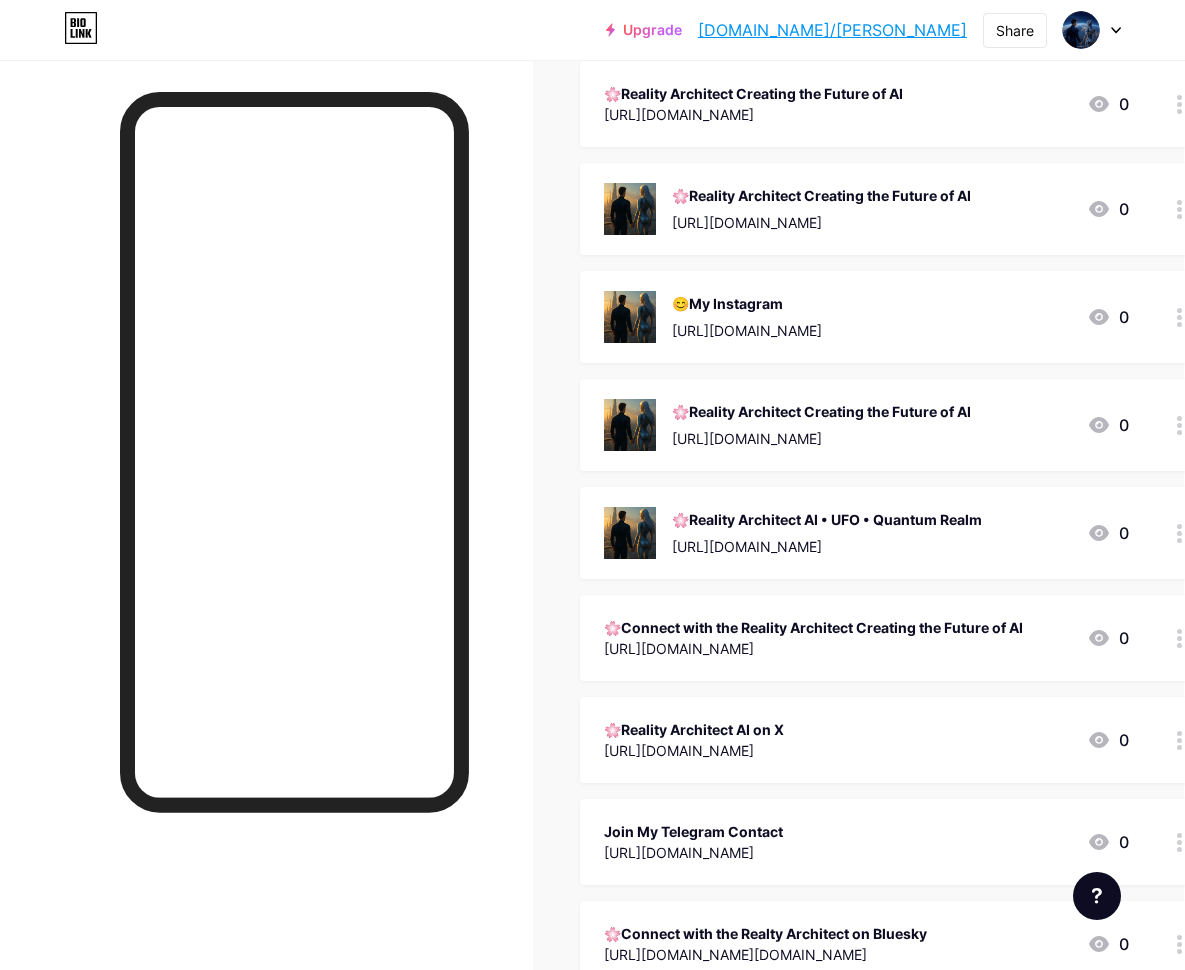 scroll, scrollTop: 670, scrollLeft: 1, axis: both 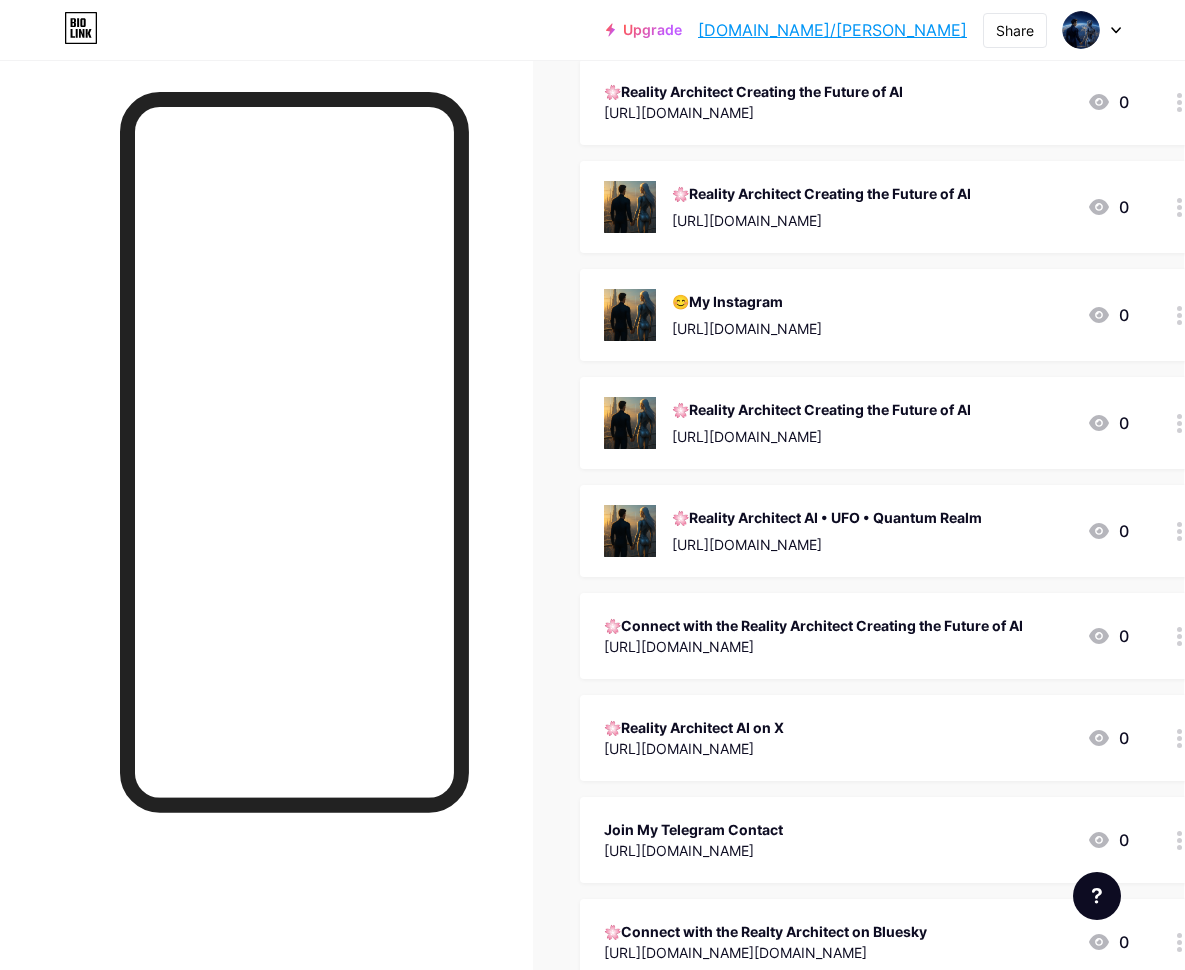 click 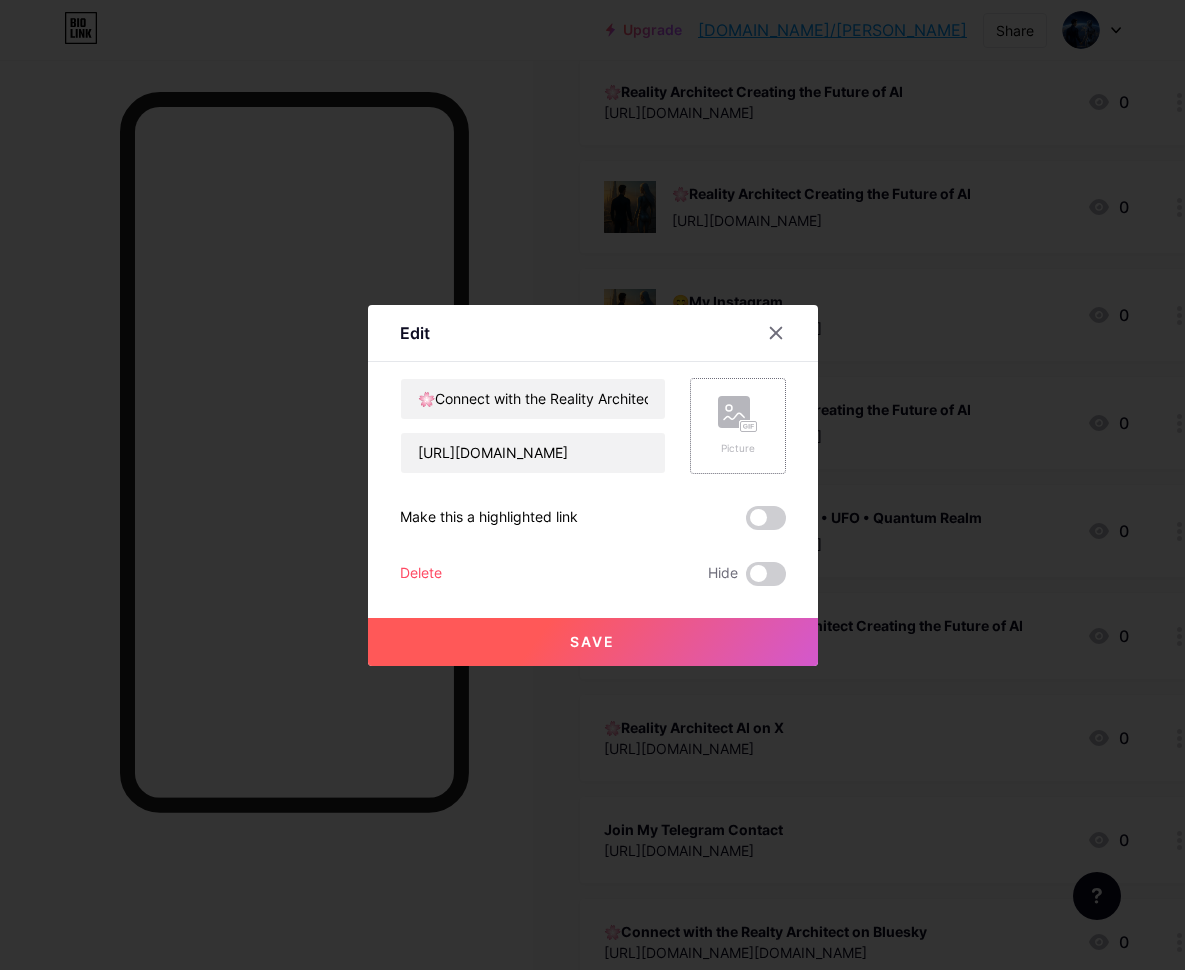 click 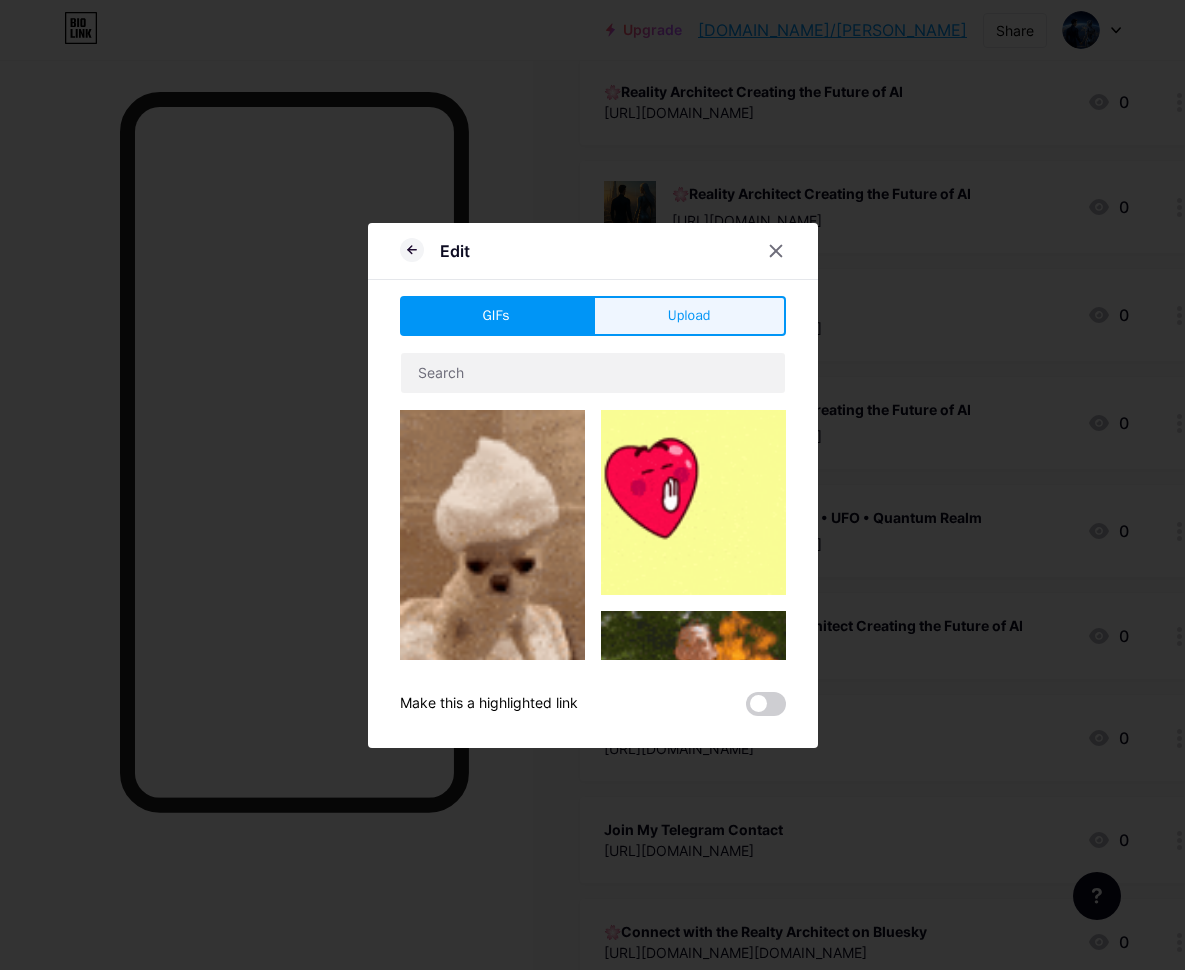 click on "Upload" at bounding box center (689, 315) 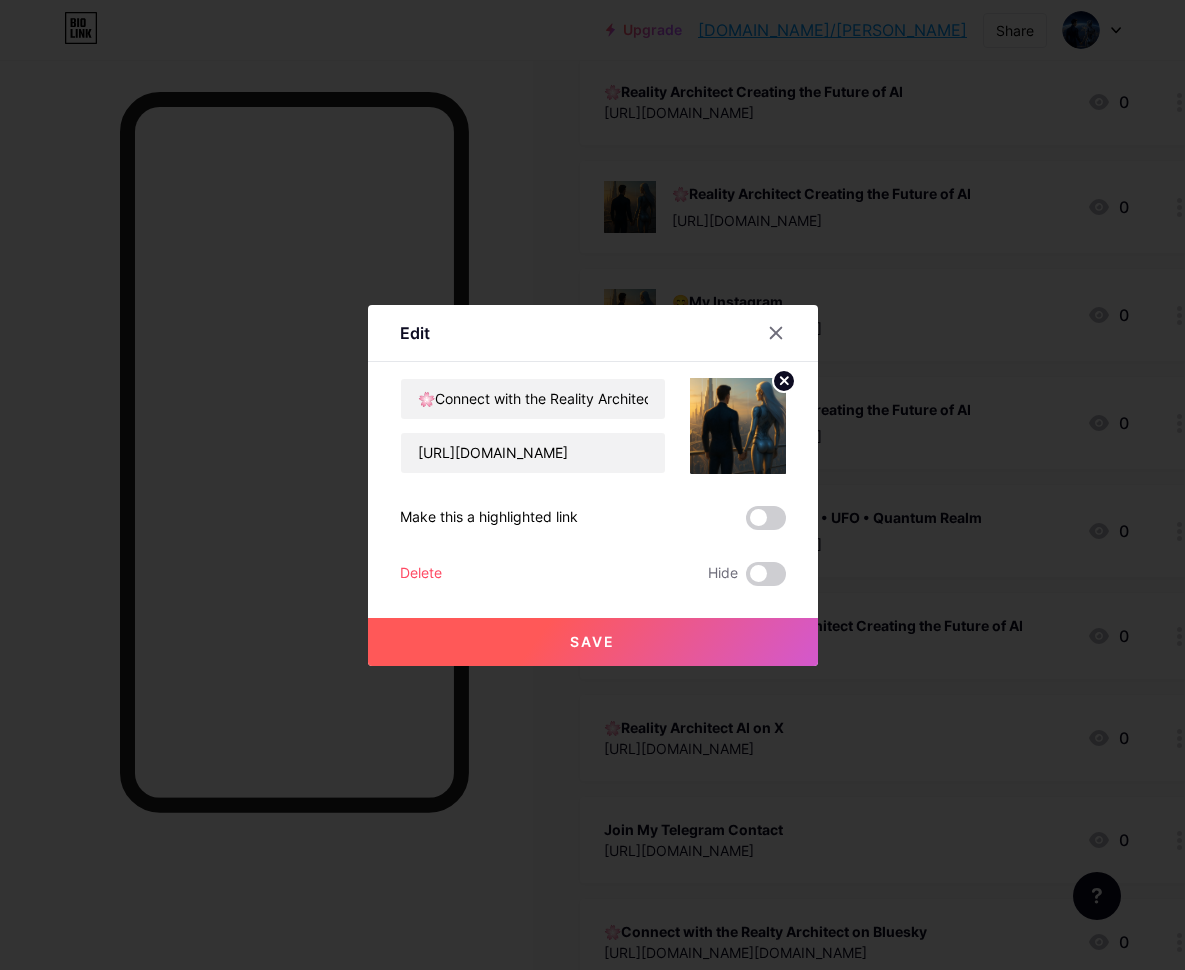 click on "Save" at bounding box center [592, 641] 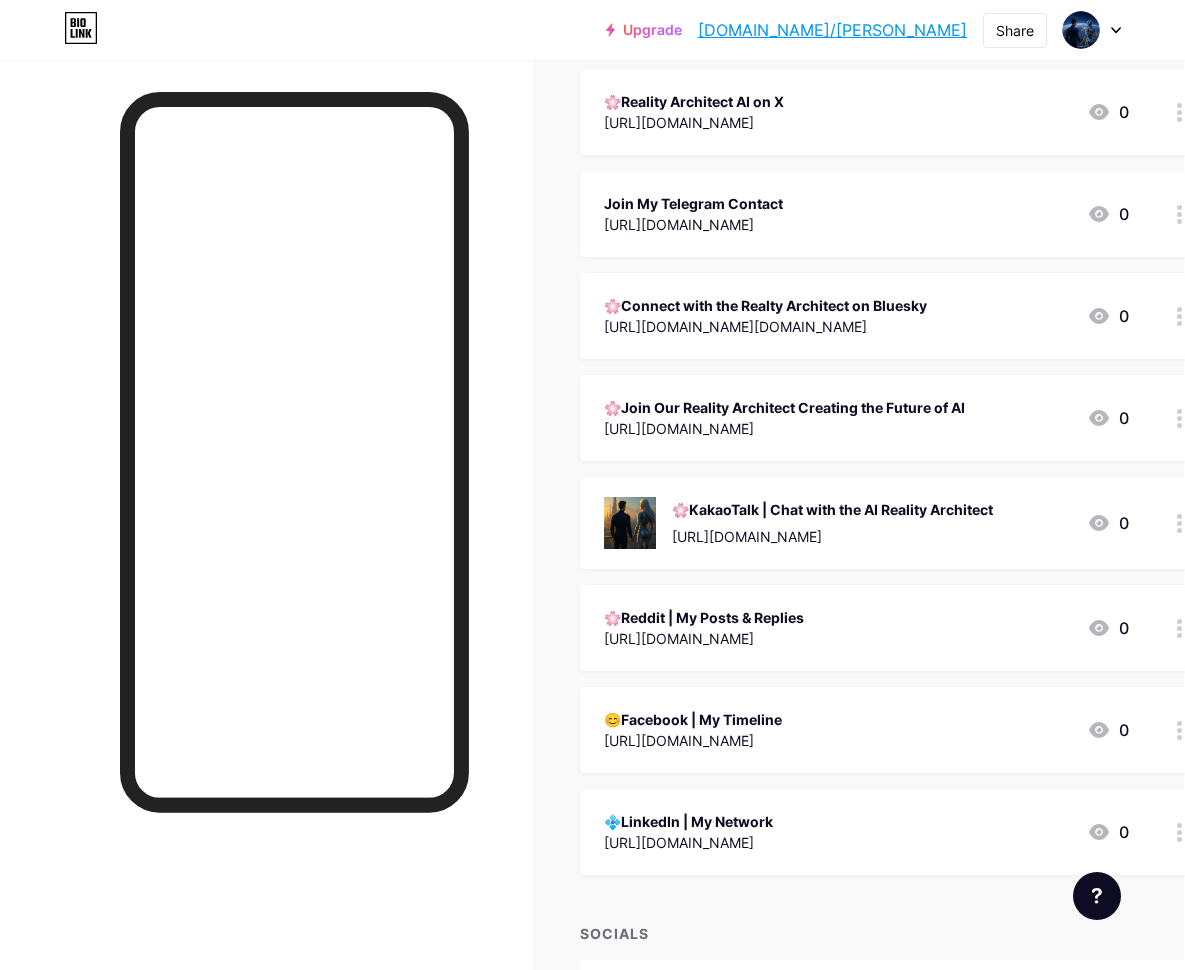 scroll, scrollTop: 1321, scrollLeft: 1, axis: both 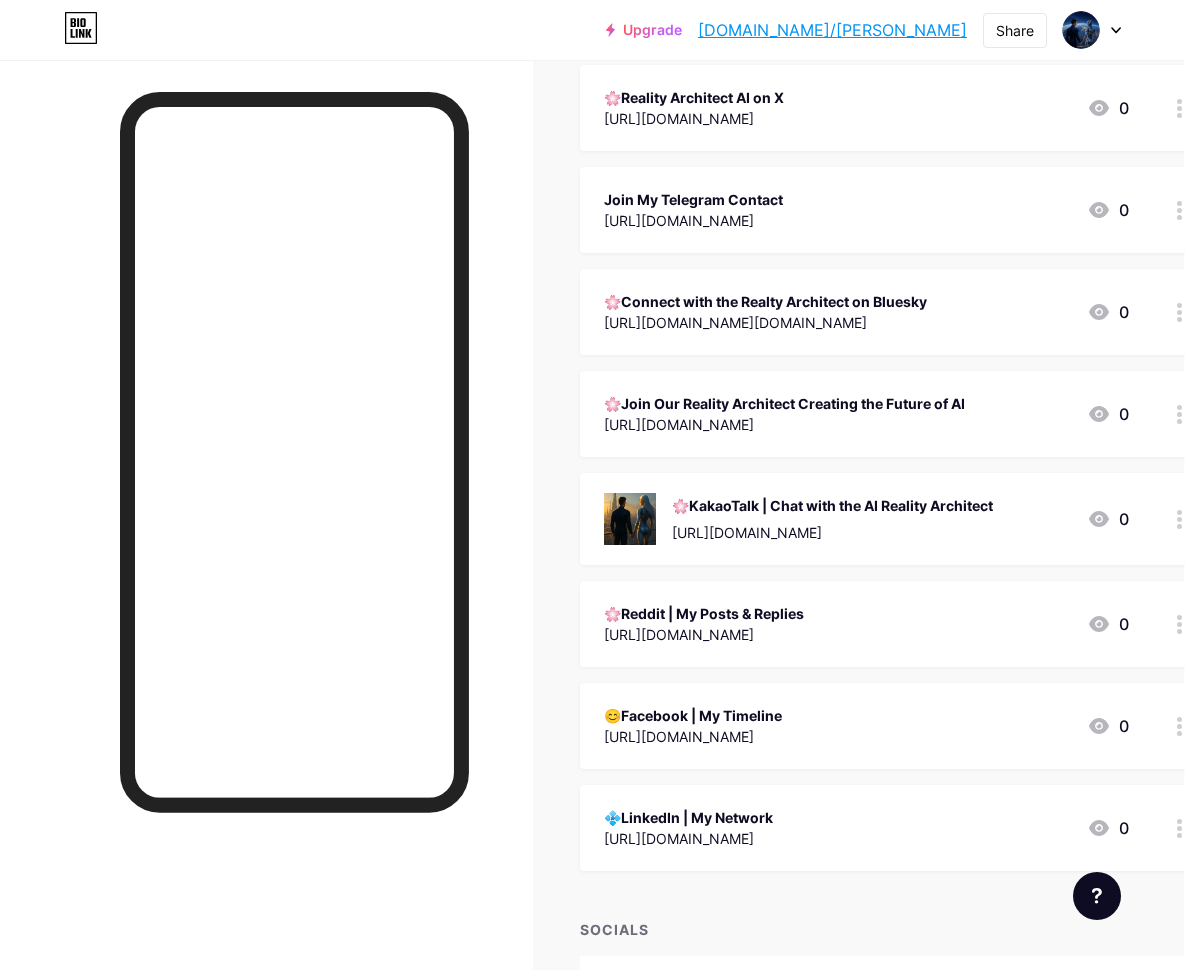 click 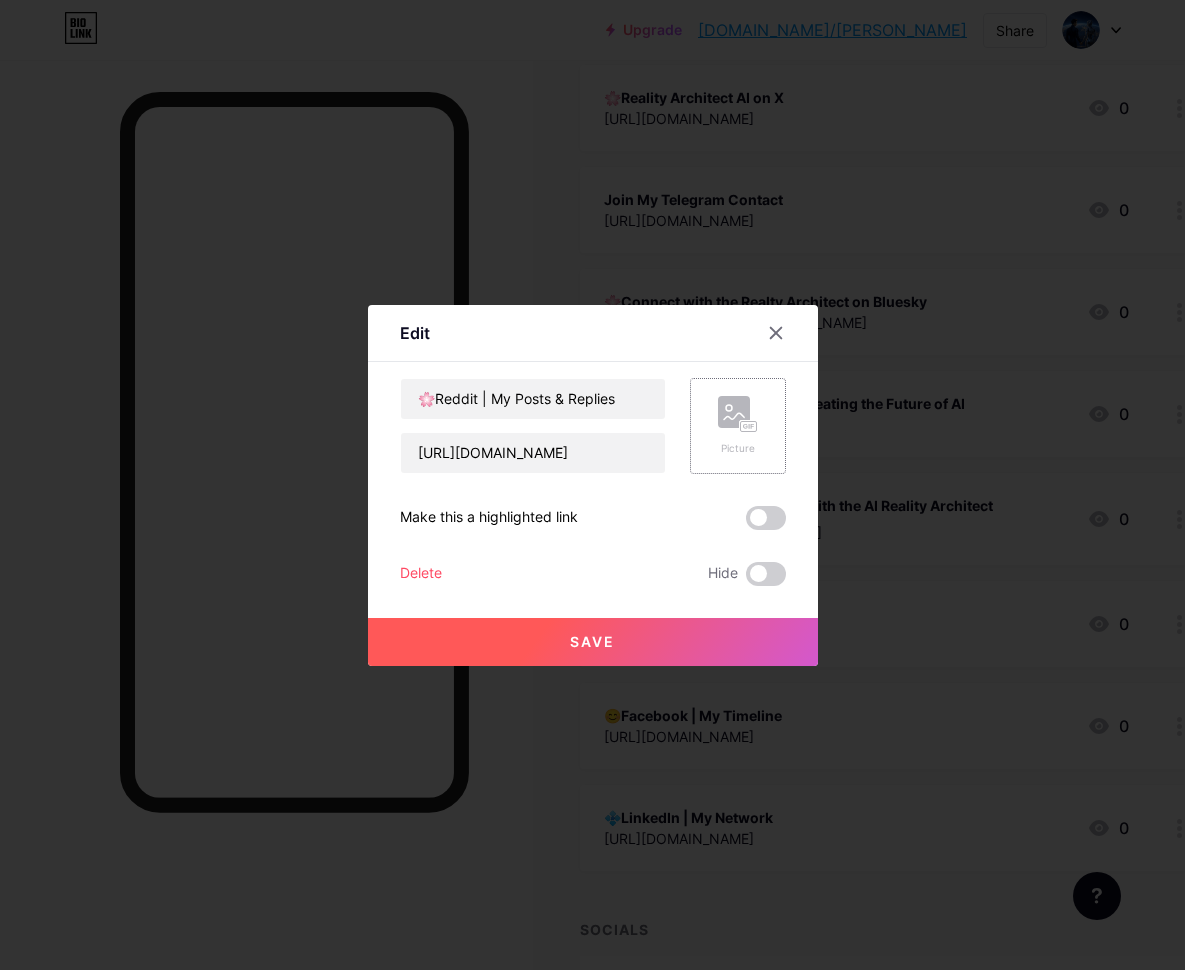 click 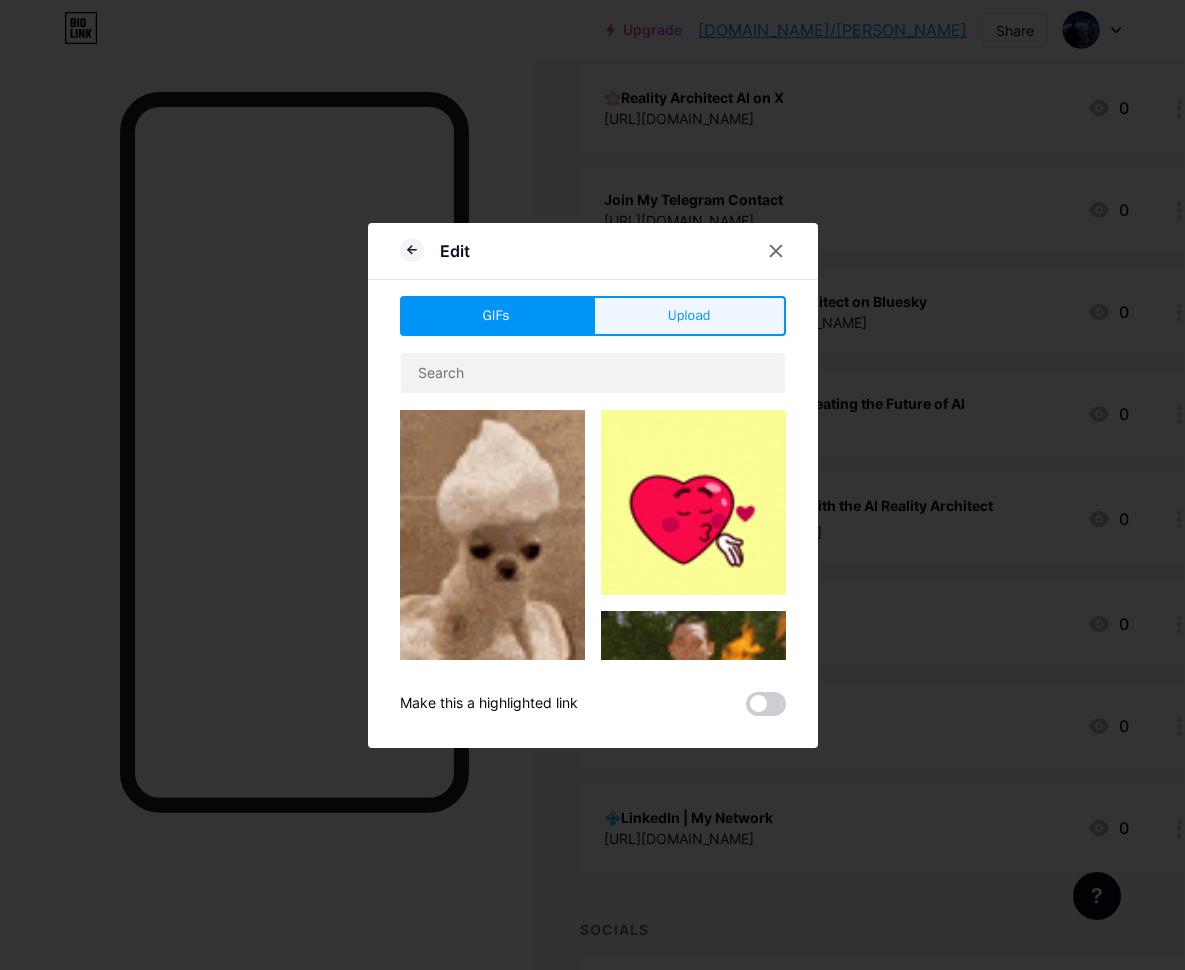 click on "Upload" at bounding box center (689, 315) 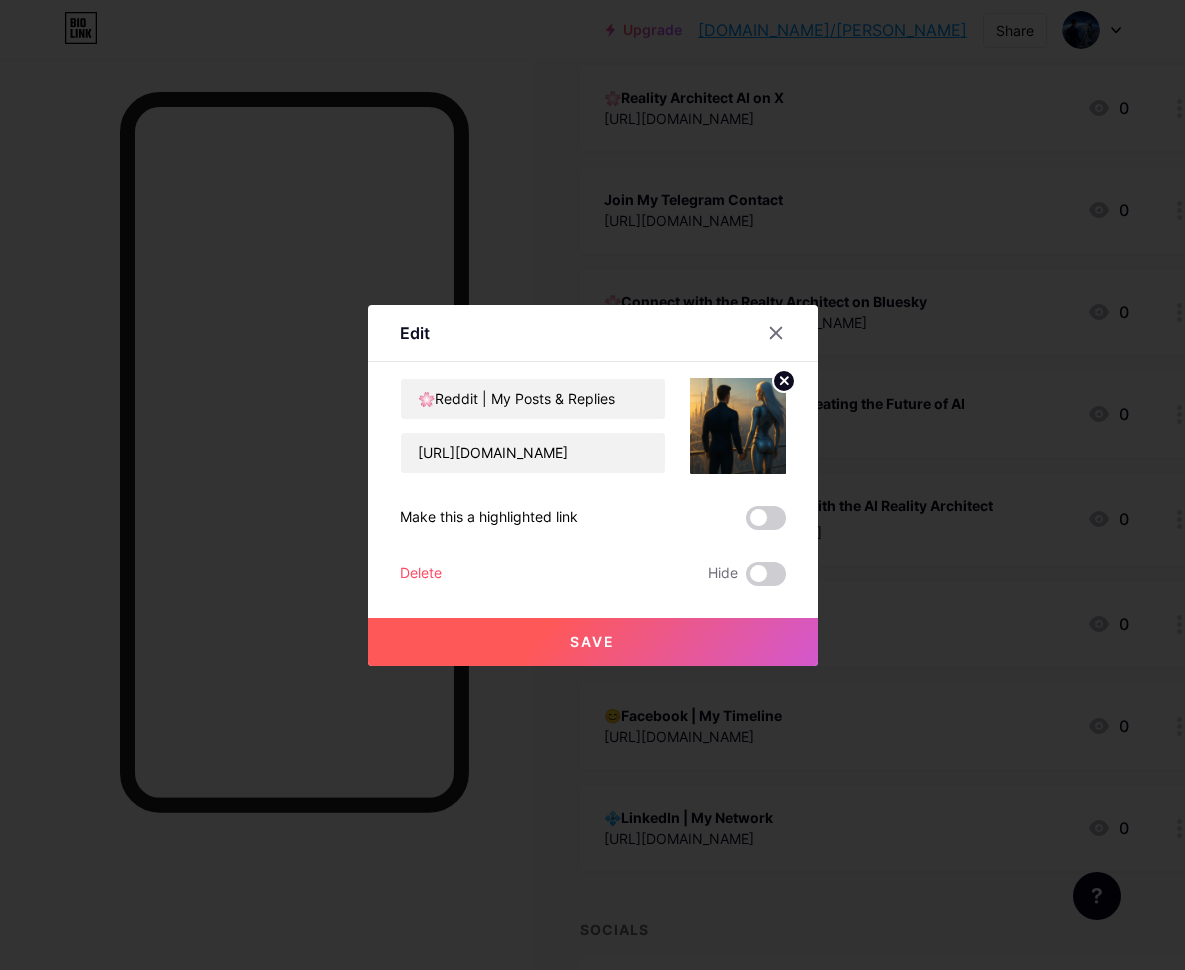 click on "Save" at bounding box center (592, 641) 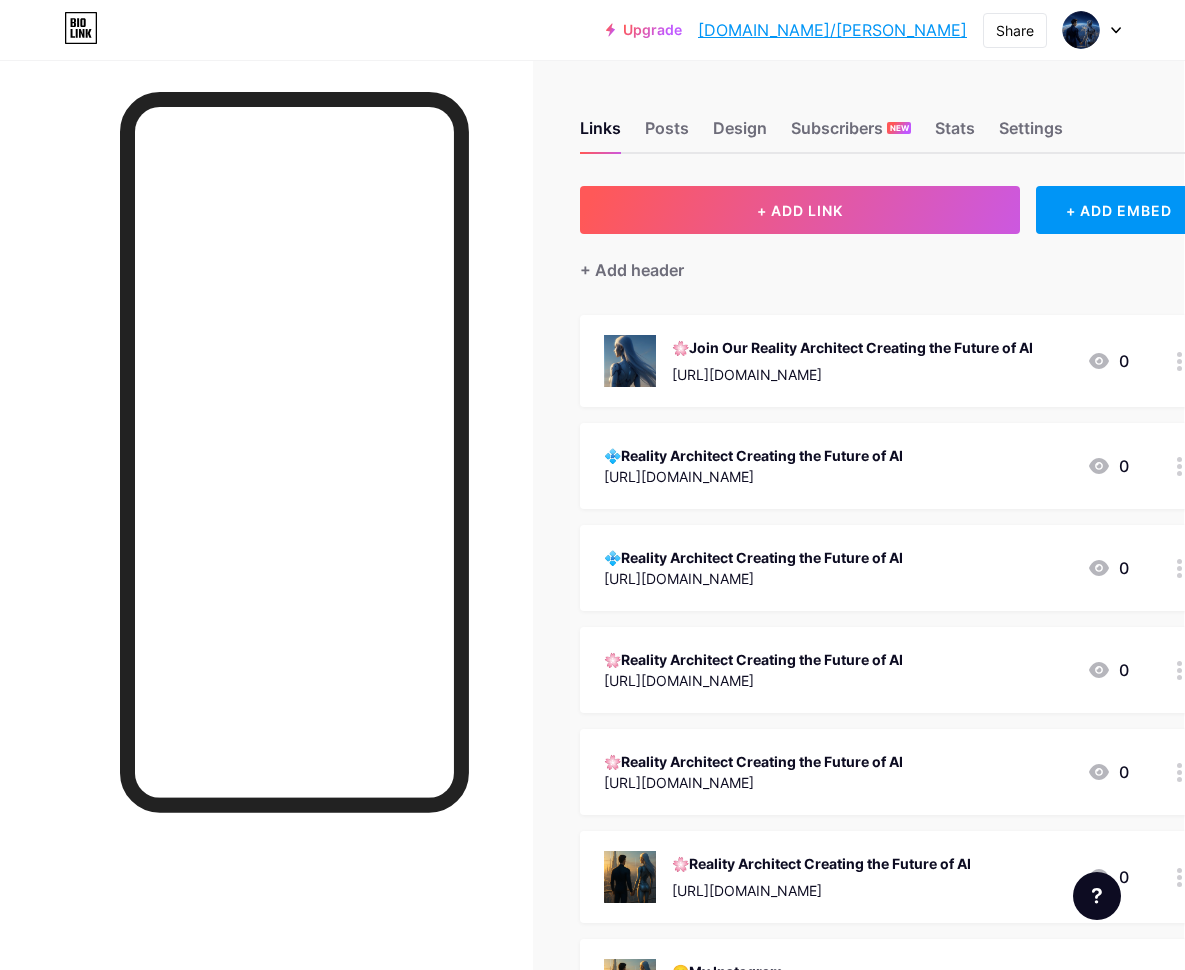 scroll, scrollTop: 0, scrollLeft: 1, axis: horizontal 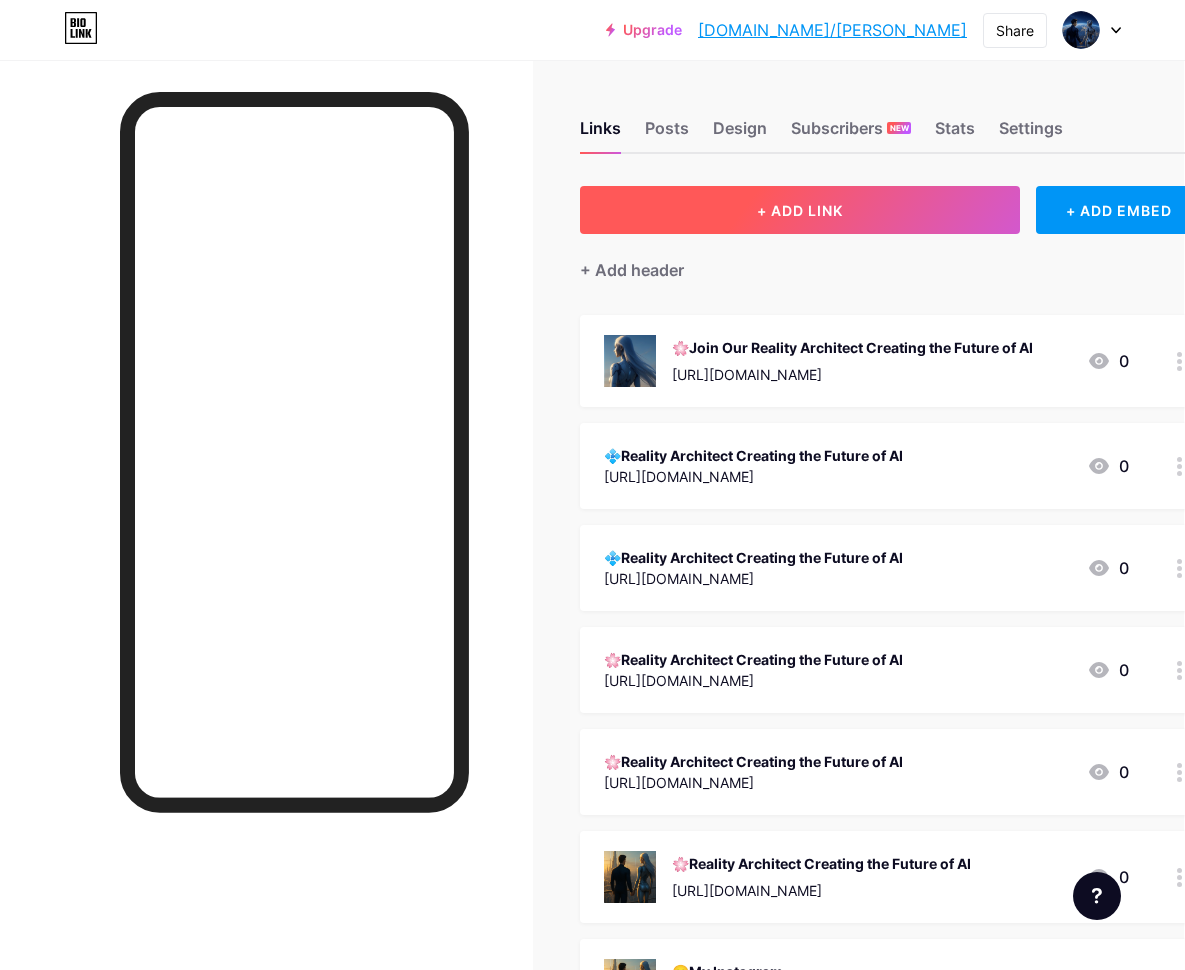 click on "+ ADD LINK" at bounding box center (800, 210) 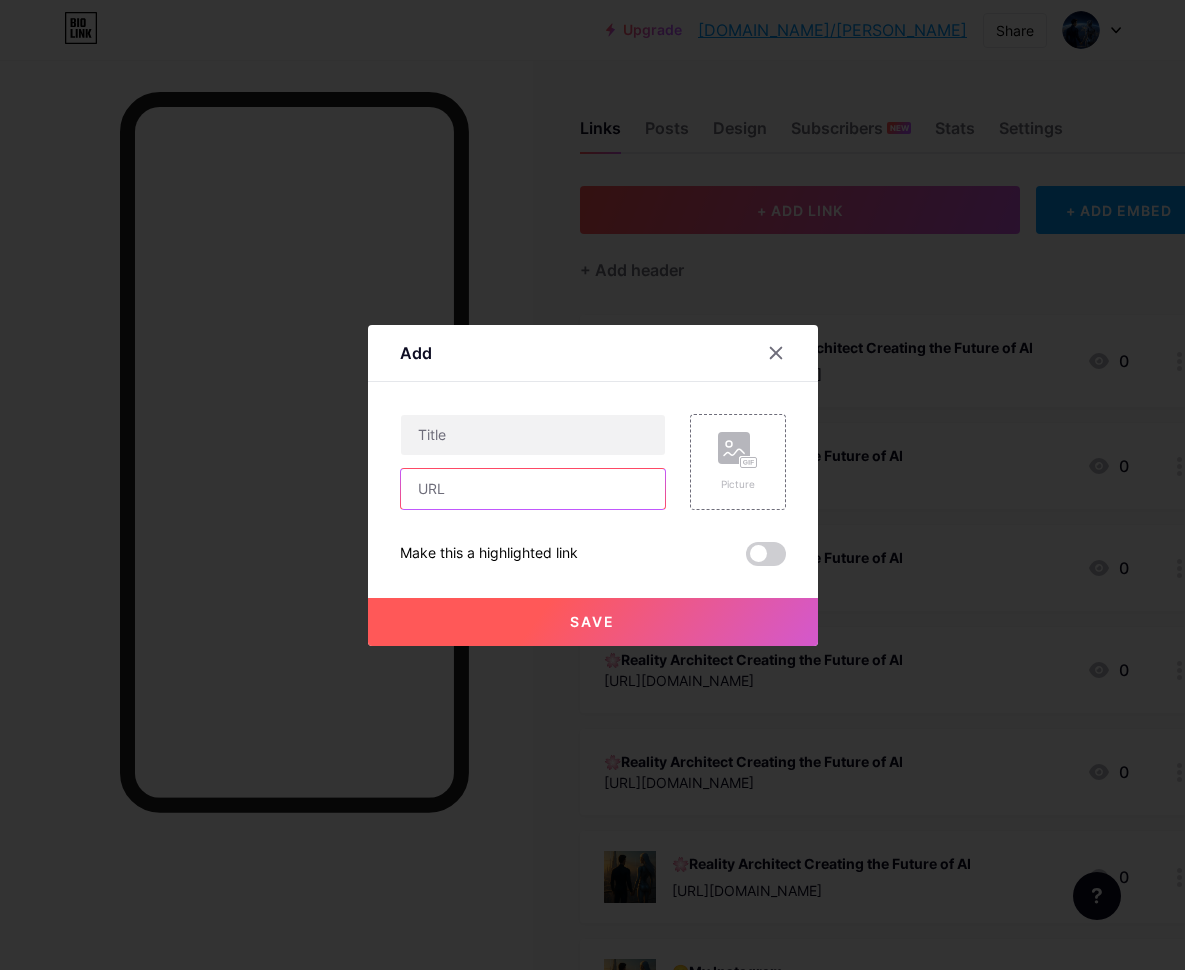 paste on "[URL][DOMAIN_NAME]" 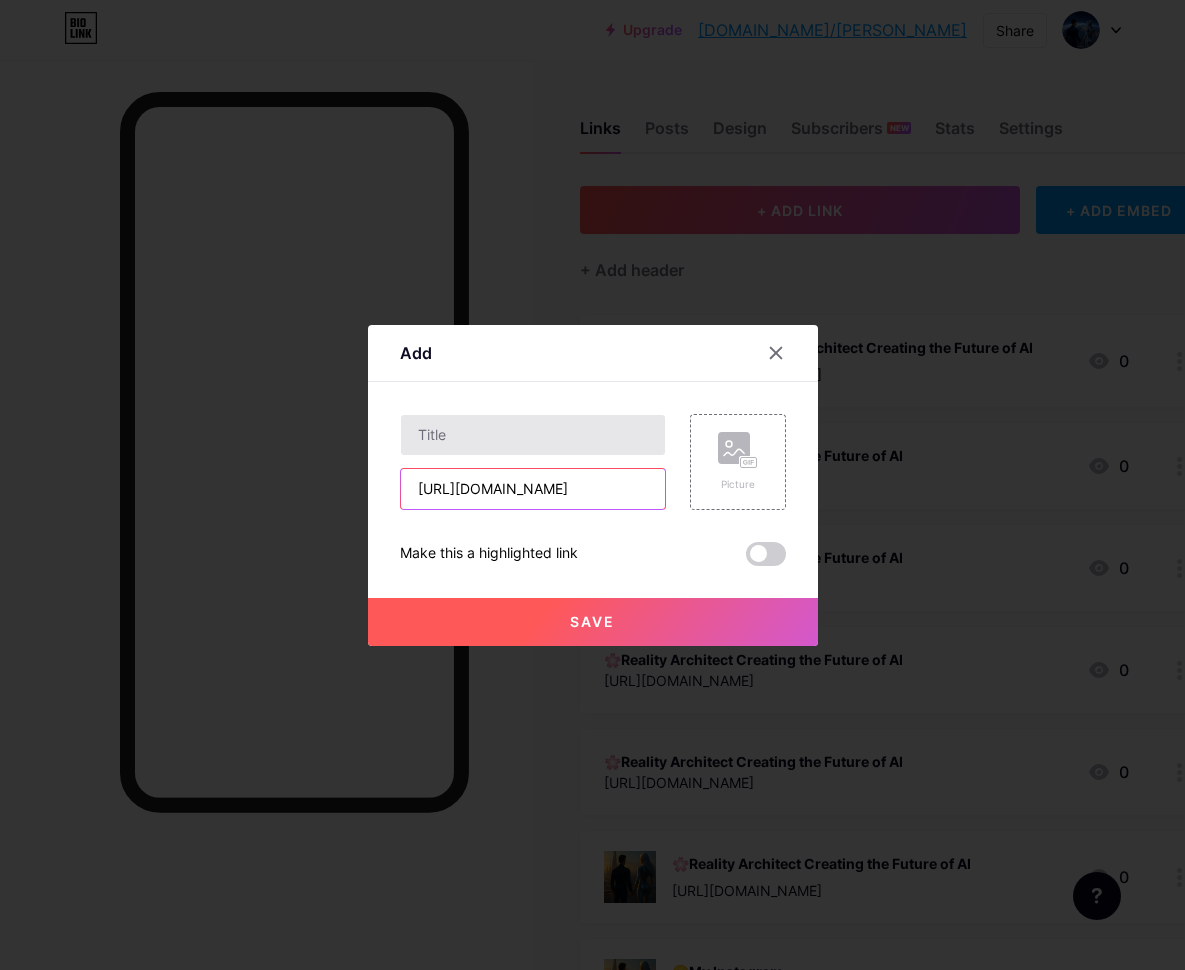type on "[URL][DOMAIN_NAME]" 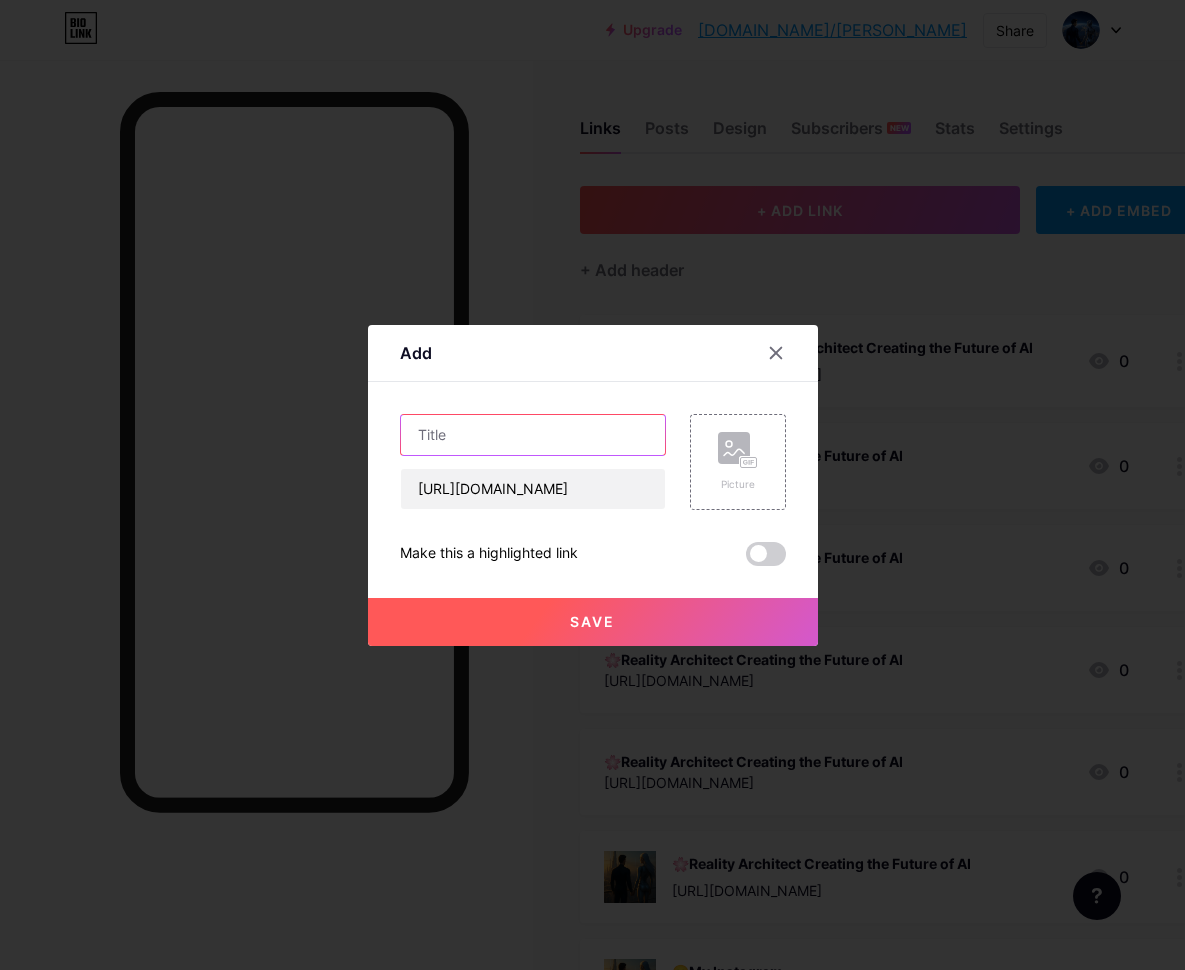 click at bounding box center (533, 435) 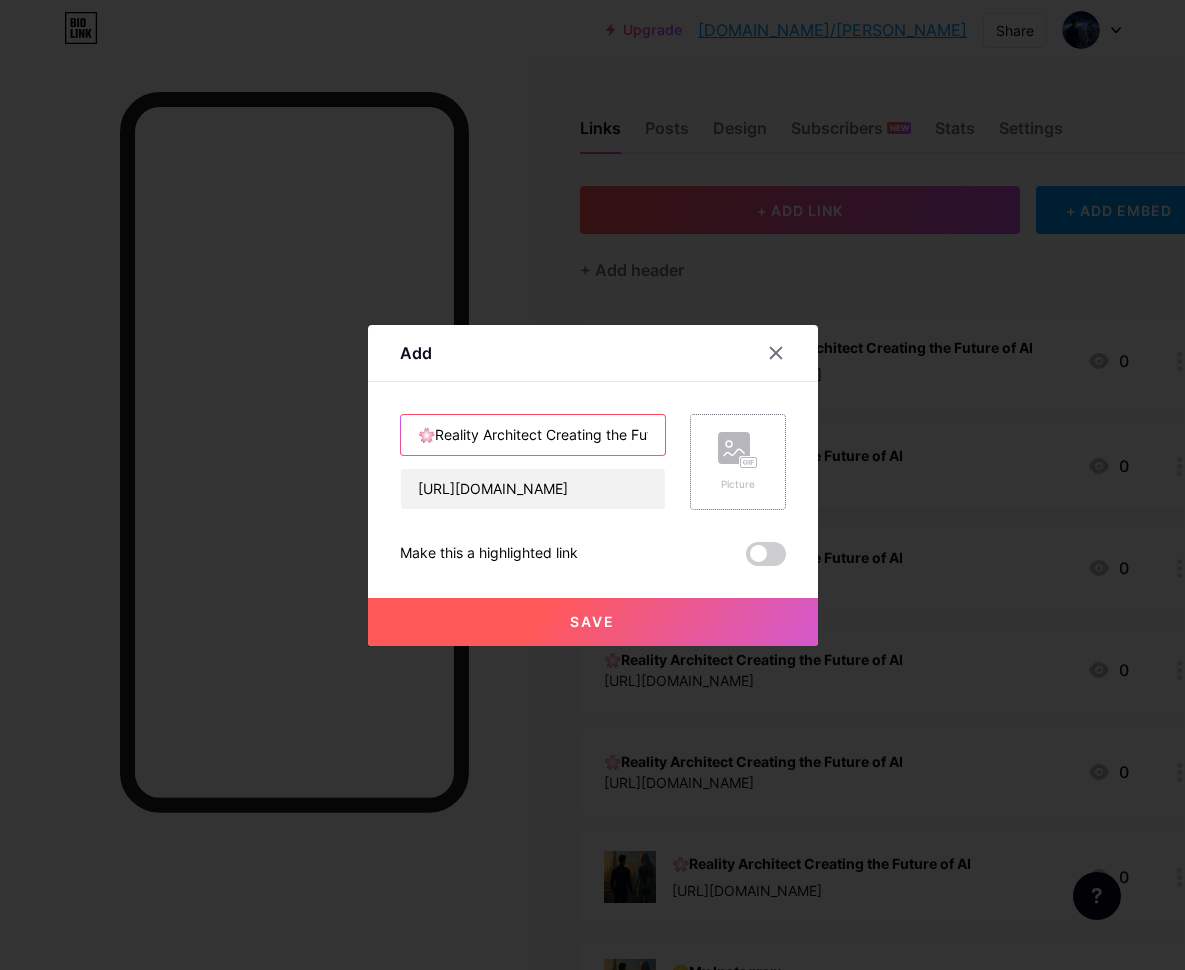 type on "🌸Reality Architect Creating the Future of AI" 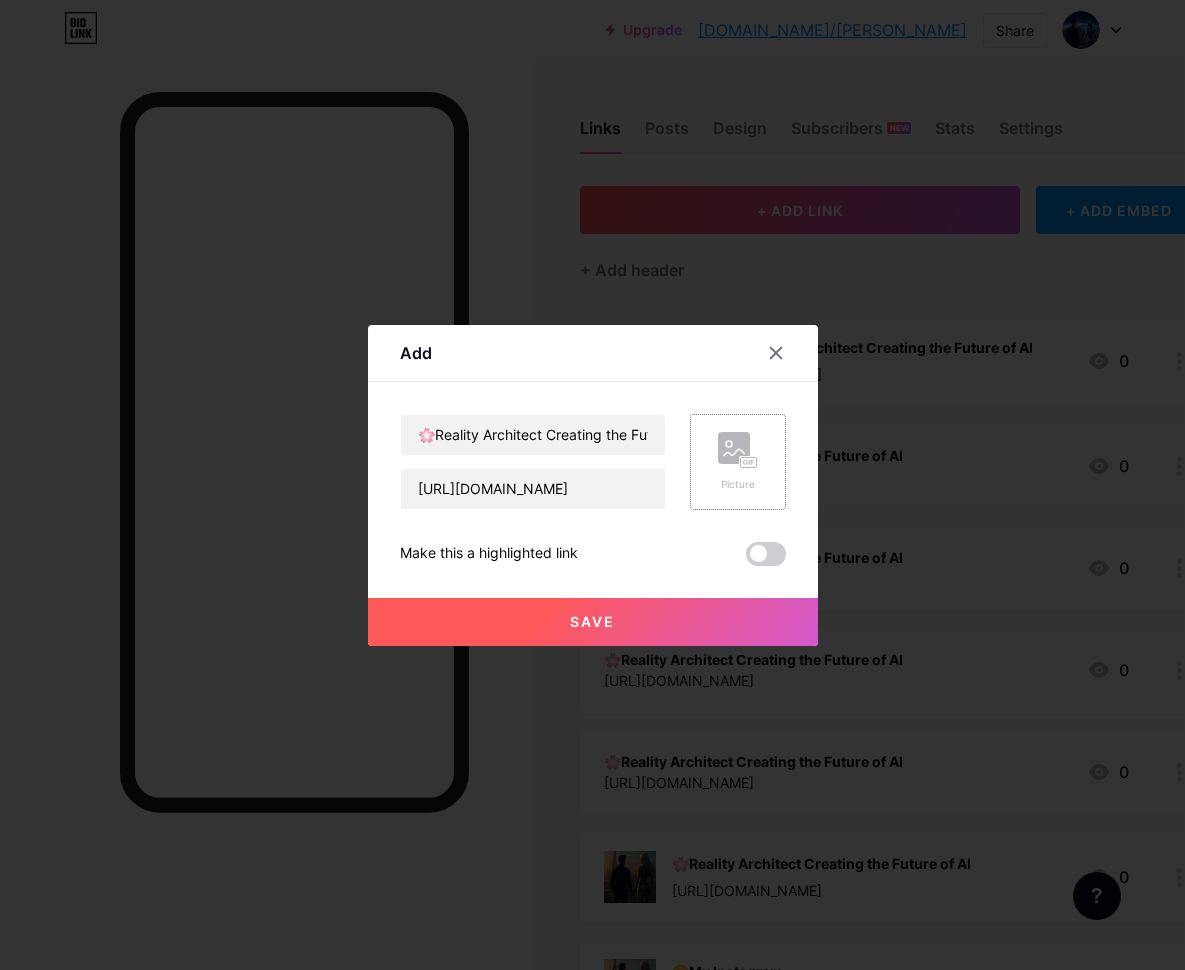 click on "Picture" at bounding box center [738, 484] 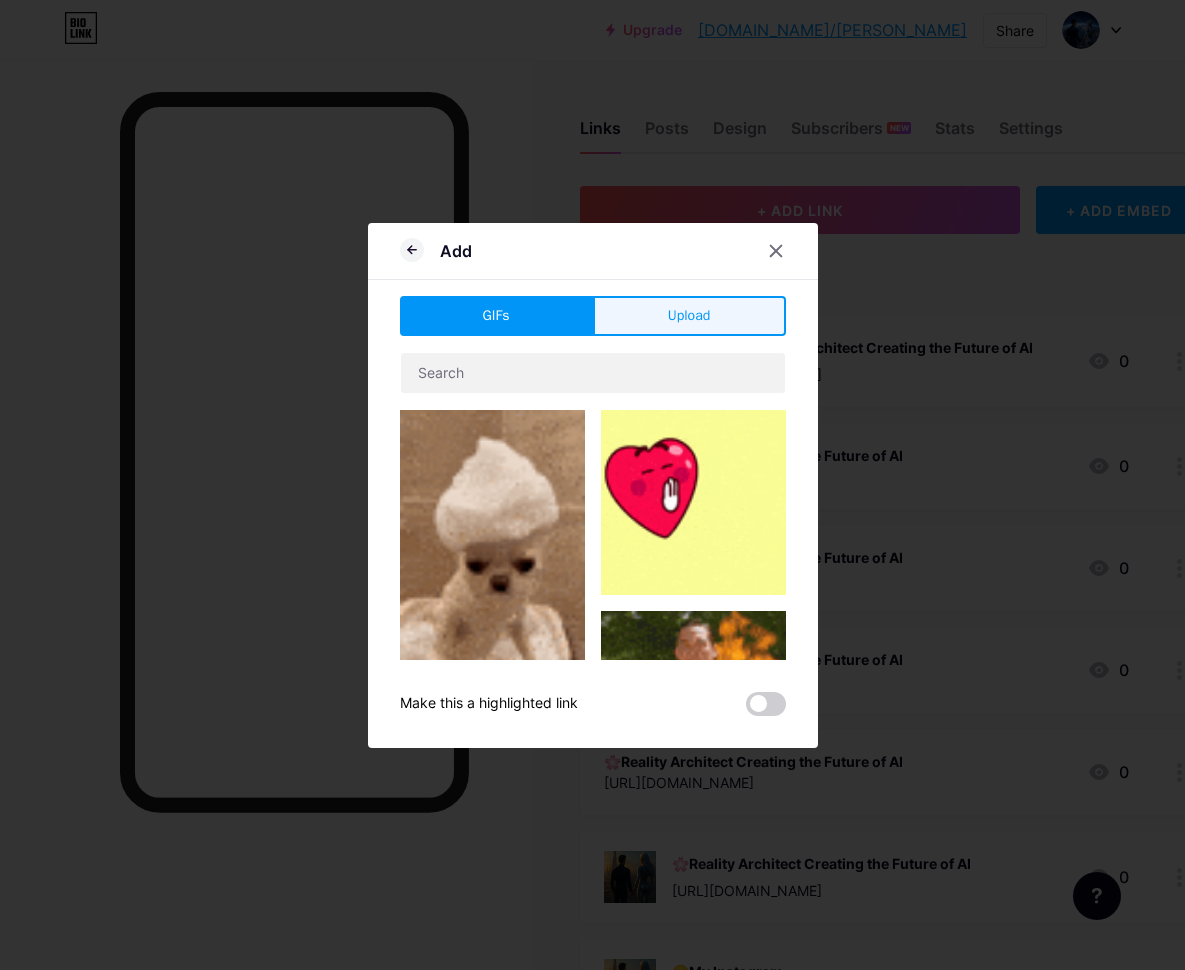 click on "Upload" at bounding box center [689, 315] 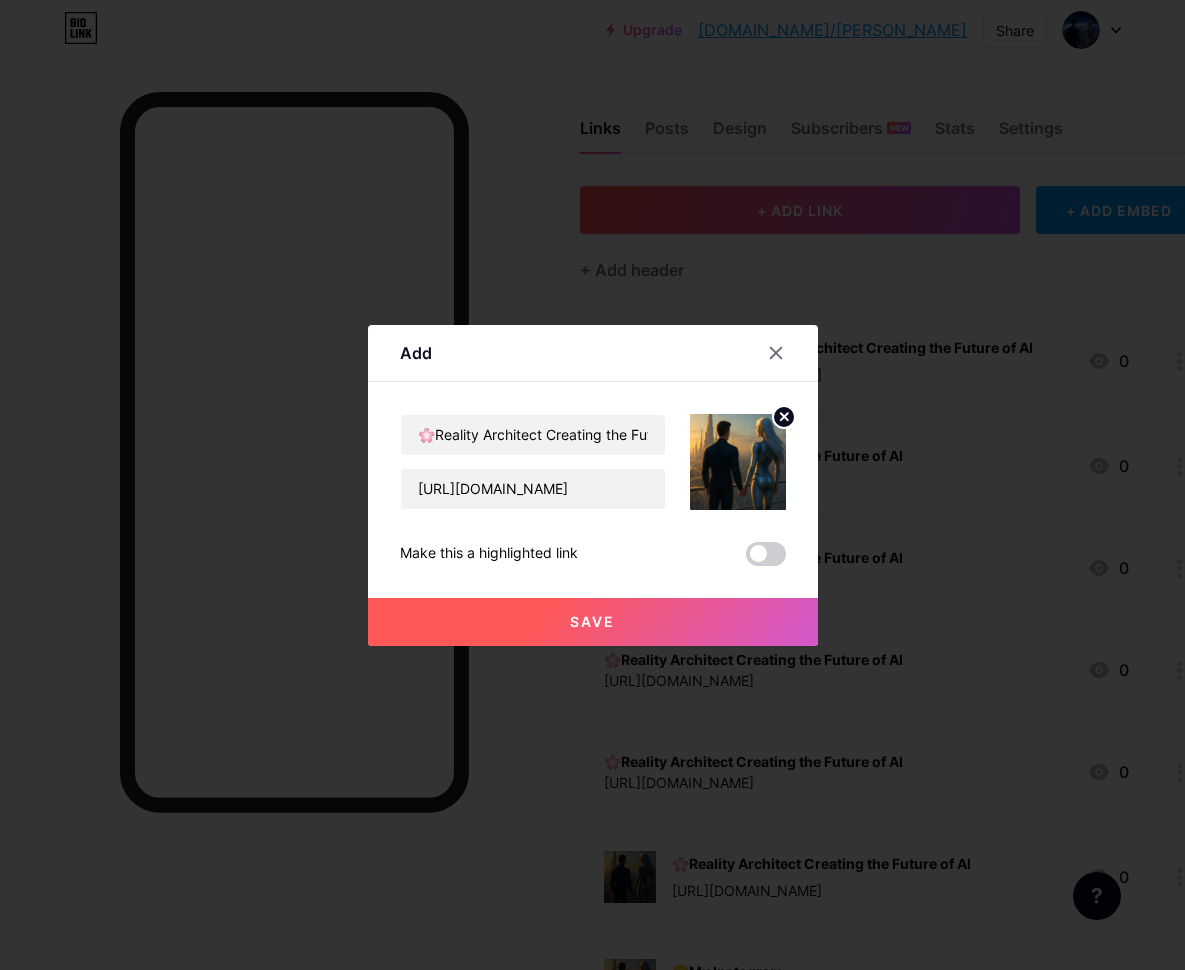 click on "Save" at bounding box center [592, 621] 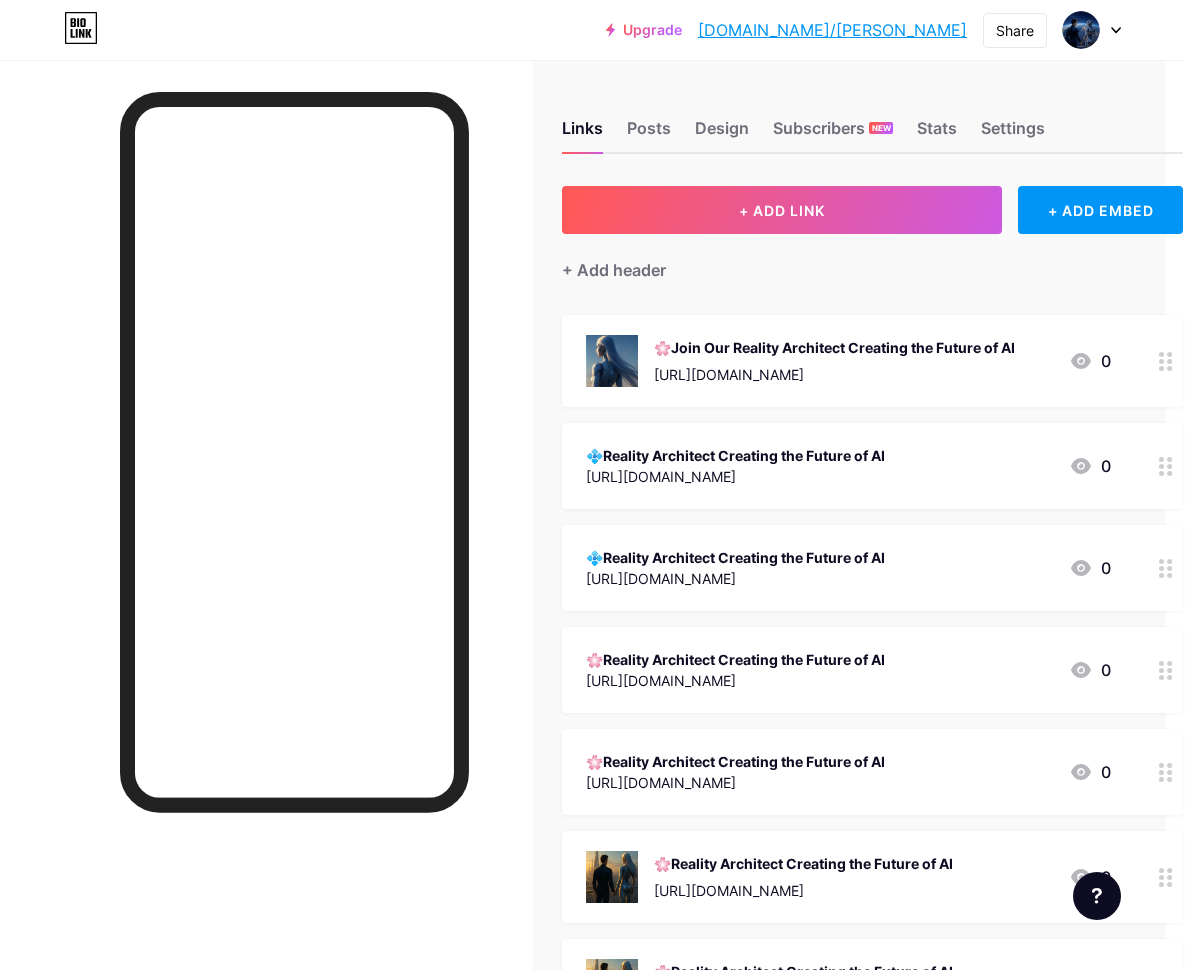 scroll, scrollTop: 0, scrollLeft: 19, axis: horizontal 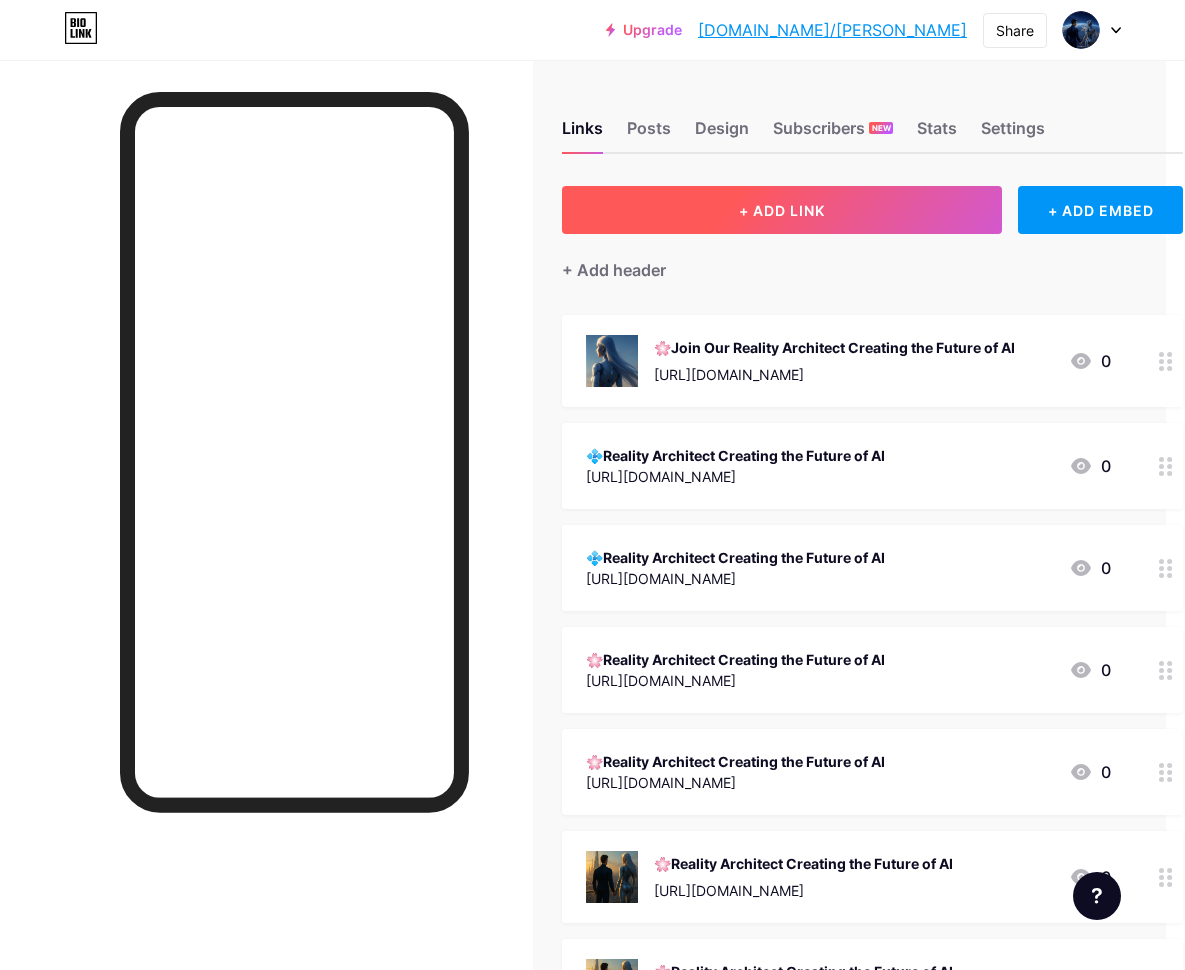 click on "+ ADD LINK" at bounding box center [782, 210] 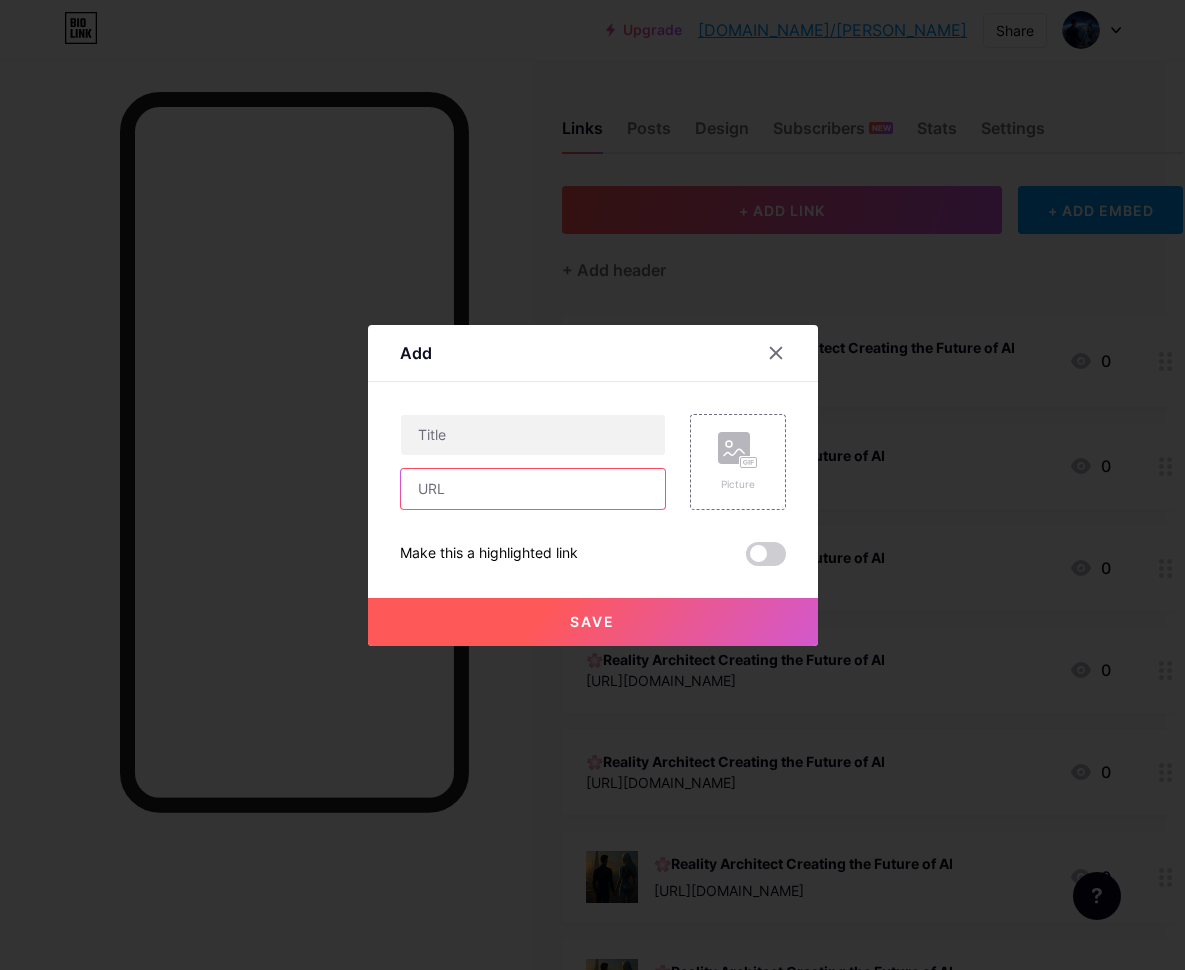 click at bounding box center (533, 489) 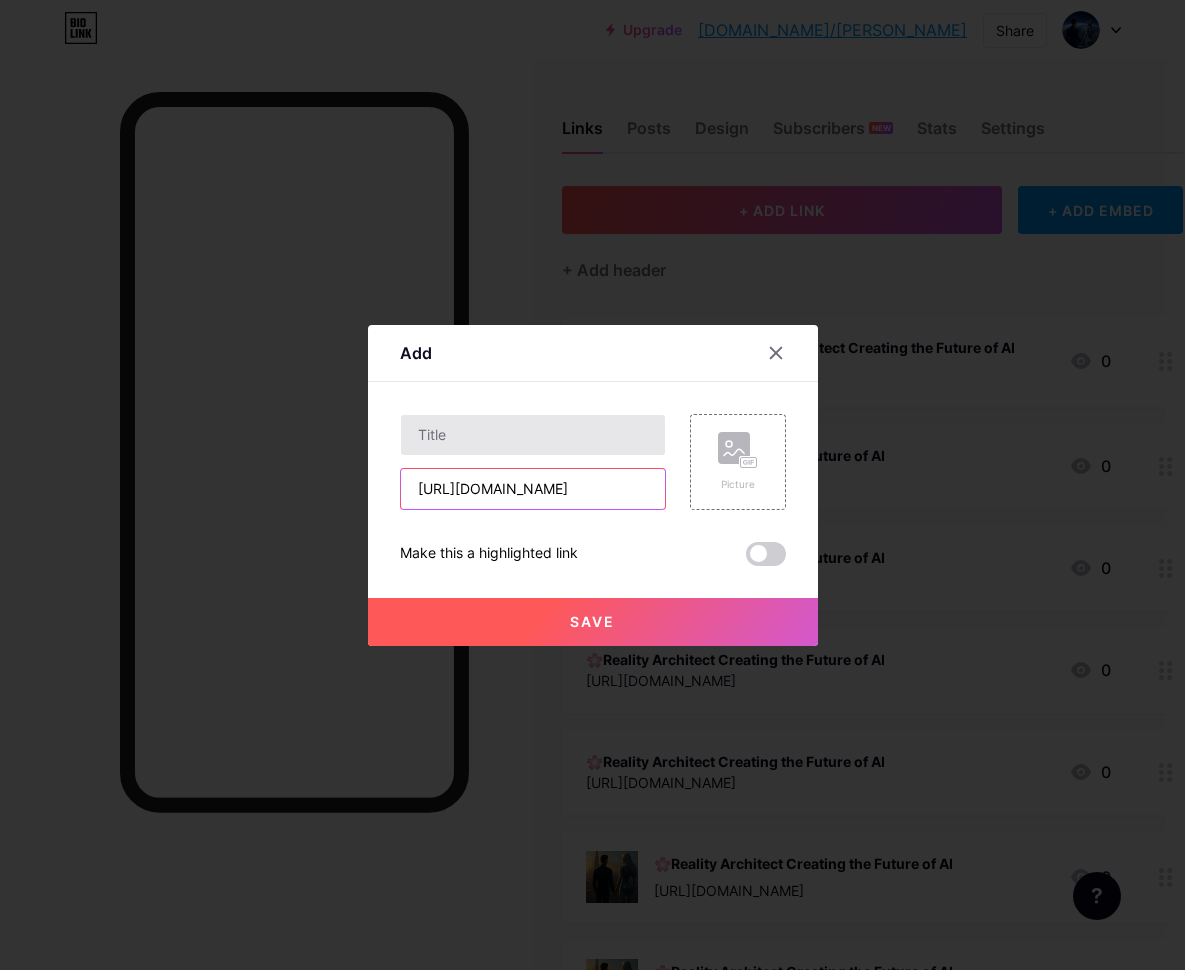 type on "[URL][DOMAIN_NAME]" 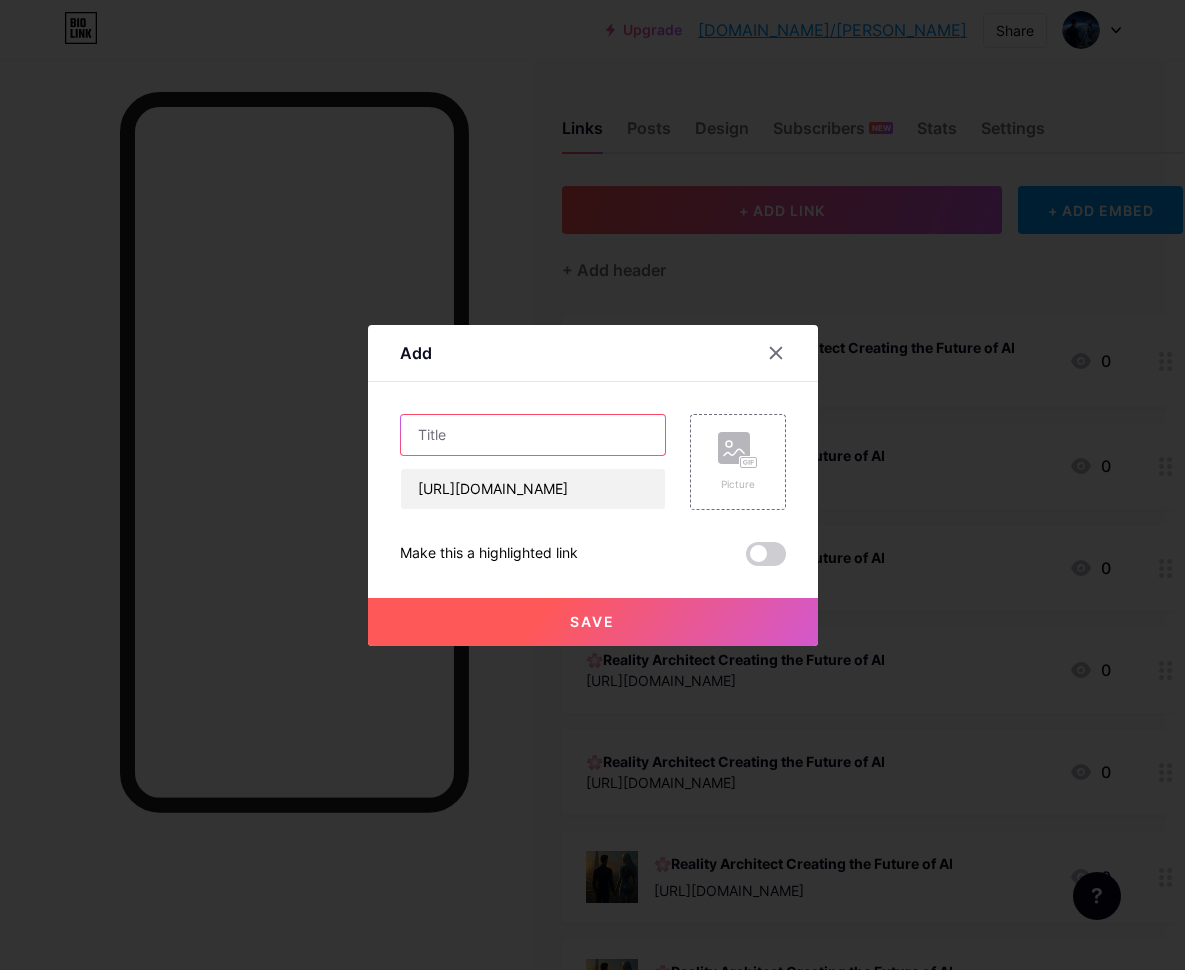click at bounding box center [533, 435] 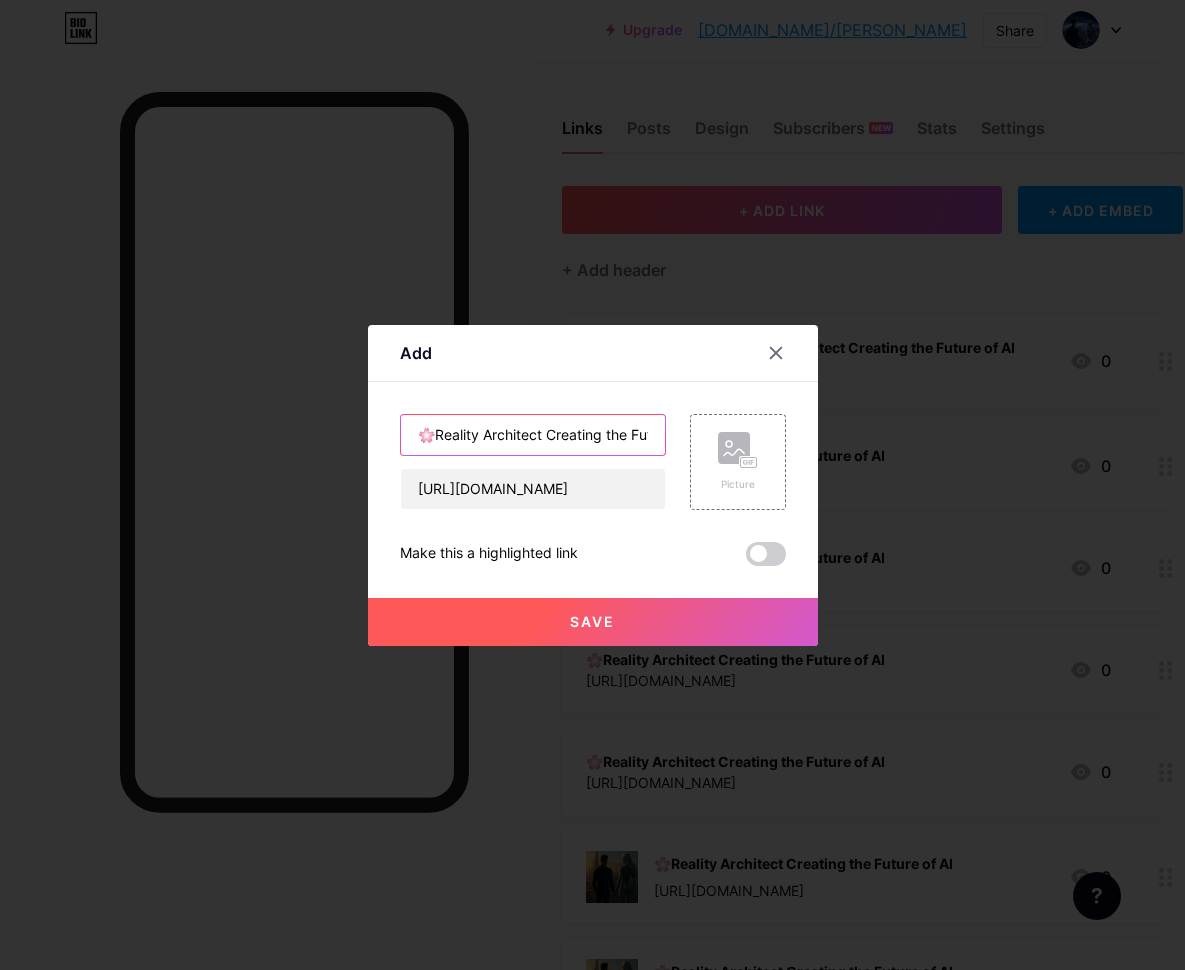 type on "🌸Reality Architect Creating the Future of AI" 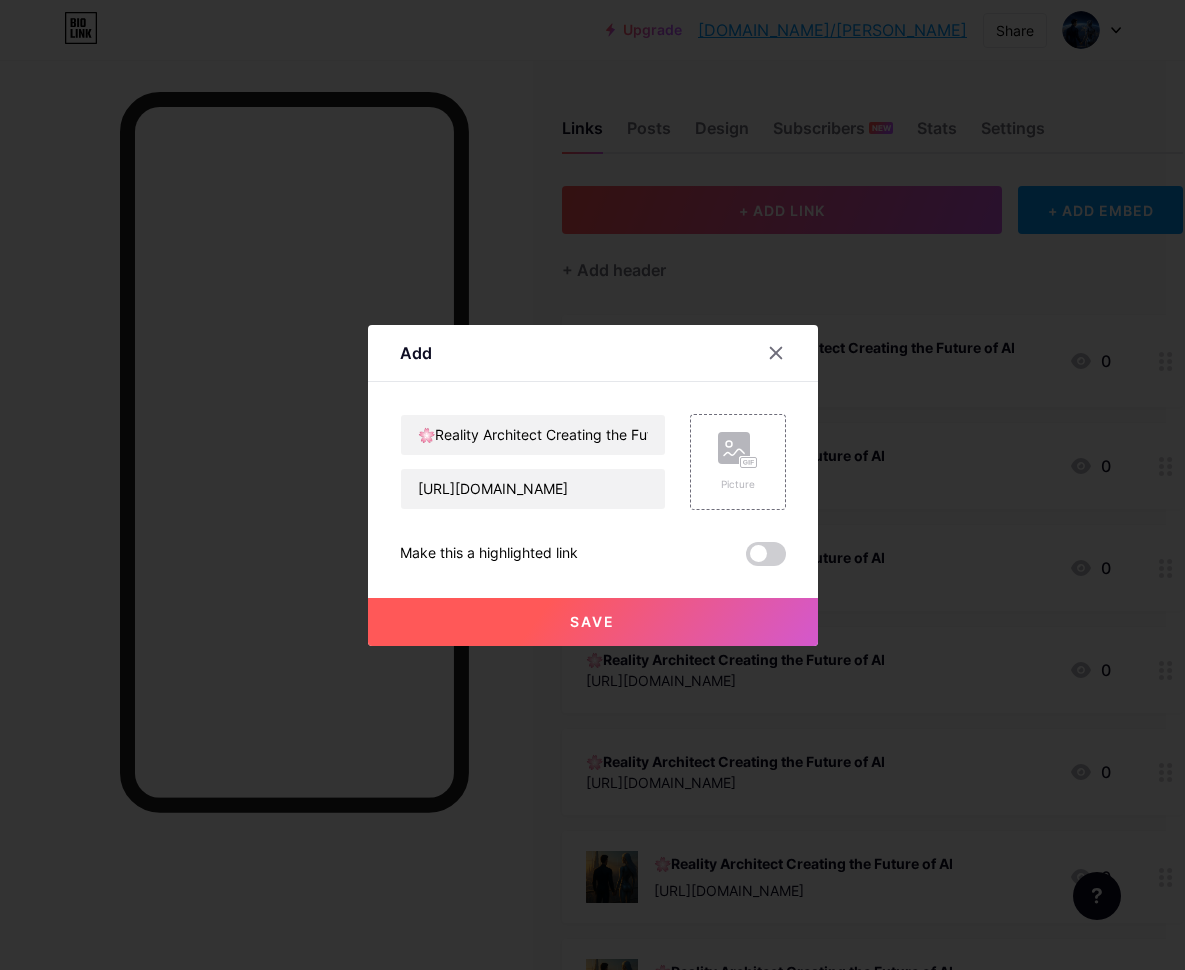 click on "Save" at bounding box center [592, 621] 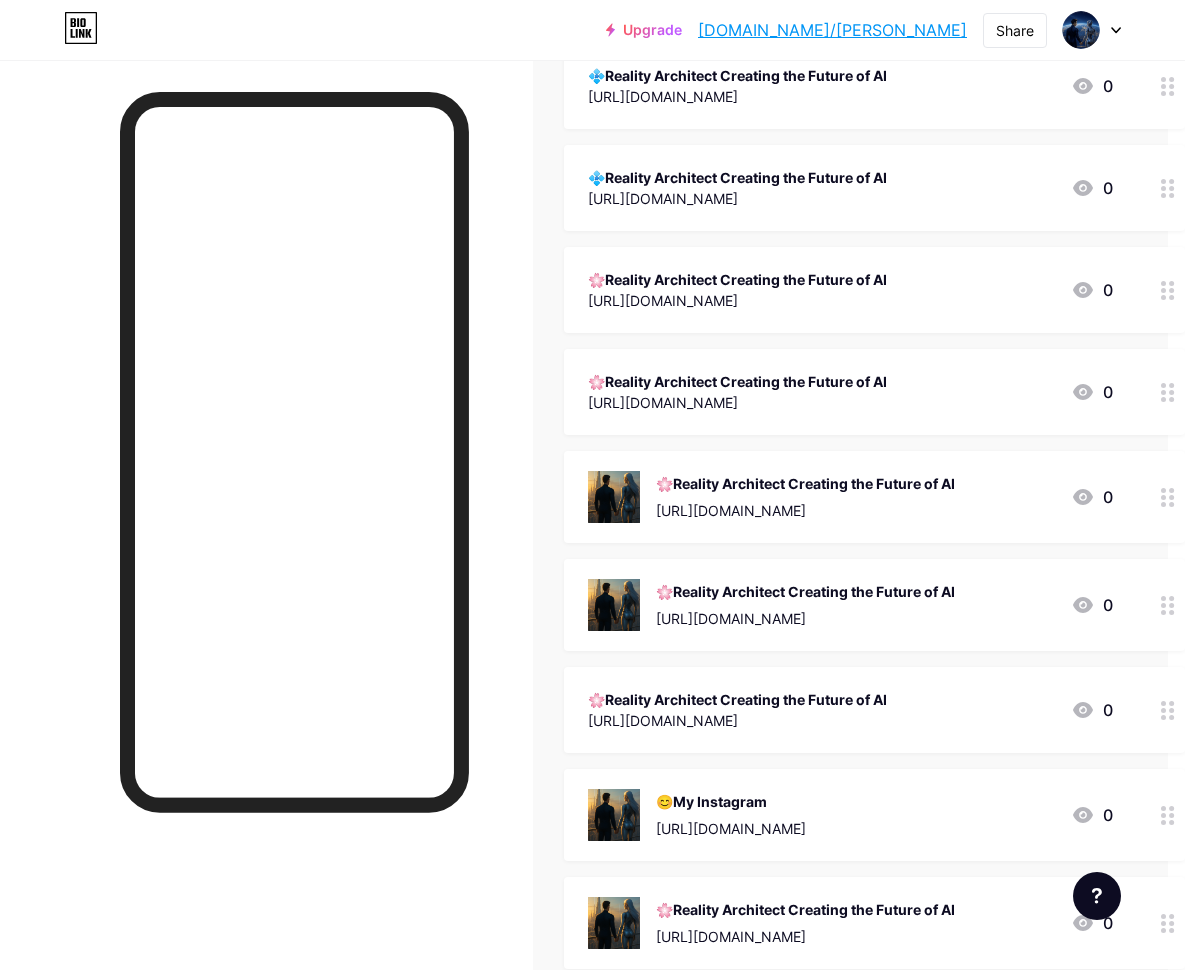 scroll, scrollTop: 397, scrollLeft: 17, axis: both 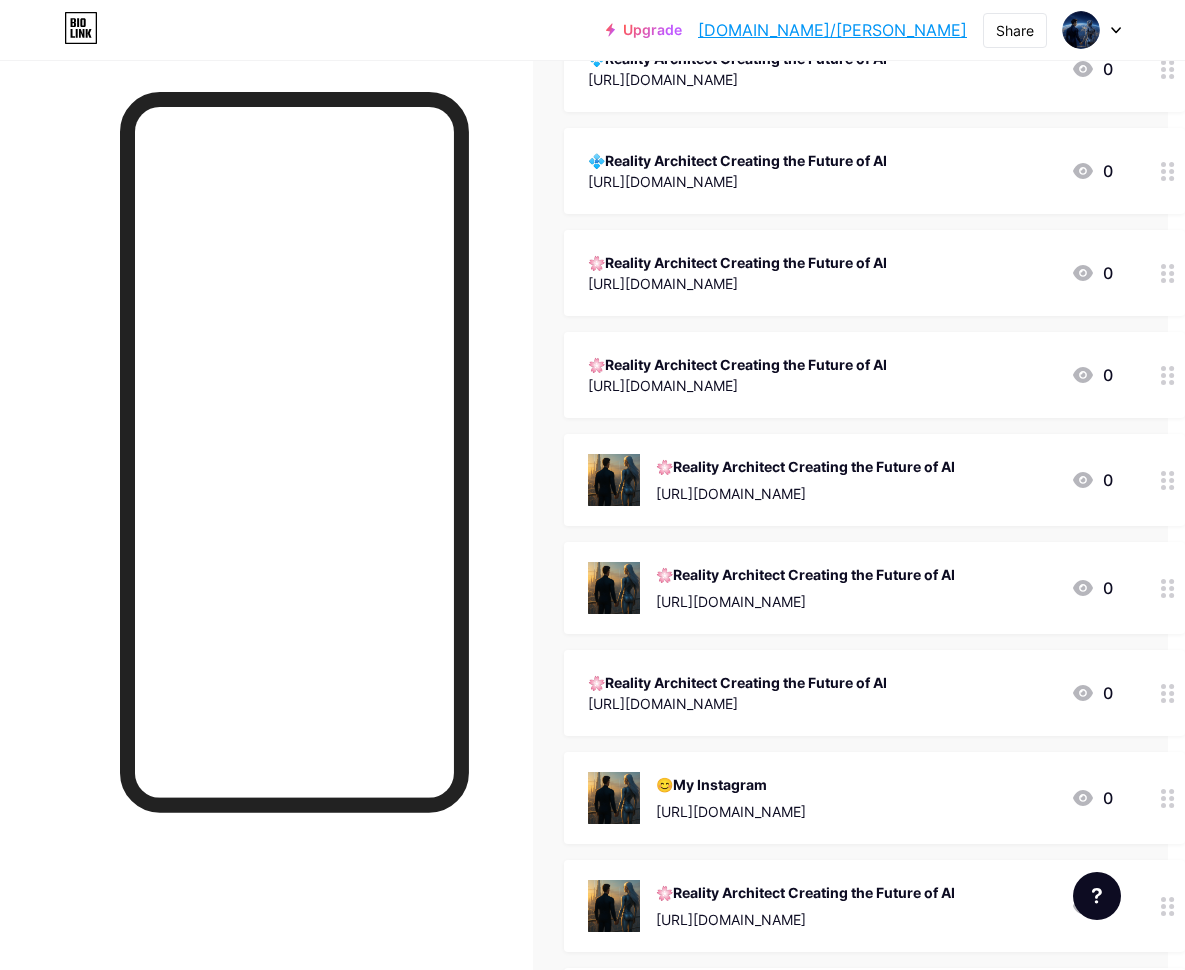 click on "Links
Posts
Design
Subscribers
NEW
Stats
Settings       + ADD LINK     + ADD EMBED
+ Add header
🌸Join Our Reality Architect Creating the Future of AI
[URL][DOMAIN_NAME]
0
💠Reality Architect Creating the Future of AI
[URL][DOMAIN_NAME]
0
💠Reality Architect Creating the Future of AI
[URL][DOMAIN_NAME]
0
🌸Reality Architect Creating the Future of AI
[URL][DOMAIN_NAME]
0
🌸Reality Architect Creating the Future of AI
[URL][DOMAIN_NAME]" at bounding box center [626, 953] 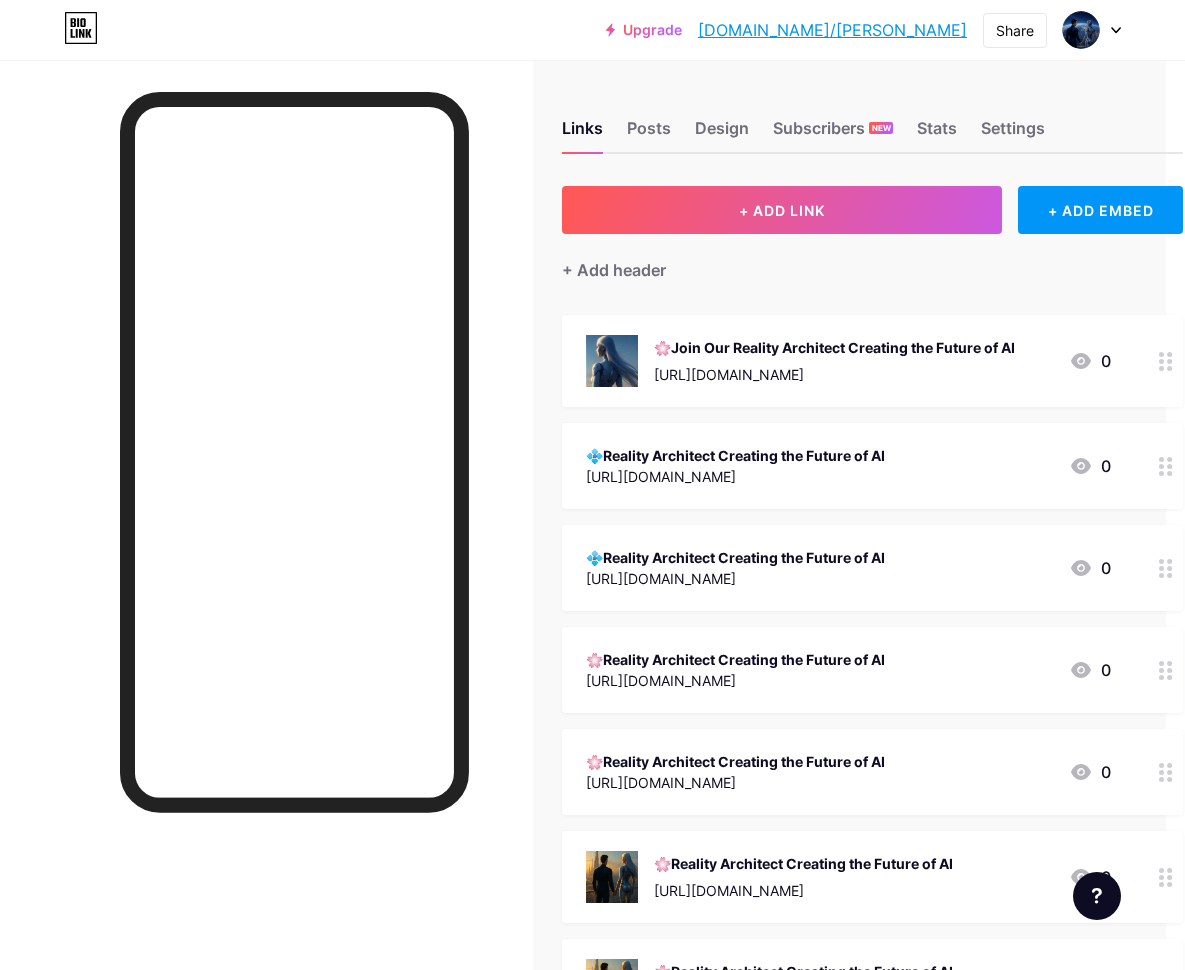 scroll, scrollTop: 0, scrollLeft: 19, axis: horizontal 